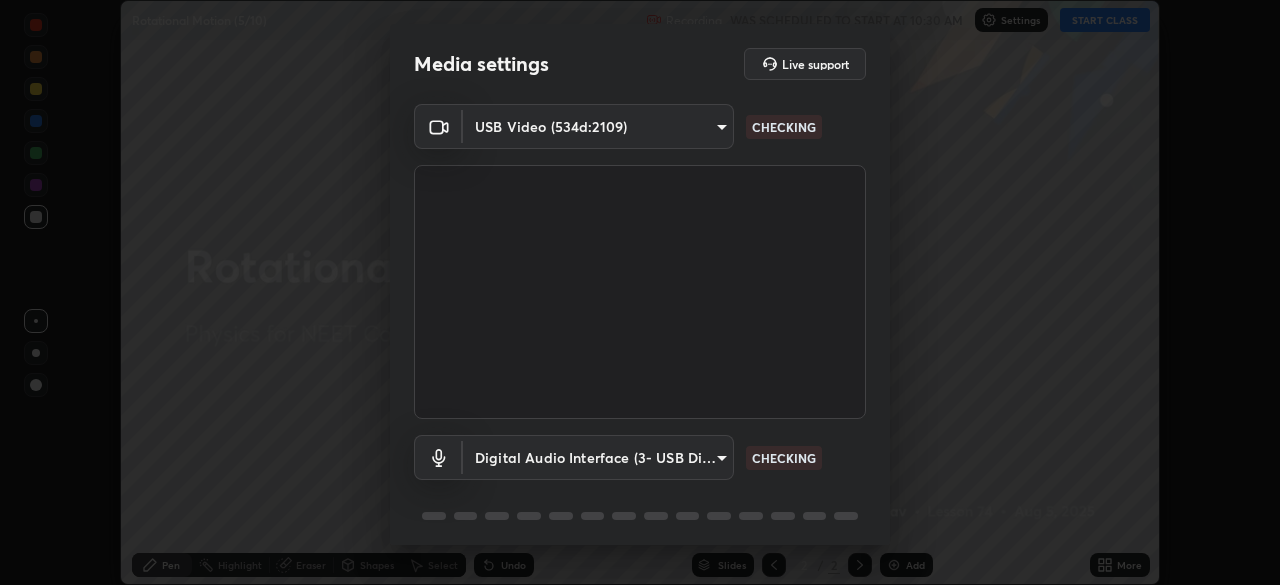 scroll, scrollTop: 0, scrollLeft: 0, axis: both 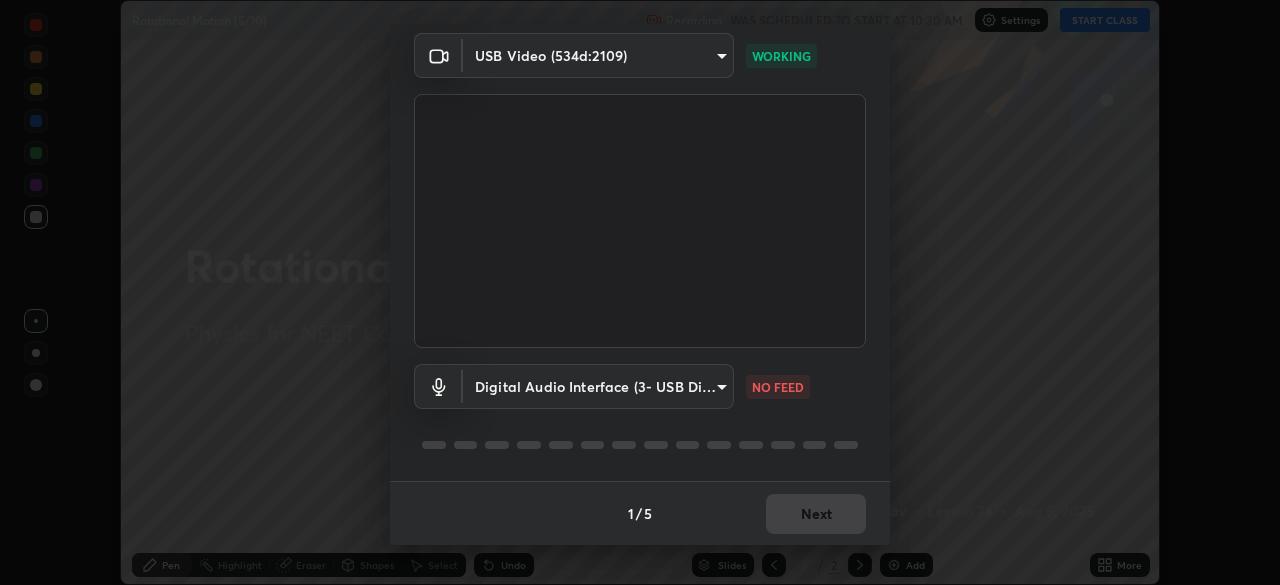 click on "Erase all Rotational Motion (5/10) Recording WAS SCHEDULED TO START AT  10:30 AM Settings START CLASS Setting up your live class Rotational Motion (5/10) • L74 of Physics for NEET Conquer 1 2026_PRSY [FIRST] [LAST] Pen Highlight Eraser Shapes Select Undo Slides 2 / 2 Add More No doubts shared Encourage your learners to ask a doubt for better clarity Report an issue Reason for reporting Buffering Chat not working Audio - Video sync issue Educator video quality low ​ Attach an image Report Media settings Live support USB Video (534d:2109) f379f88c7eecd18b82443c427f5097107980474ccb0a7da4b49bb88eac045dbe WORKING Digital Audio Interface (3- USB Digital Audio) 89c9aa76398600620267cb471374a6d098fa59d77a1346fb2dfb8242087f0d07 NO FEED 1 / 5 Next" at bounding box center [640, 292] 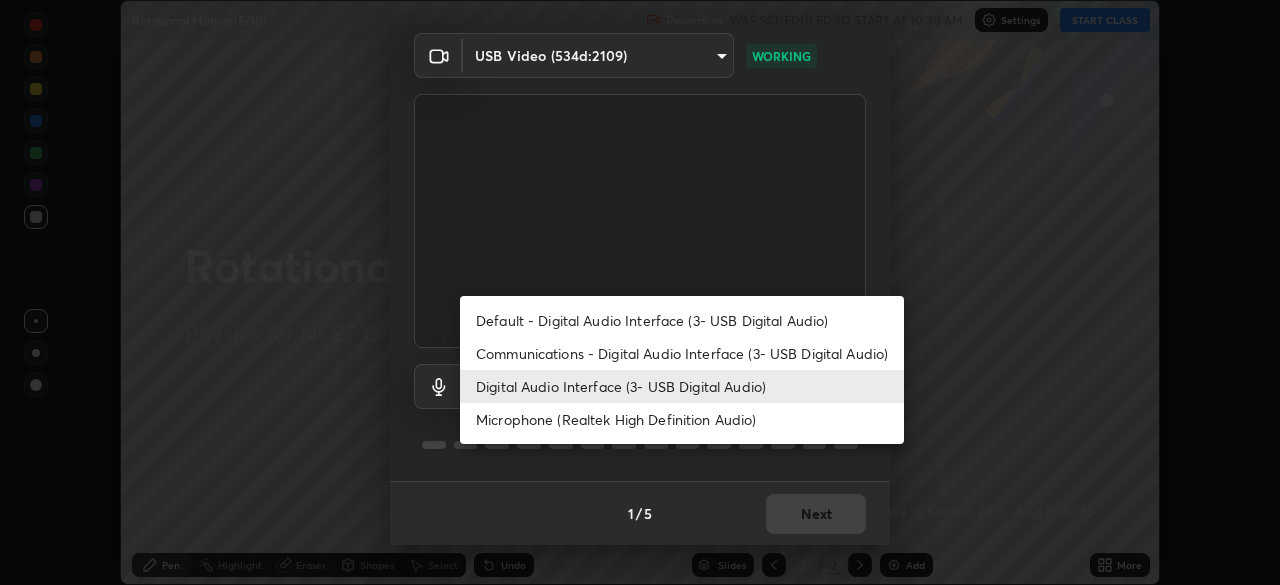 click on "Microphone (Realtek High Definition Audio)" at bounding box center (682, 419) 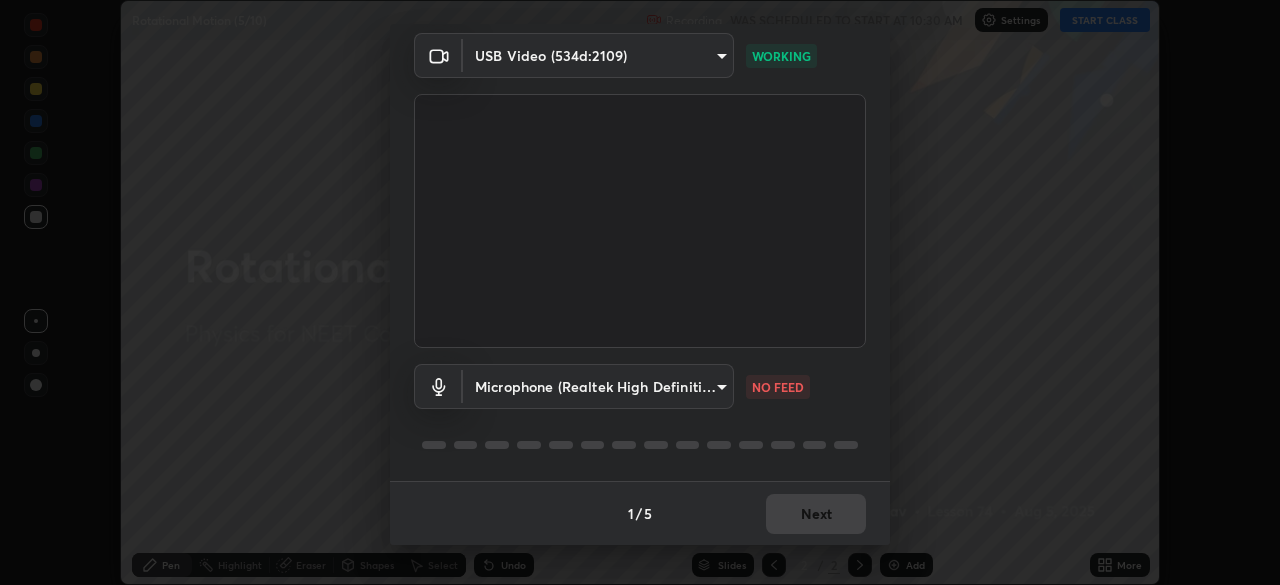 click on "Erase all Rotational Motion (5/10) Recording WAS SCHEDULED TO START AT  10:30 AM Settings START CLASS Setting up your live class Rotational Motion (5/10) • L74 of Physics for NEET Conquer 1 2026_PRSY [FIRST] [LAST] Pen Highlight Eraser Shapes Select Undo Slides 2 / 2 Add More No doubts shared Encourage your learners to ask a doubt for better clarity Report an issue Reason for reporting Buffering Chat not working Audio - Video sync issue Educator video quality low ​ Attach an image Report Media settings Live support USB Video (534d:2109) f379f88c7eecd18b82443c427f5097107980474ccb0a7da4b49bb88eac045dbe WORKING Microphone (Realtek High Definition Audio) 59fedd37936817dbf028284c286de5ced93efc6281e566448f55dec3da2684e2 NO FEED 1 / 5 Next" at bounding box center (640, 292) 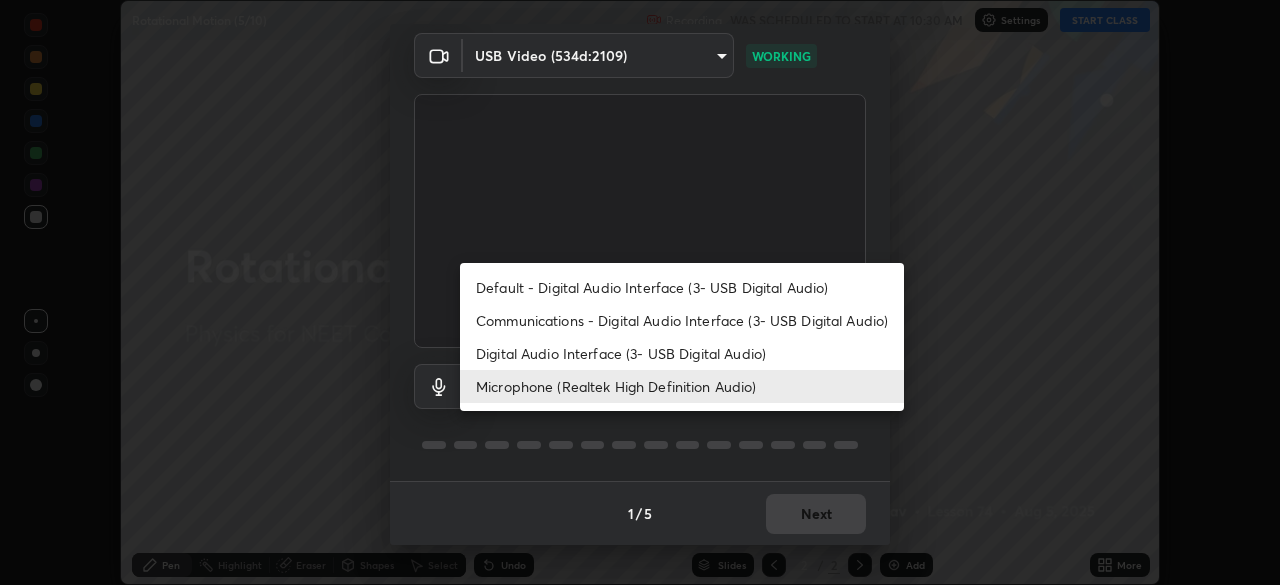 click on "Digital Audio Interface (3- USB Digital Audio)" at bounding box center [682, 353] 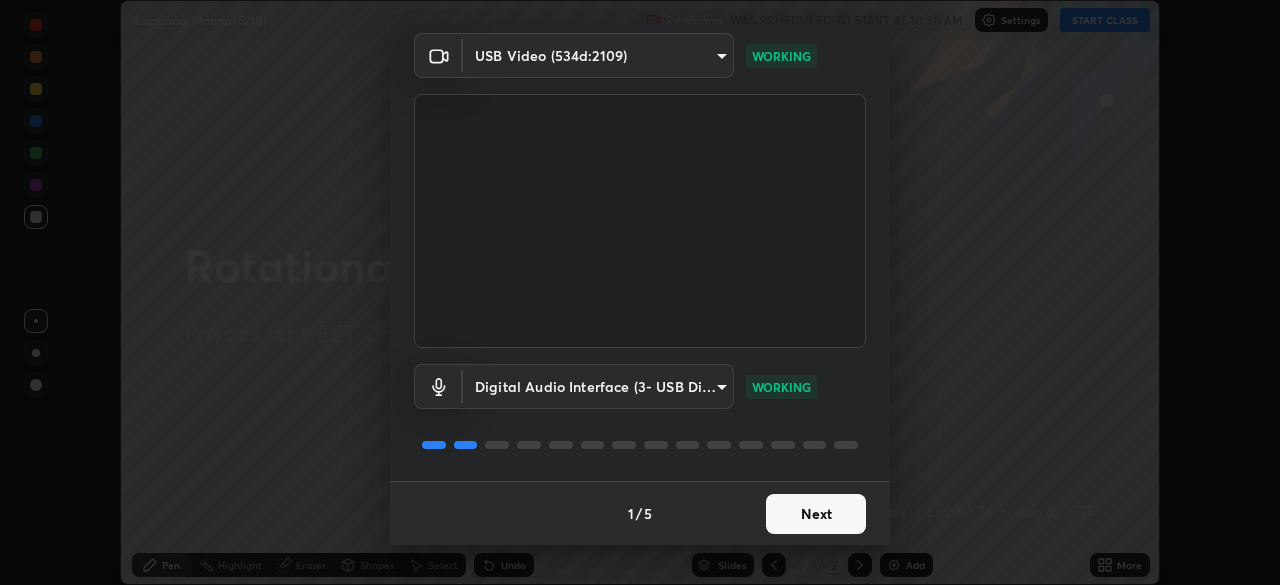 click on "Next" at bounding box center (816, 514) 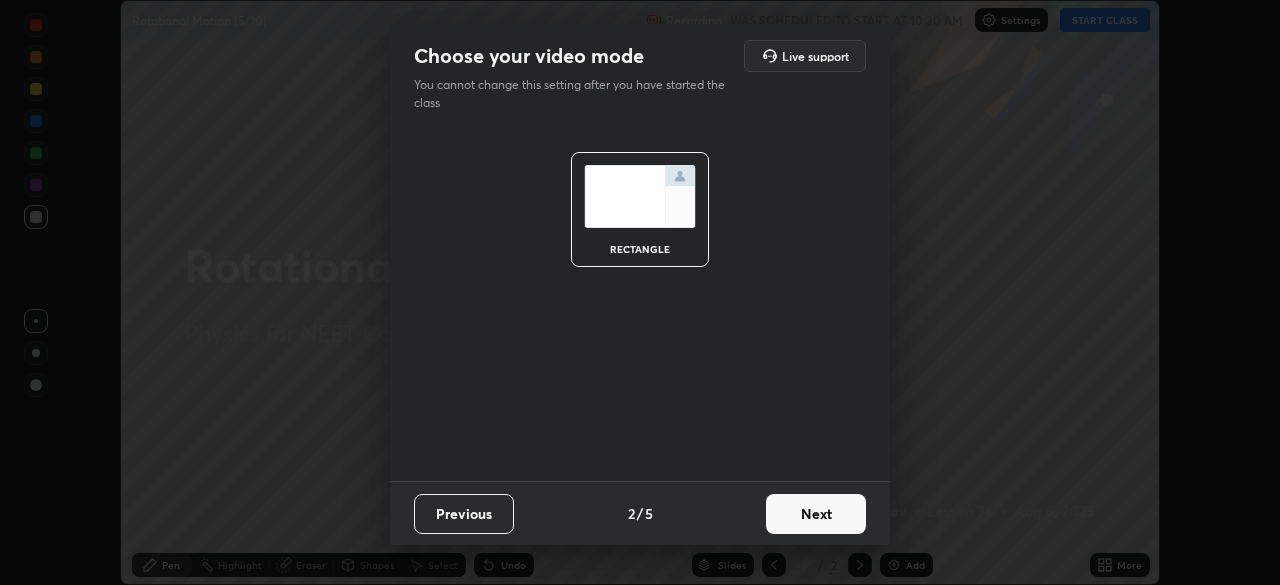 scroll, scrollTop: 0, scrollLeft: 0, axis: both 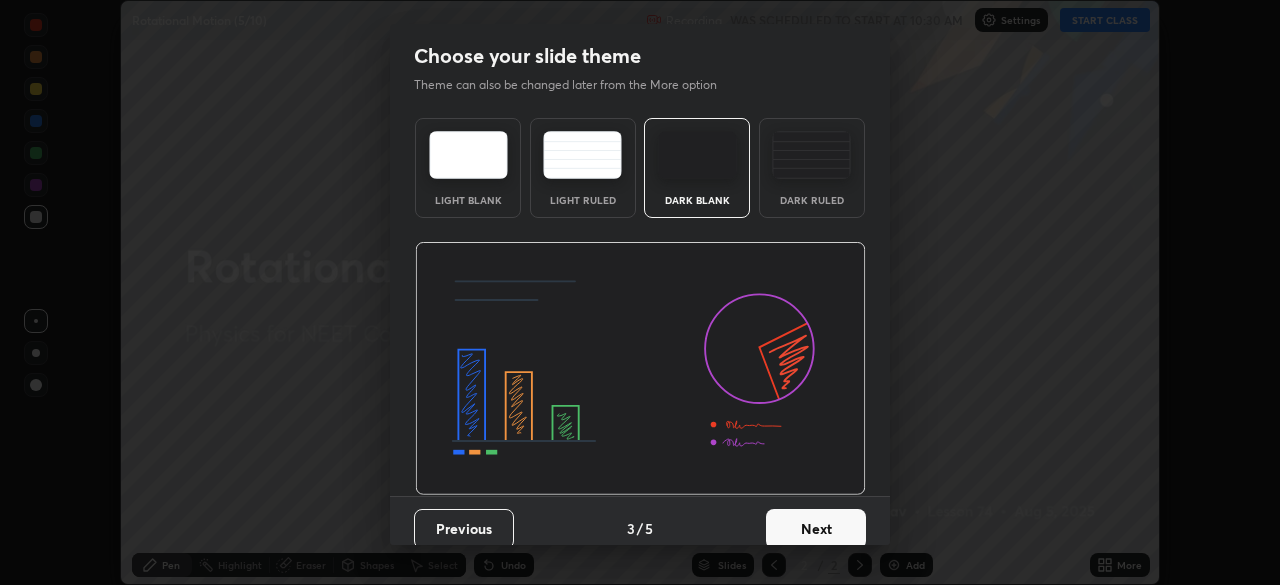 click at bounding box center (811, 155) 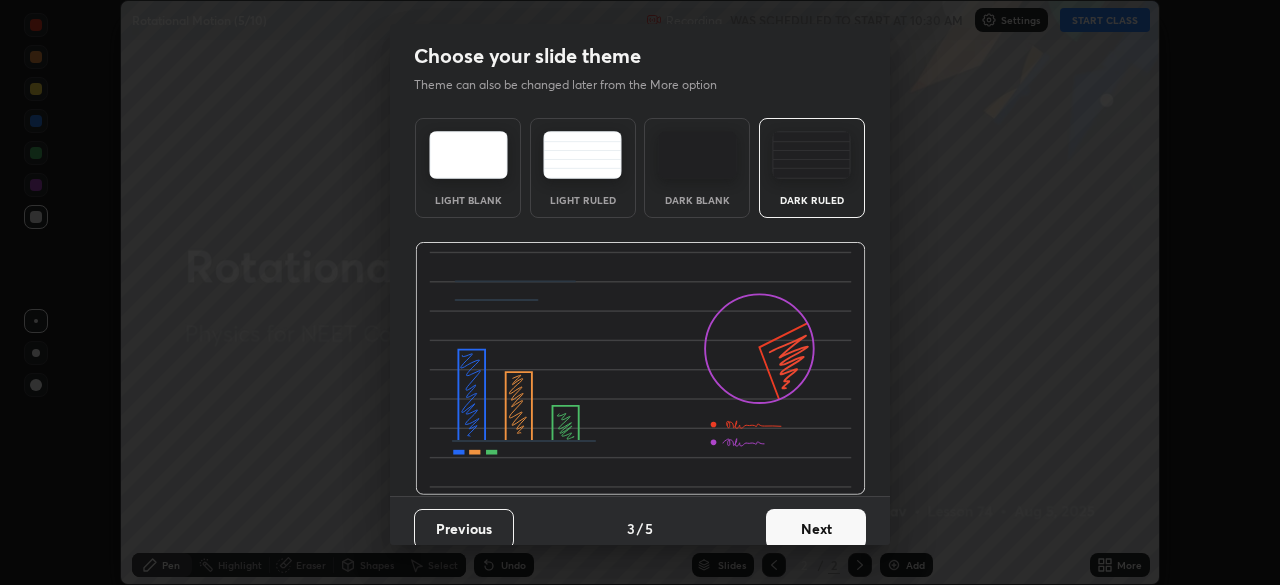 click on "Next" at bounding box center [816, 529] 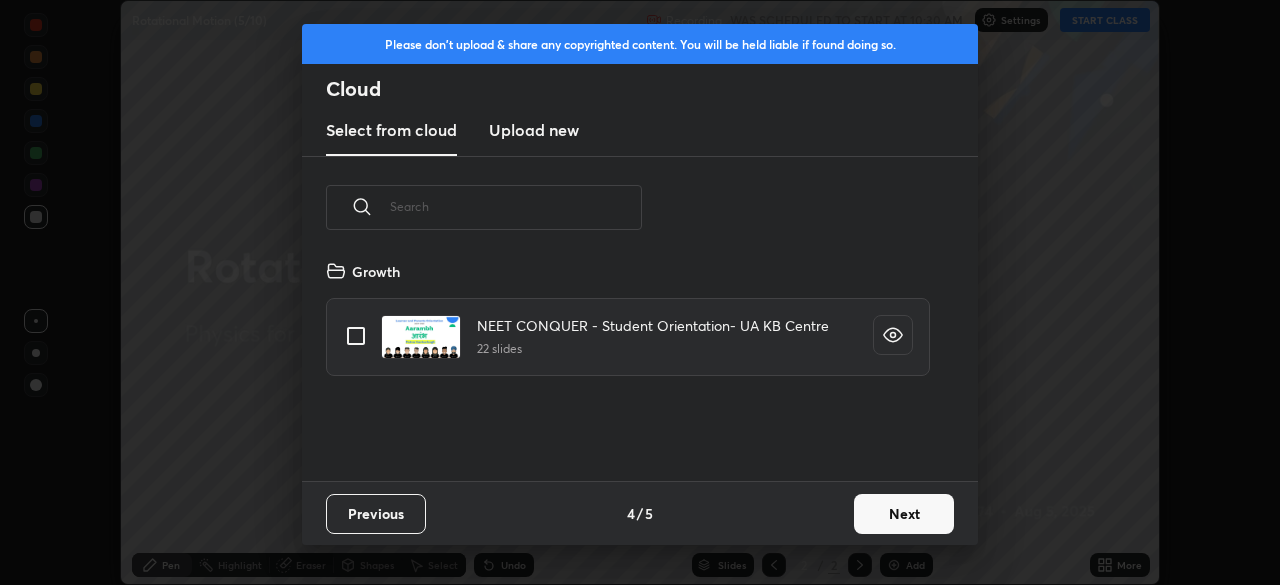 scroll, scrollTop: 7, scrollLeft: 11, axis: both 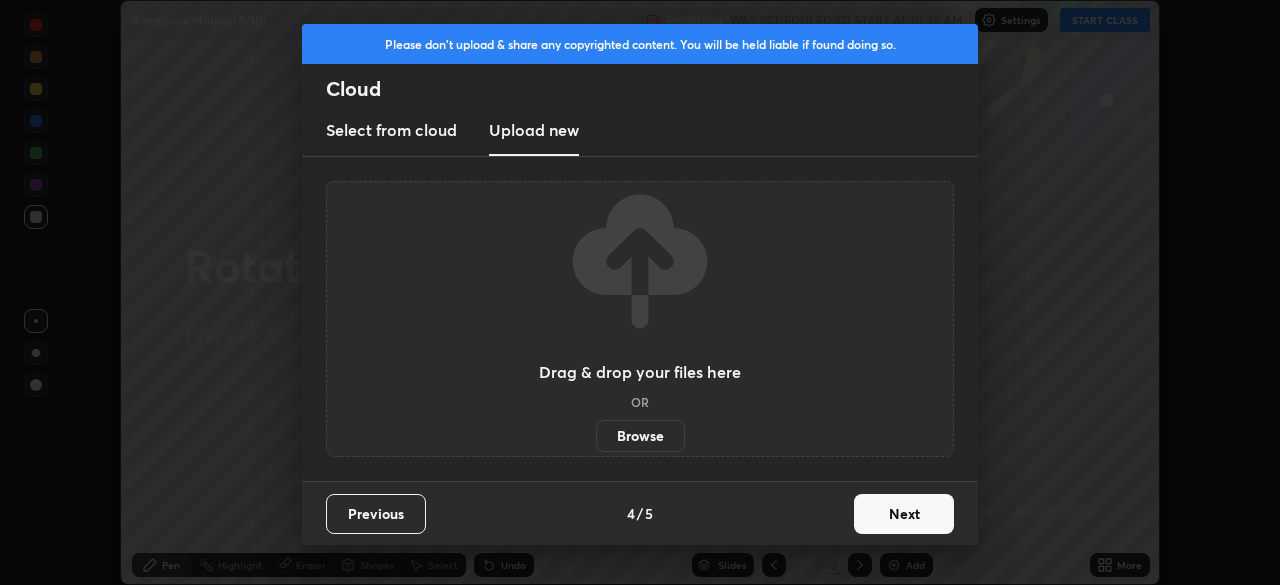 click on "Browse" at bounding box center (640, 436) 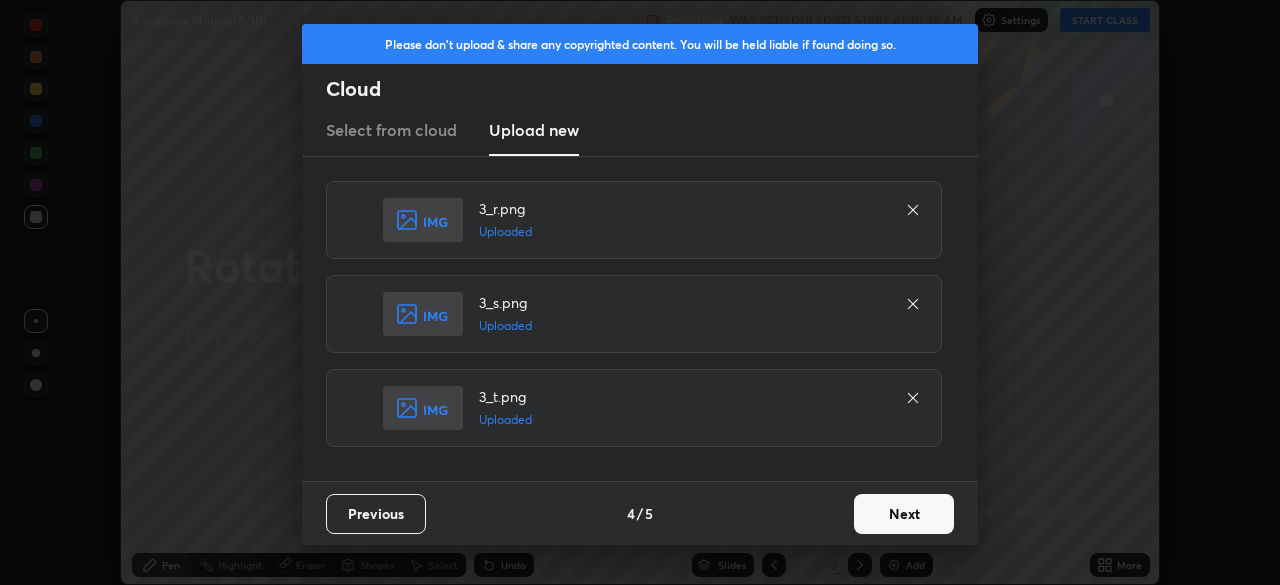 click on "Next" at bounding box center (904, 514) 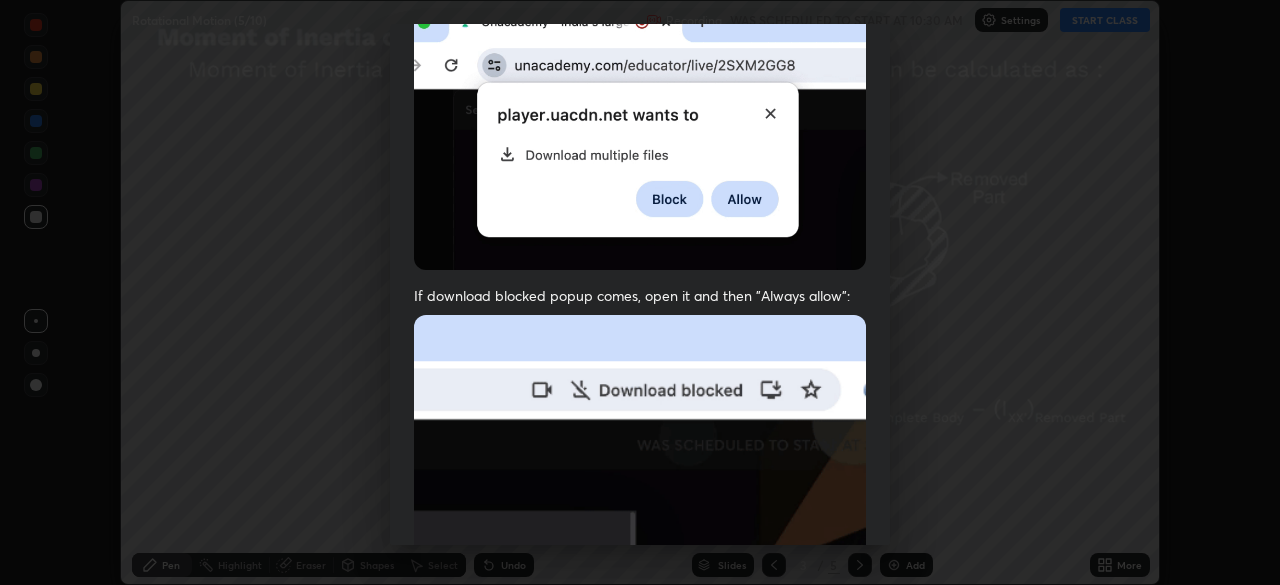 scroll, scrollTop: 479, scrollLeft: 0, axis: vertical 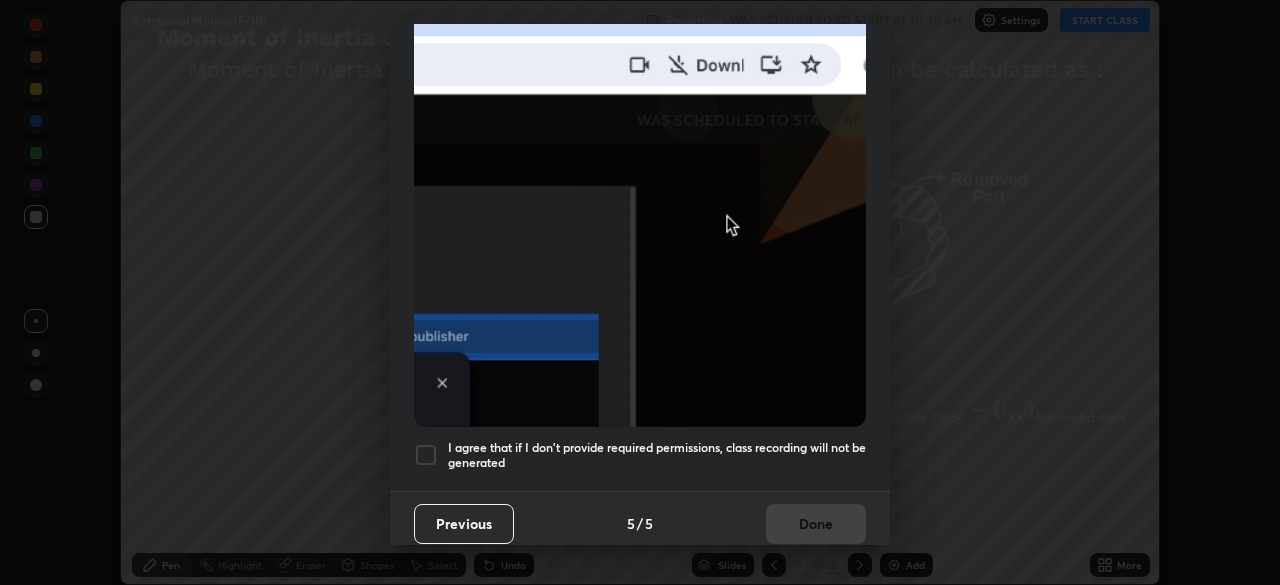 click at bounding box center (426, 455) 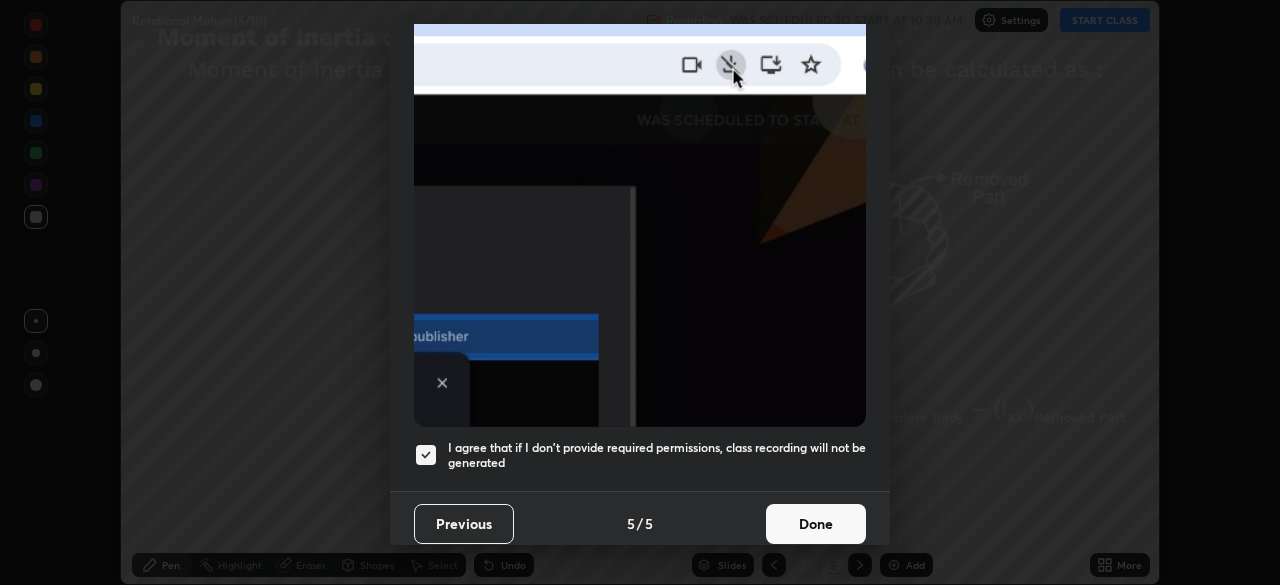click on "Done" at bounding box center [816, 524] 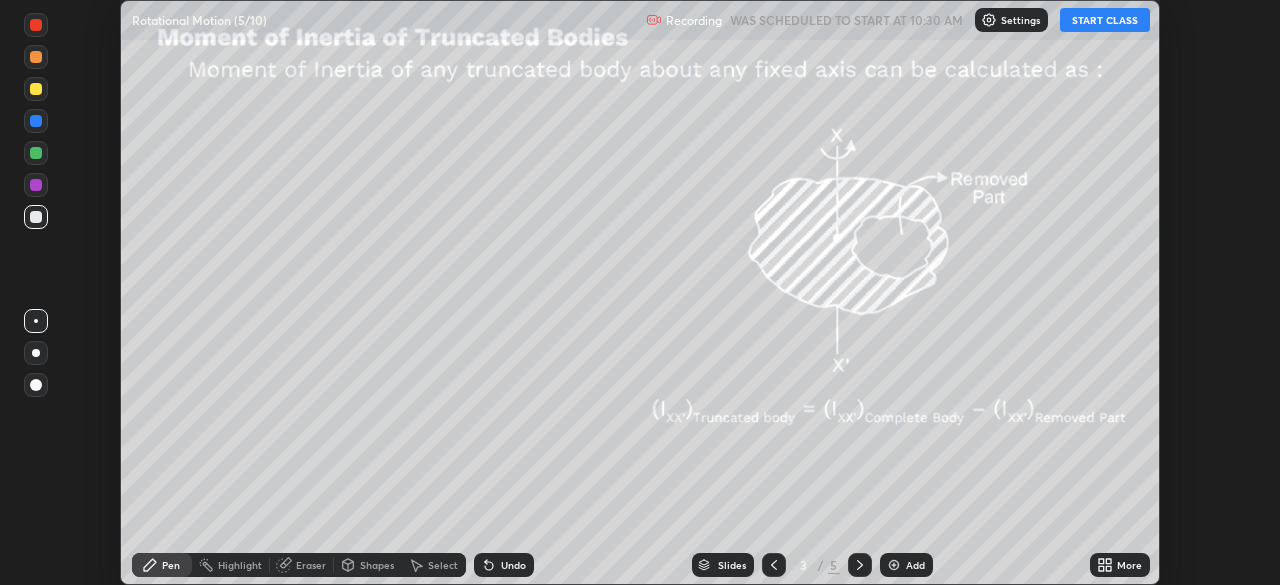 click on "5" at bounding box center [834, 565] 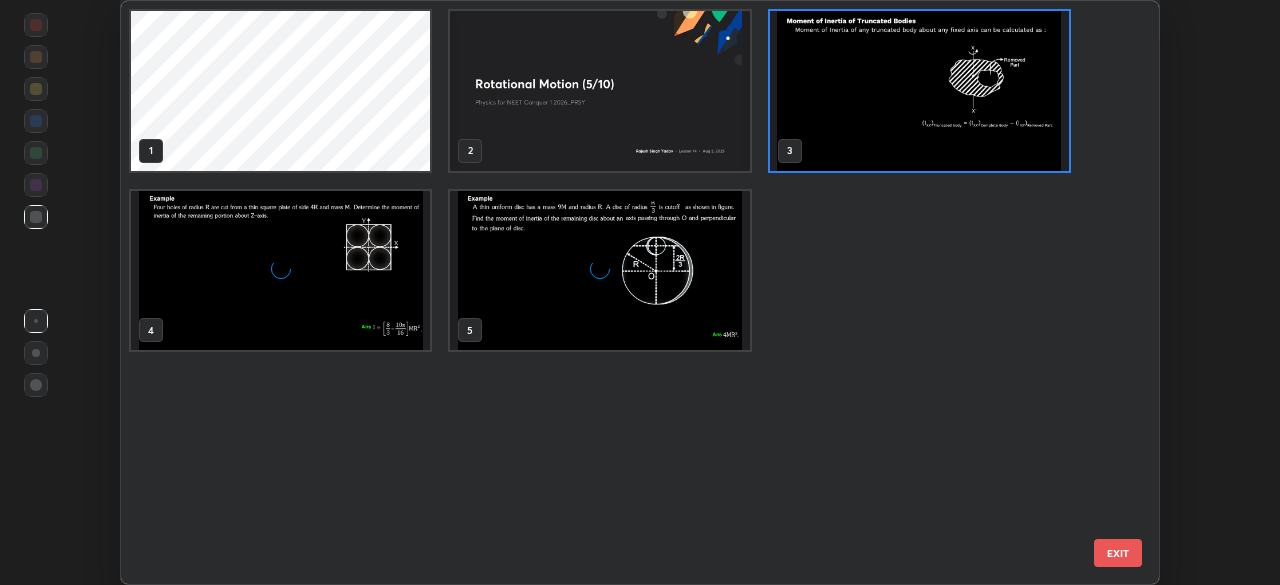 scroll, scrollTop: 7, scrollLeft: 11, axis: both 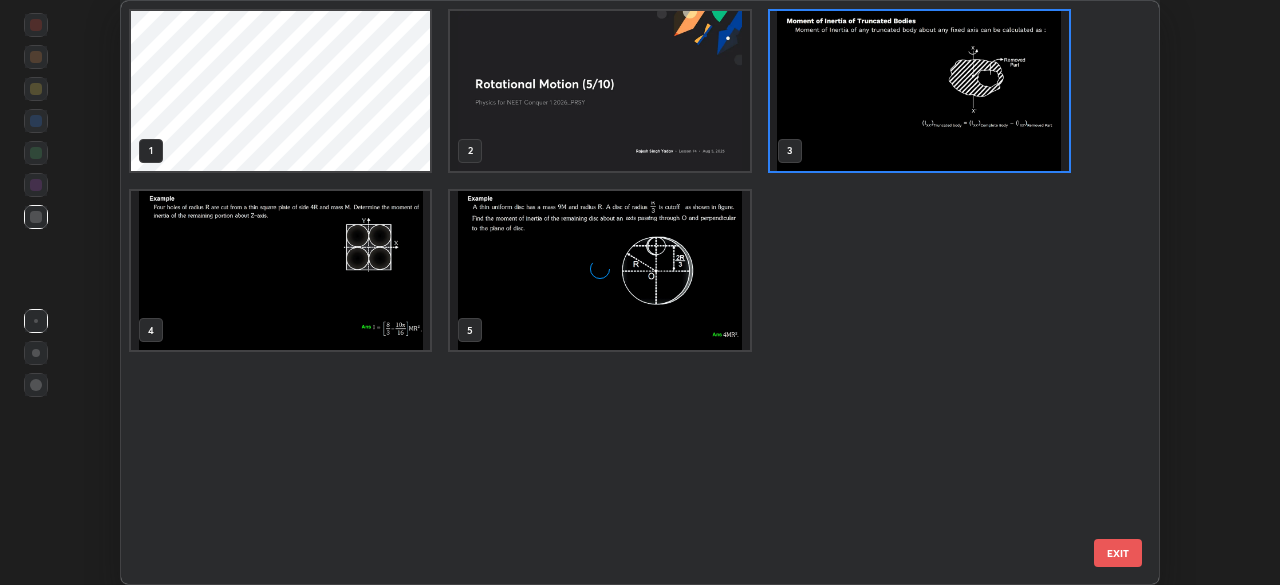 click at bounding box center (599, 271) 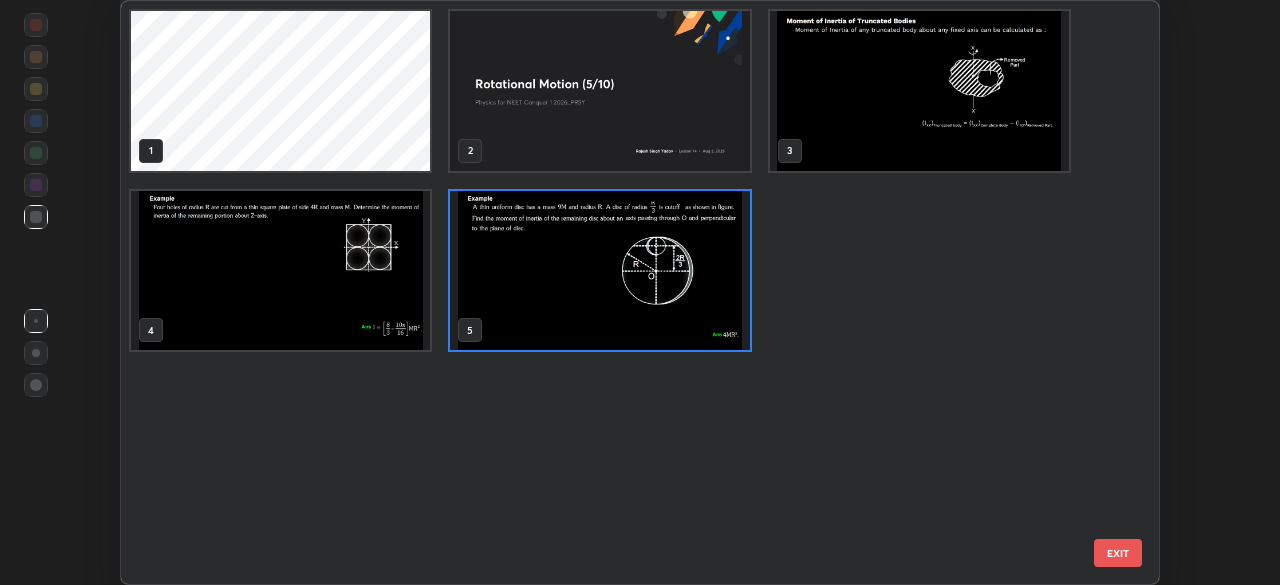 click at bounding box center [599, 271] 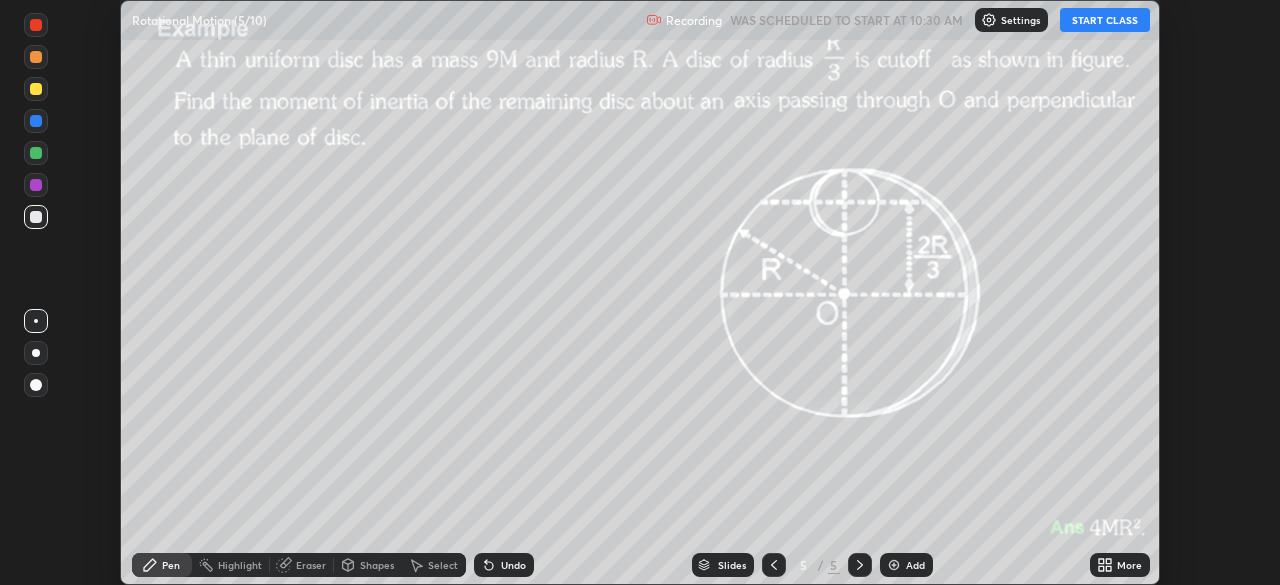 click at bounding box center (599, 271) 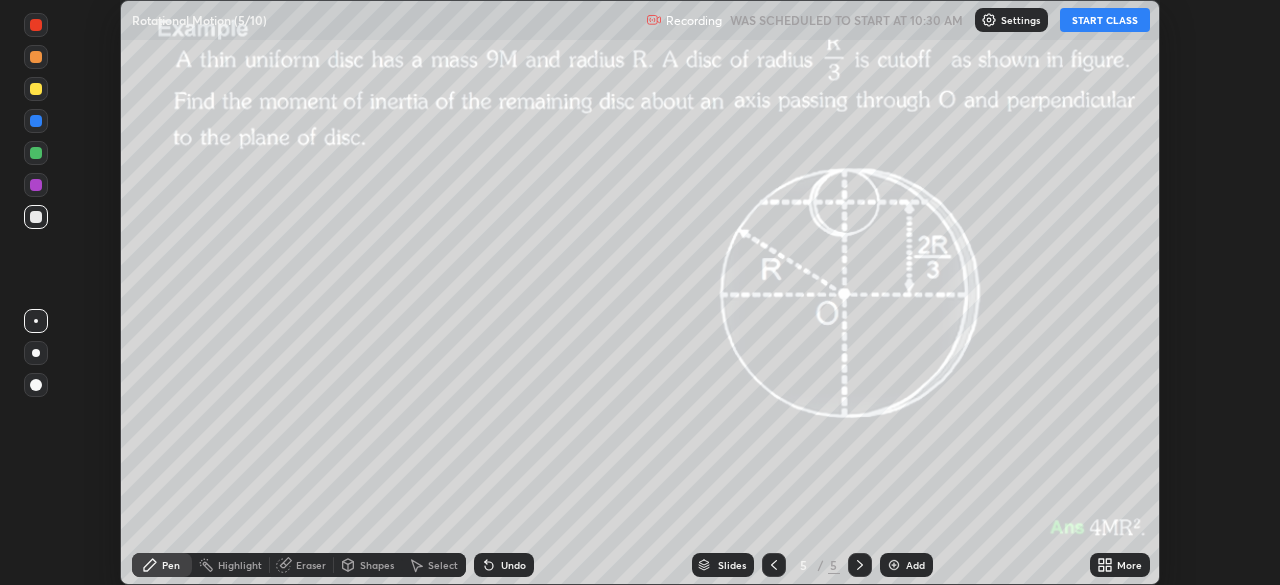 click on "More" at bounding box center (1120, 565) 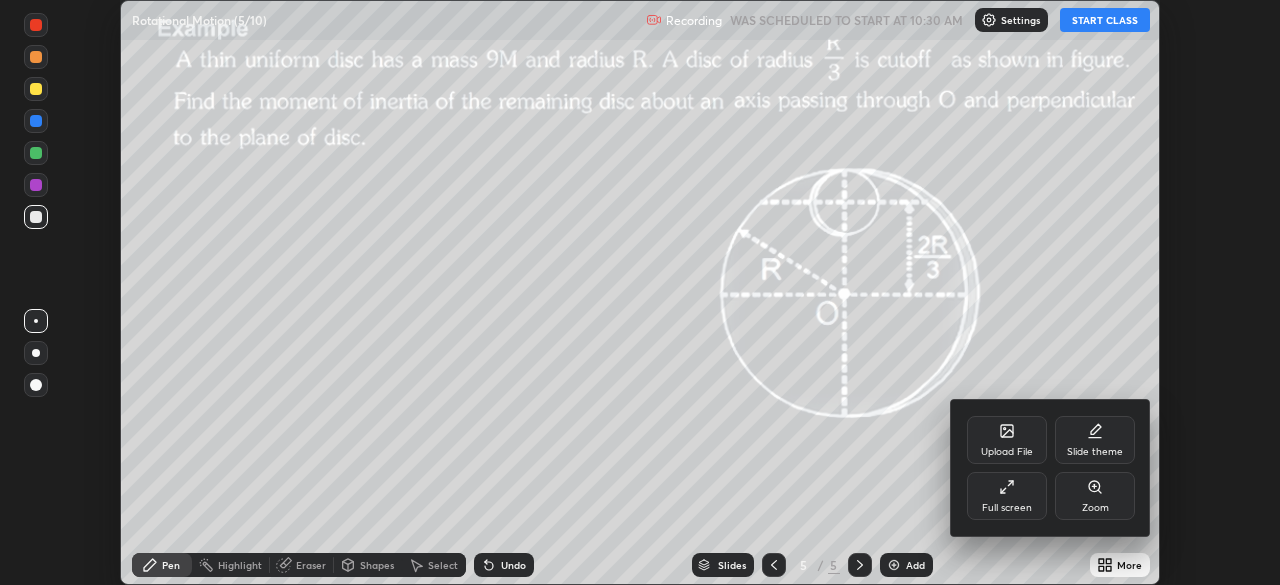 click on "Upload File" at bounding box center (1007, 440) 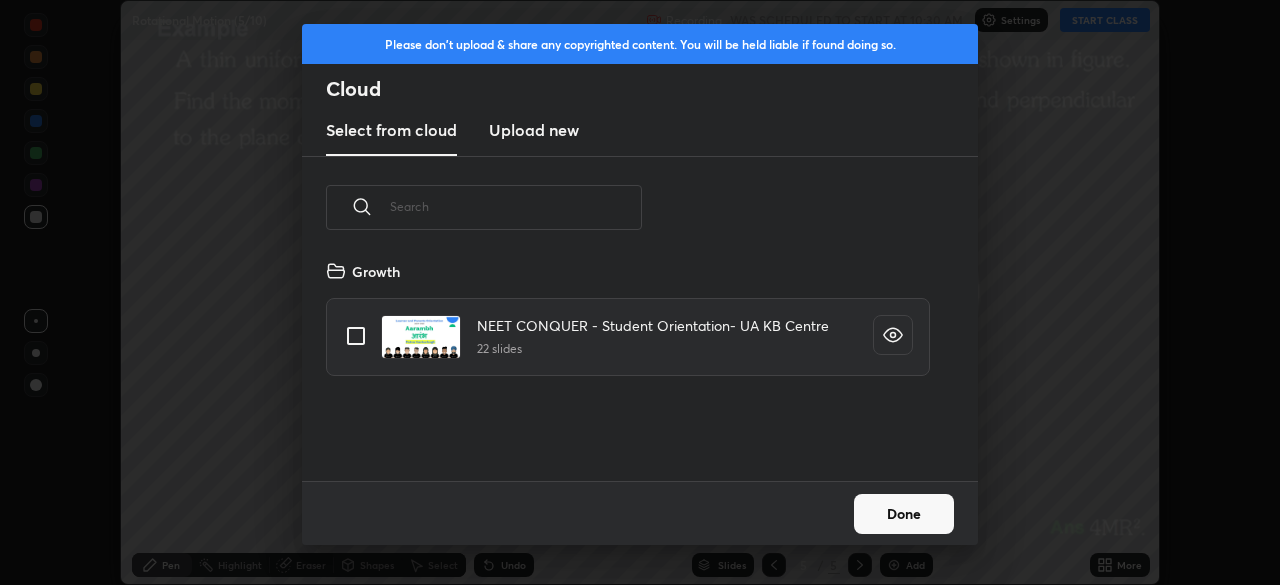 scroll, scrollTop: 7, scrollLeft: 11, axis: both 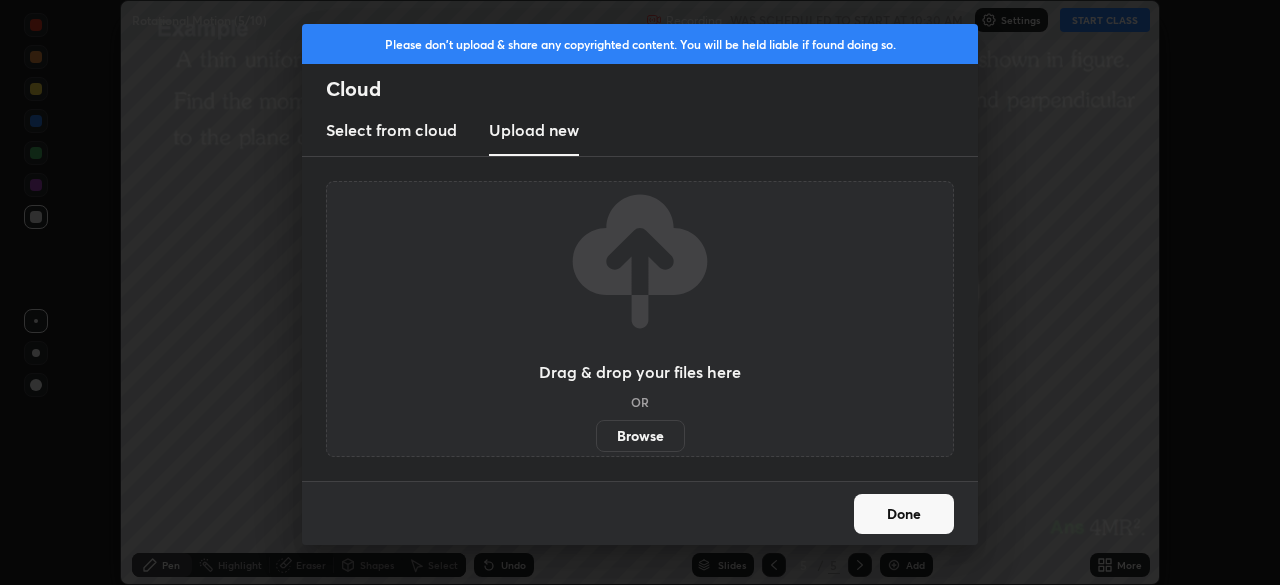 click on "Browse" at bounding box center [640, 436] 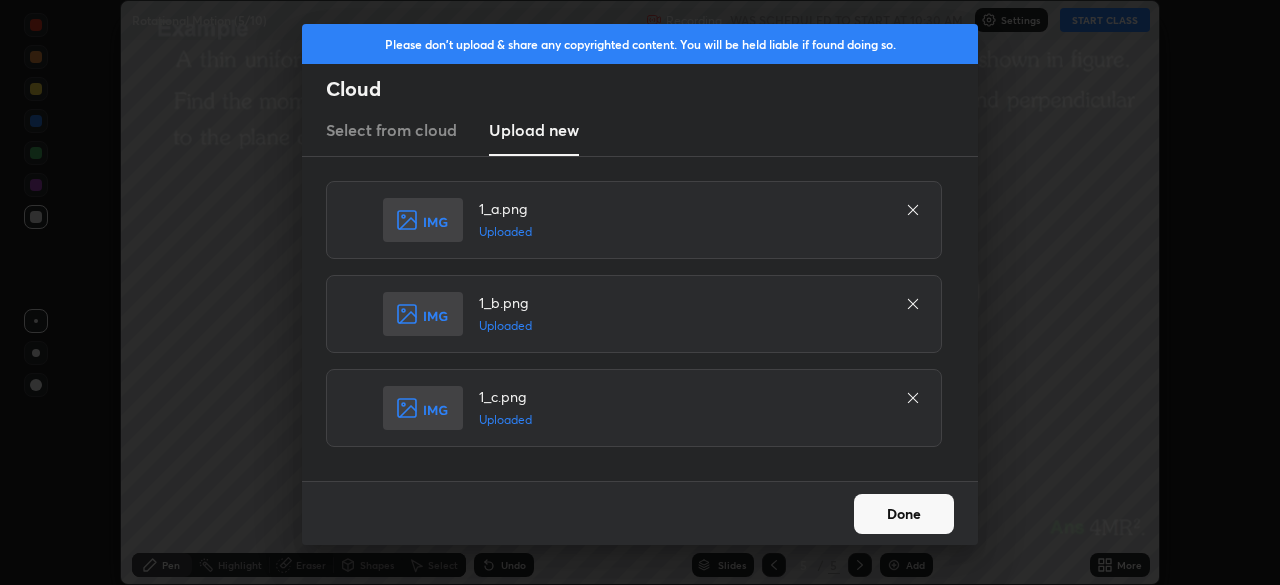 click on "Done" at bounding box center [904, 514] 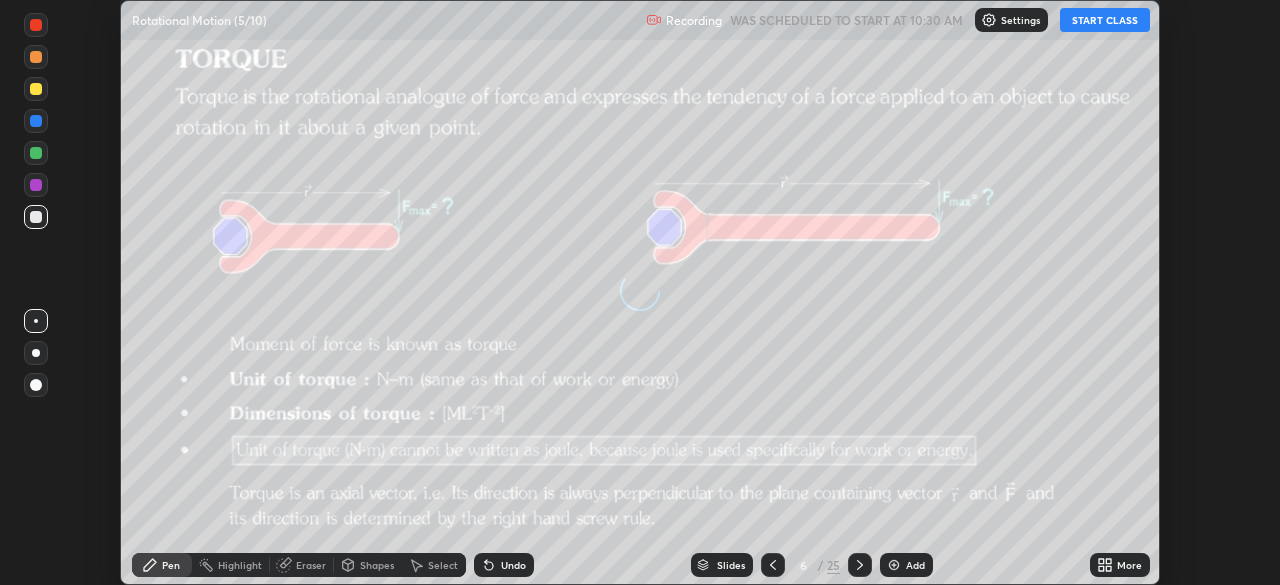click on "6" at bounding box center [803, 565] 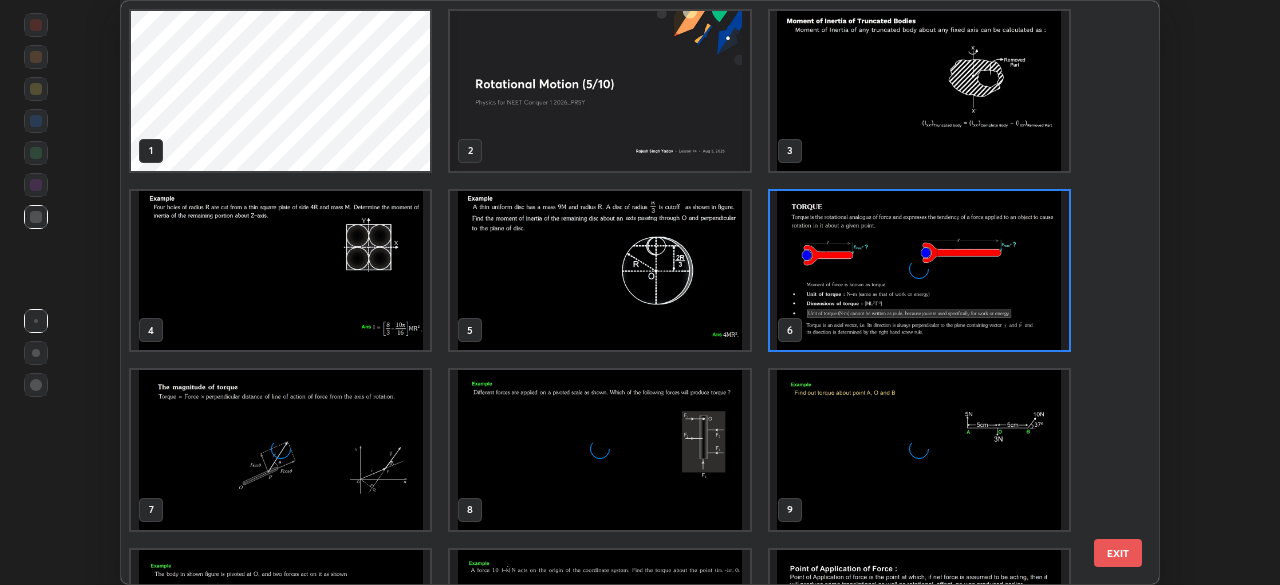 scroll, scrollTop: 7, scrollLeft: 11, axis: both 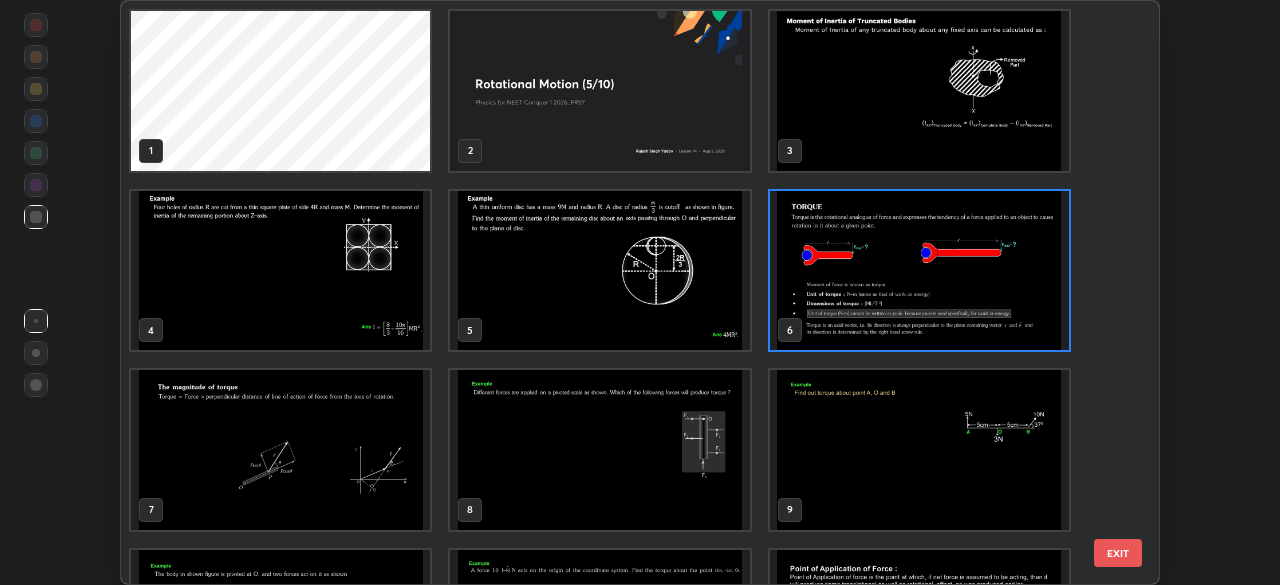 click at bounding box center (599, 91) 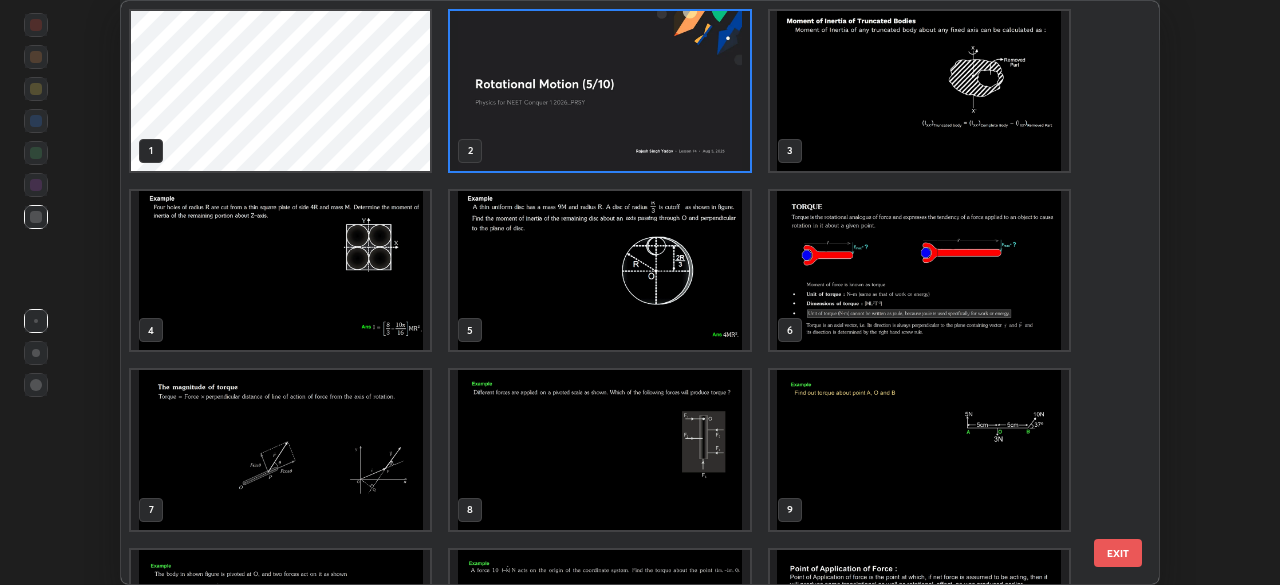 click at bounding box center (599, 91) 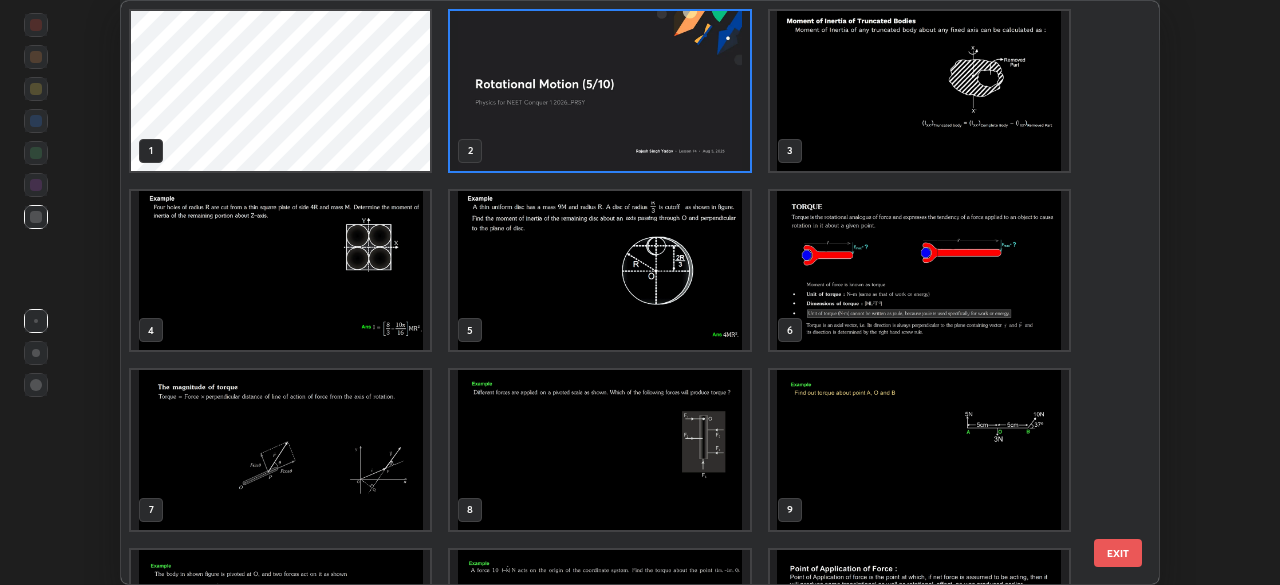 click at bounding box center (599, 91) 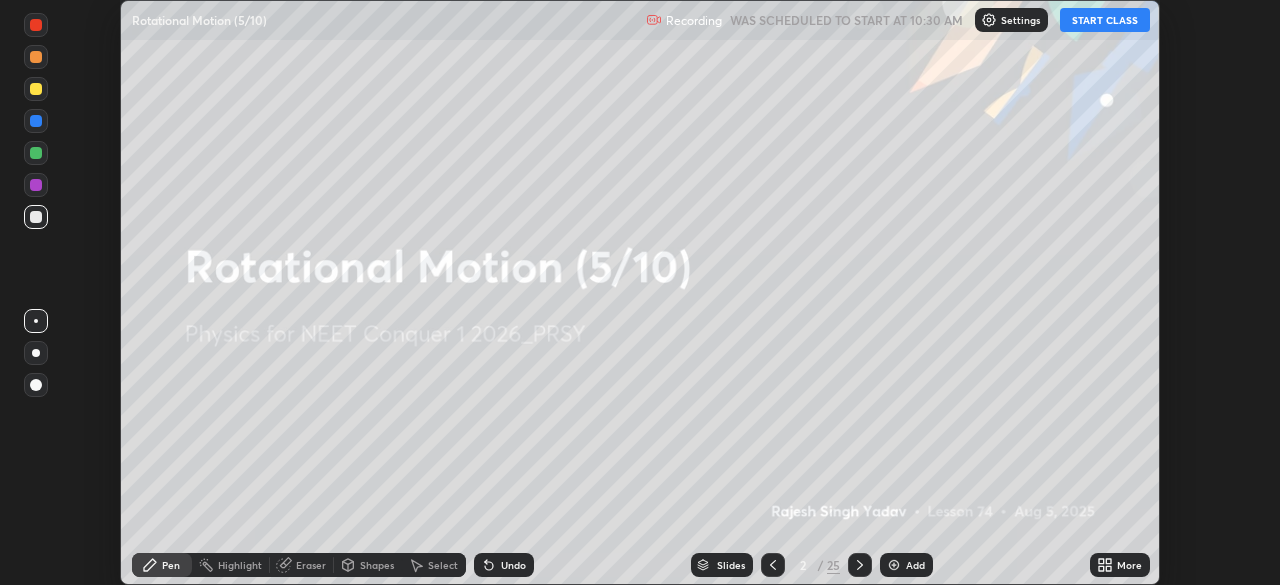 click on "More" at bounding box center (1129, 565) 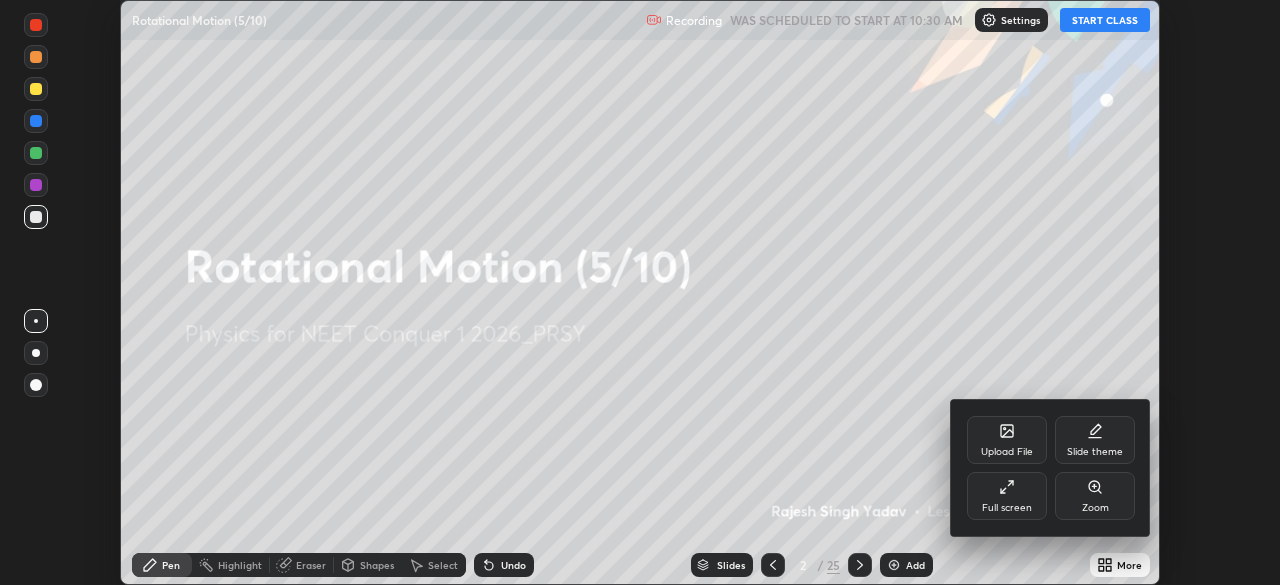 click on "Full screen" at bounding box center (1007, 496) 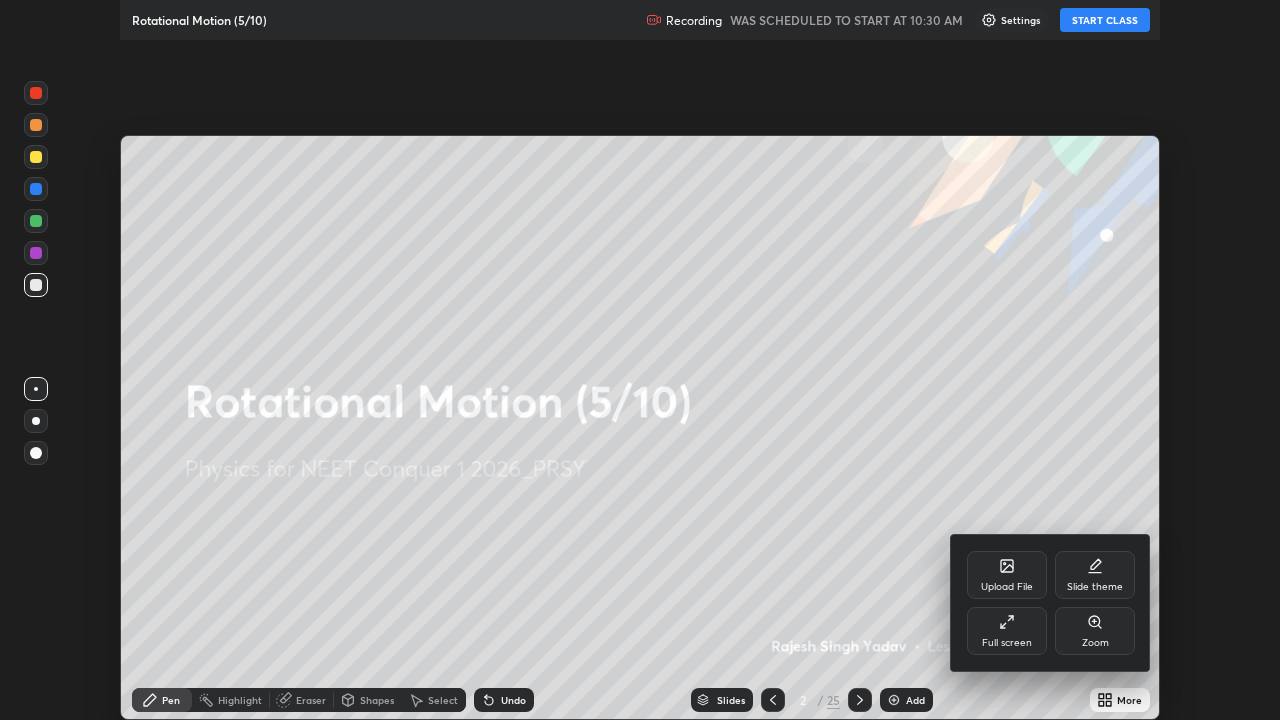 scroll, scrollTop: 99280, scrollLeft: 98720, axis: both 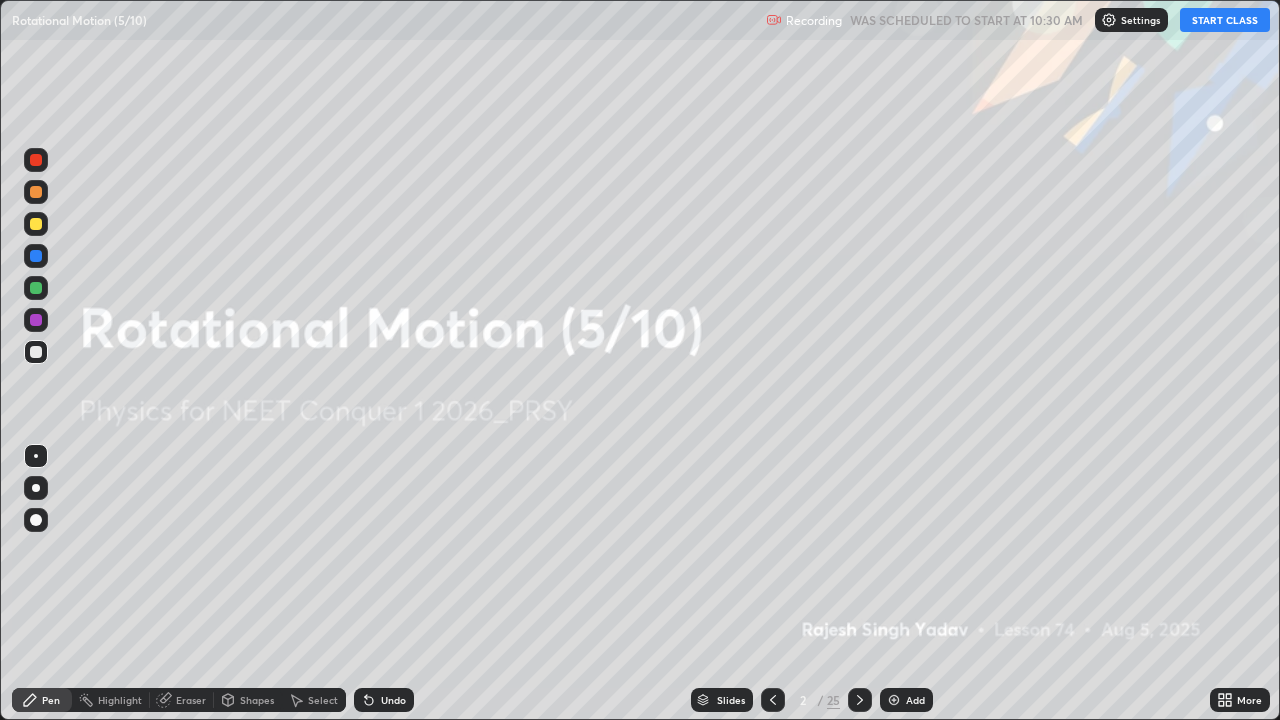 click on "START CLASS" at bounding box center (1225, 20) 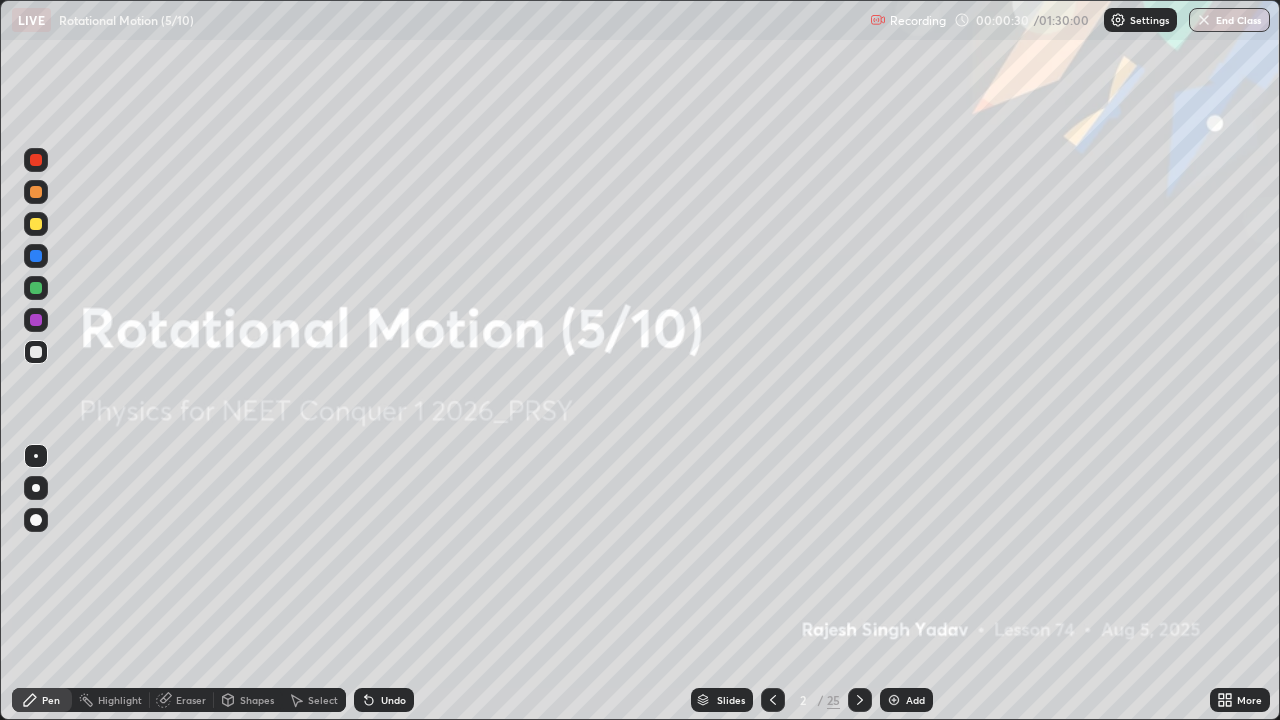 click 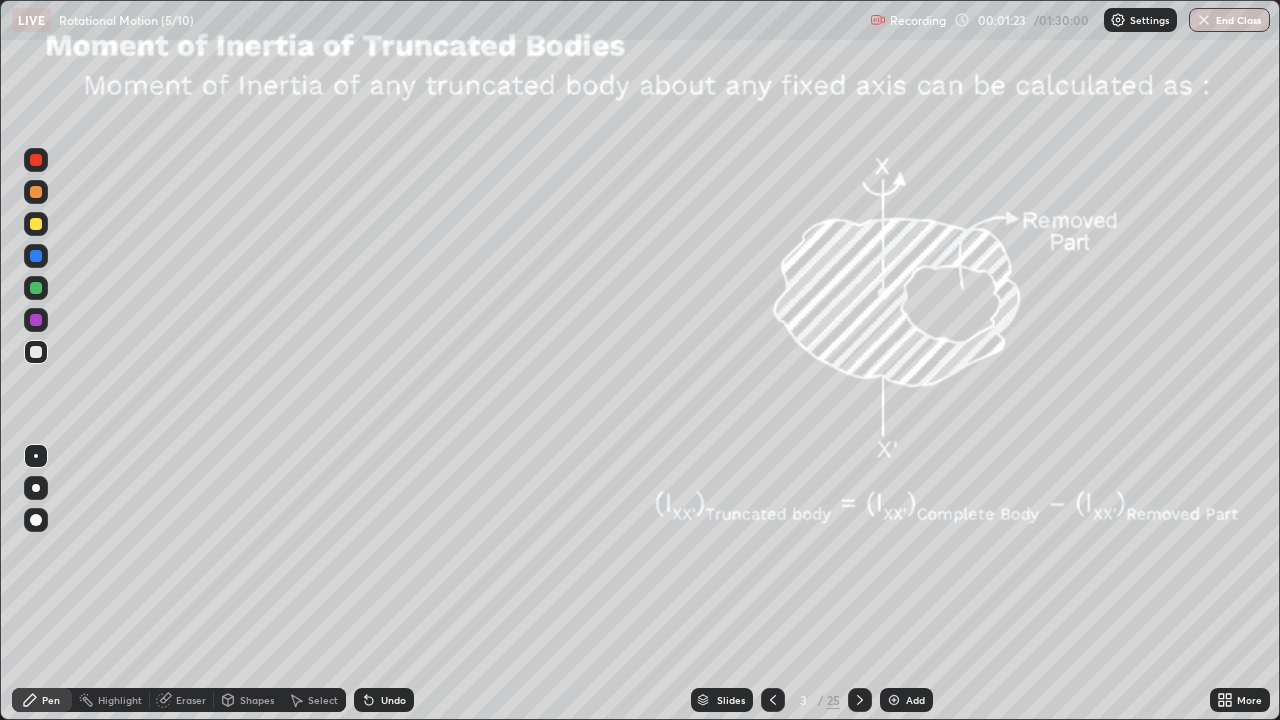 click 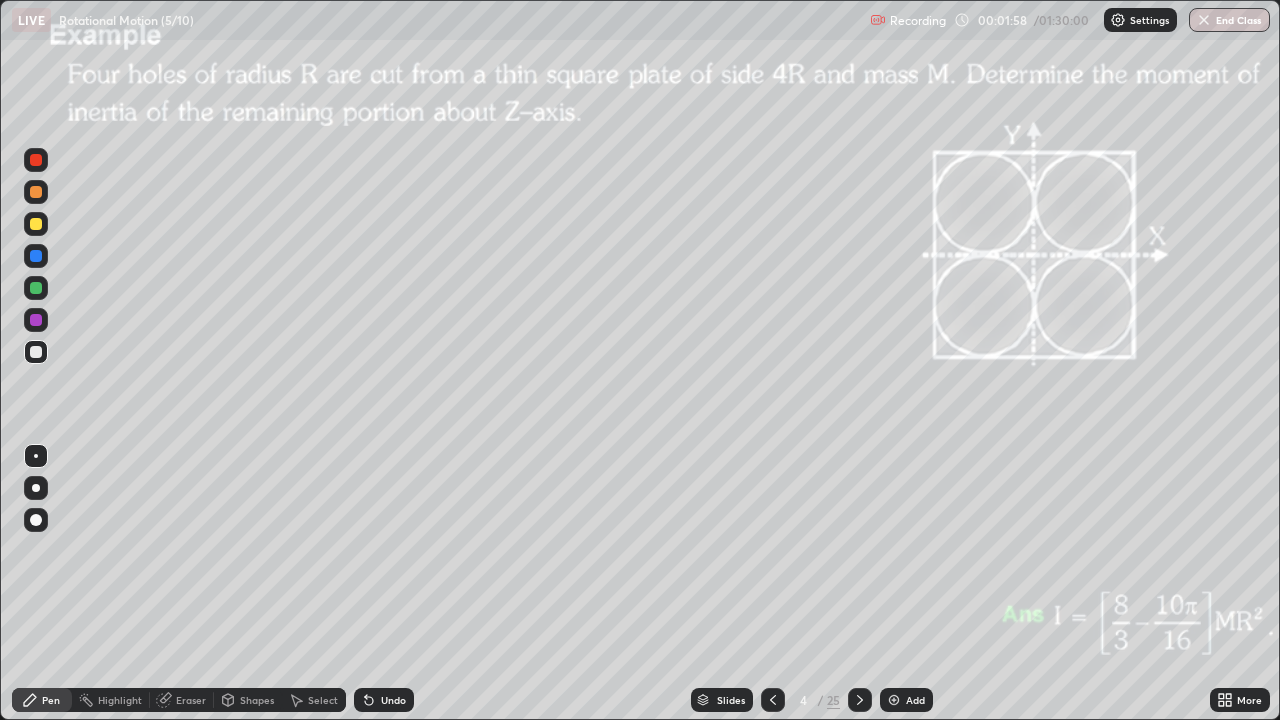 click at bounding box center [36, 488] 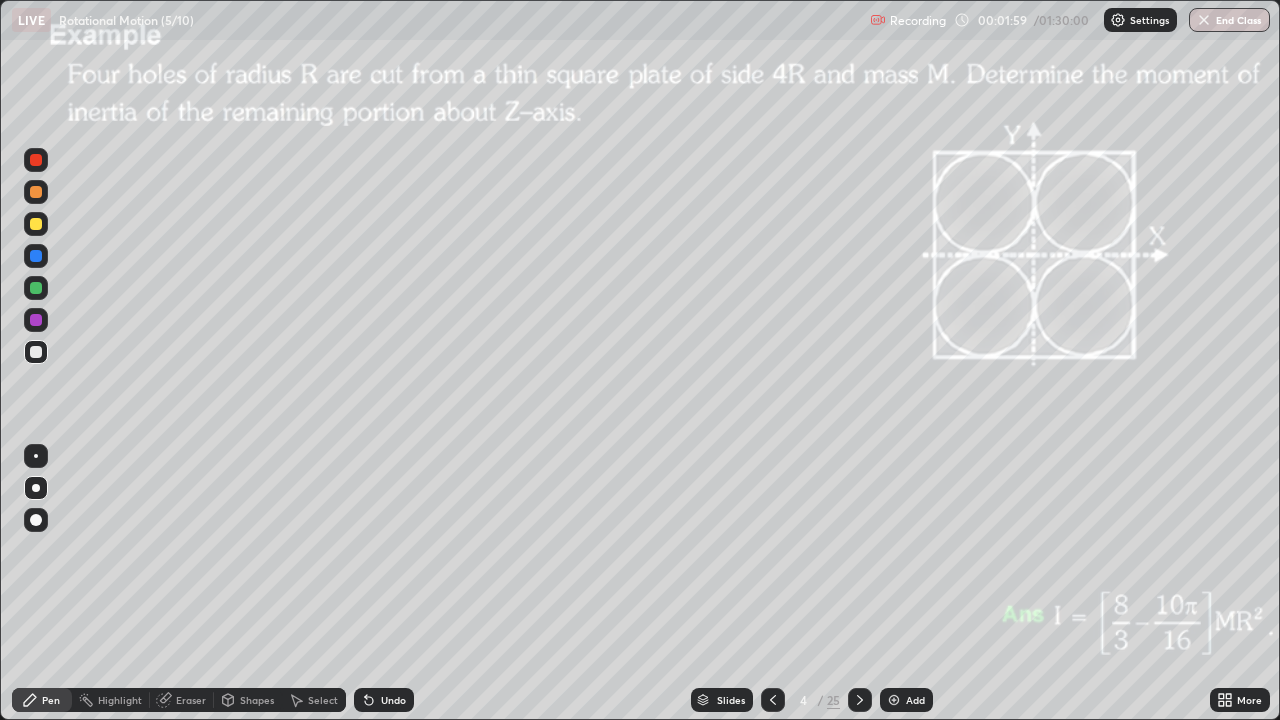 click on "Shapes" at bounding box center (257, 700) 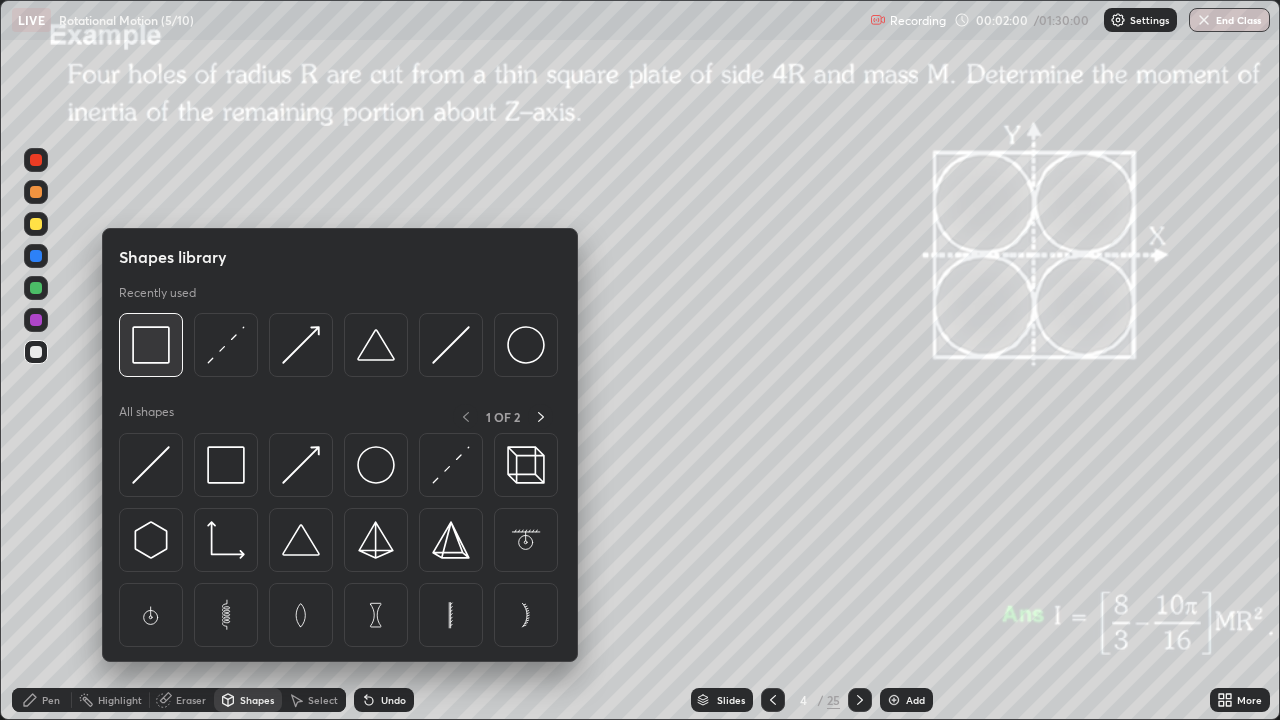 click at bounding box center [151, 345] 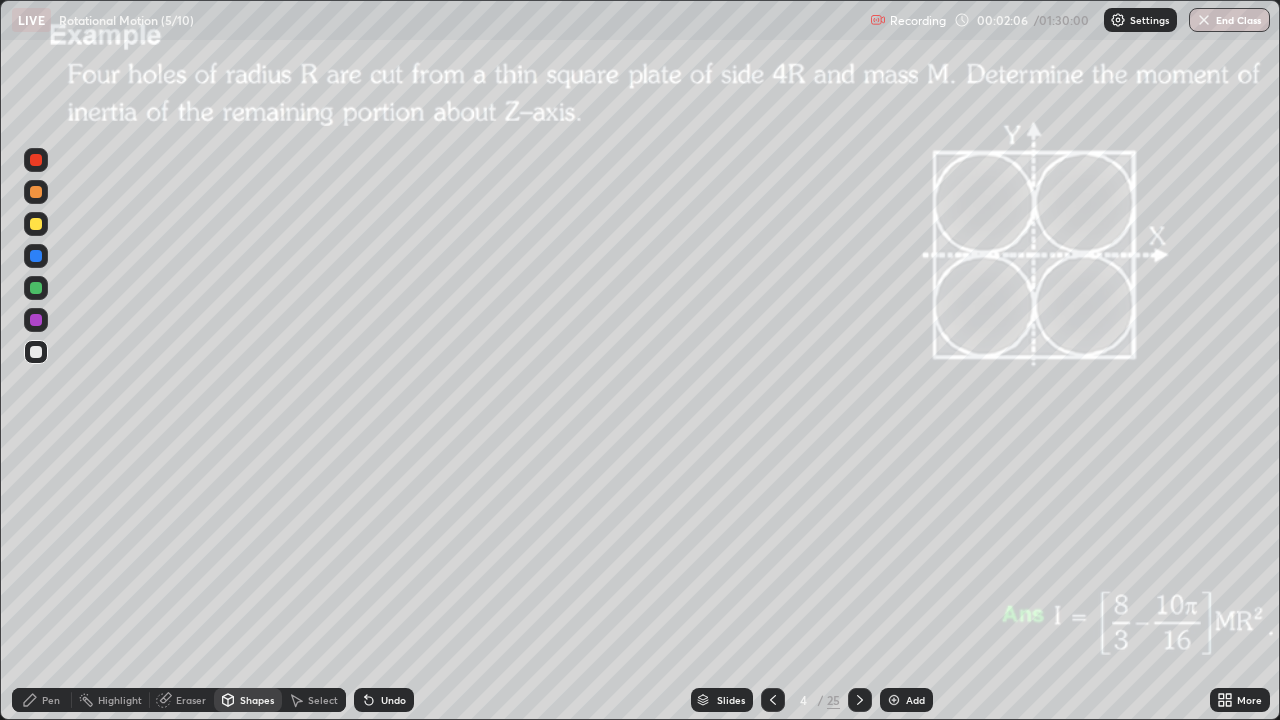 click on "Select" at bounding box center [323, 700] 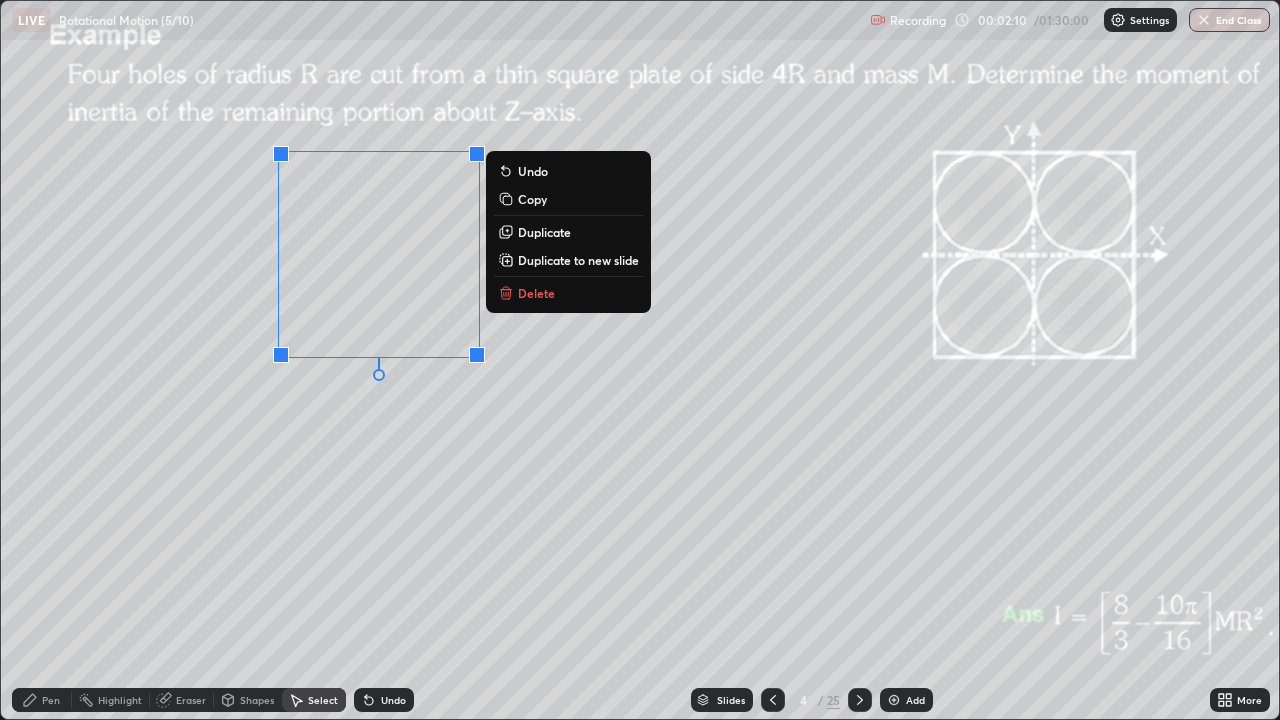 click on "Shapes" at bounding box center (257, 700) 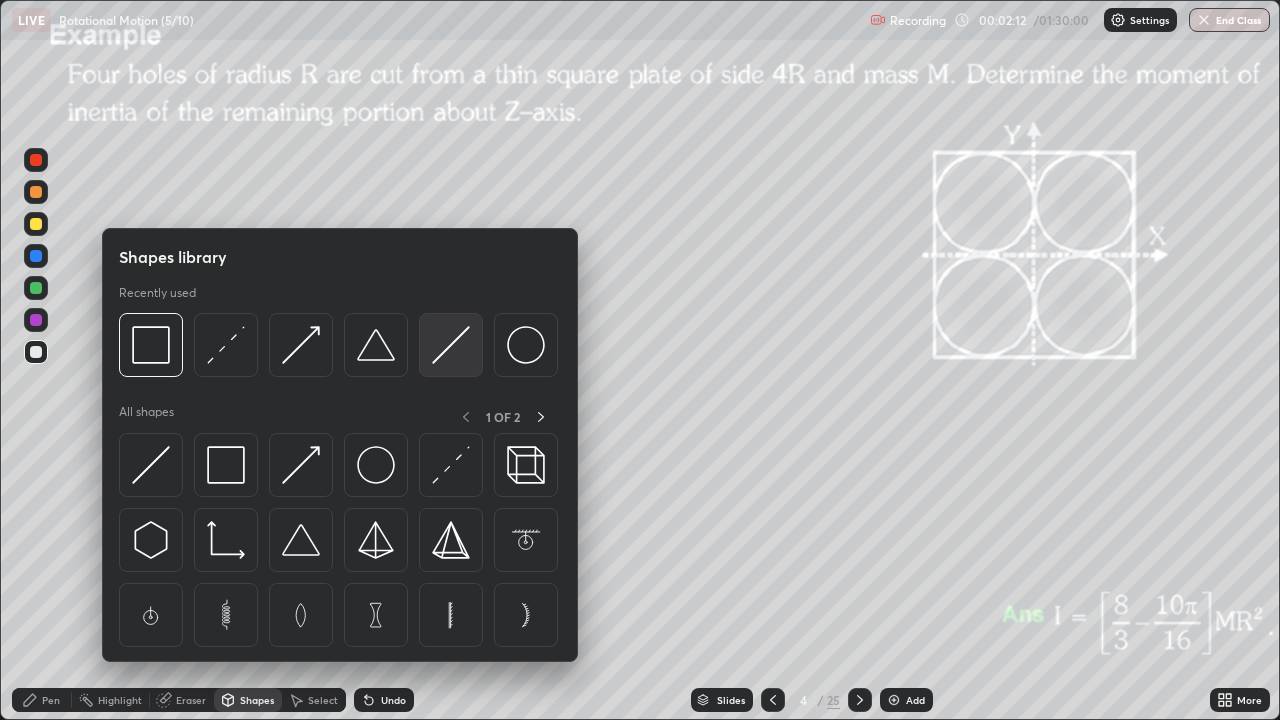 click at bounding box center (451, 345) 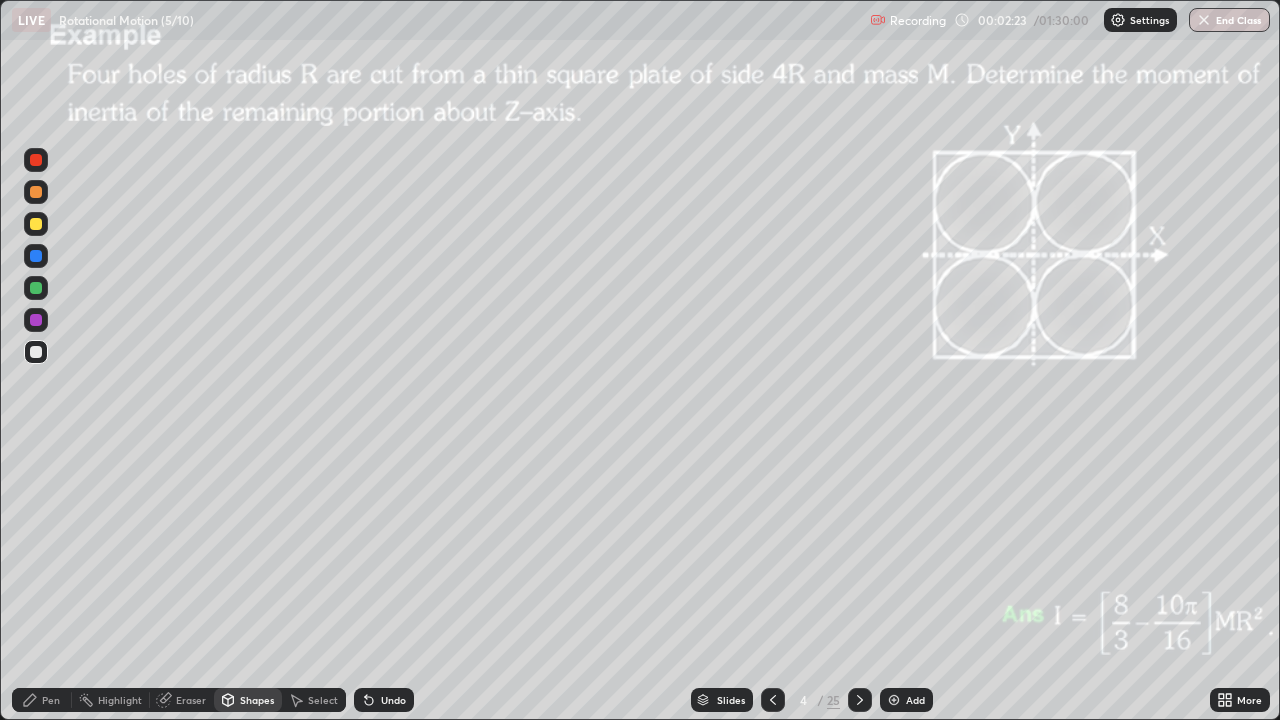 click on "Shapes" at bounding box center (248, 700) 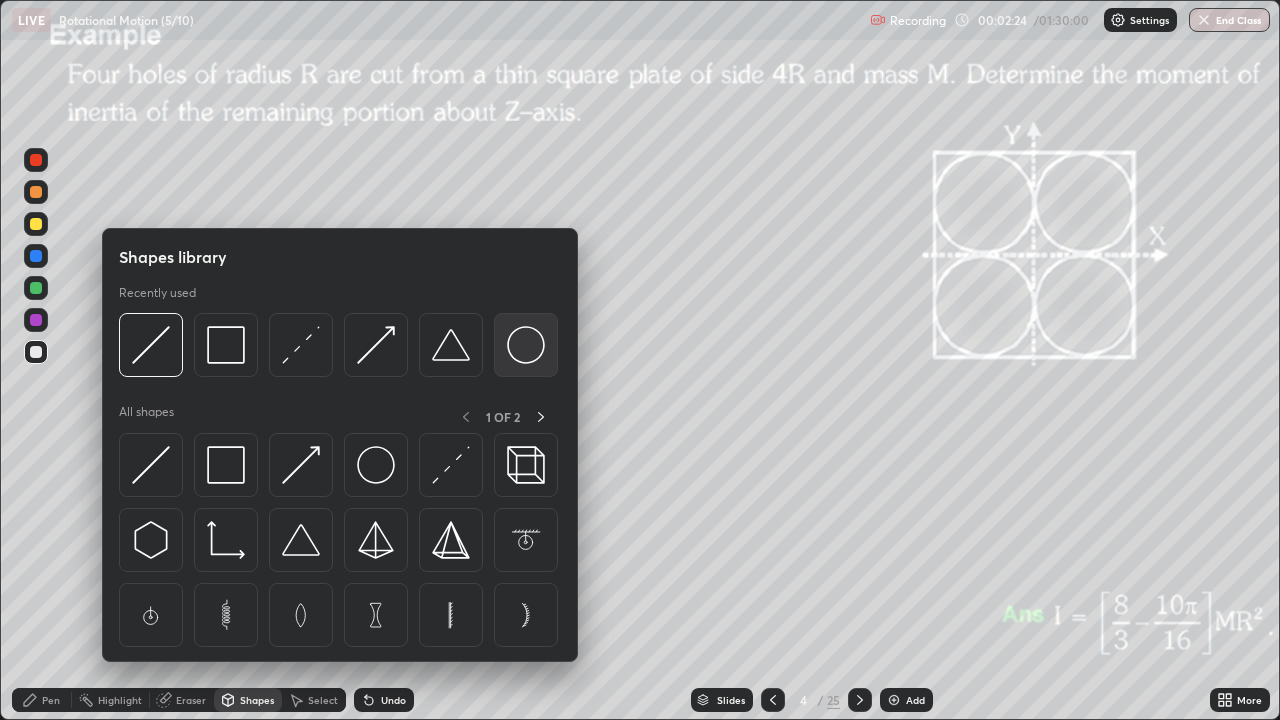 click at bounding box center (526, 345) 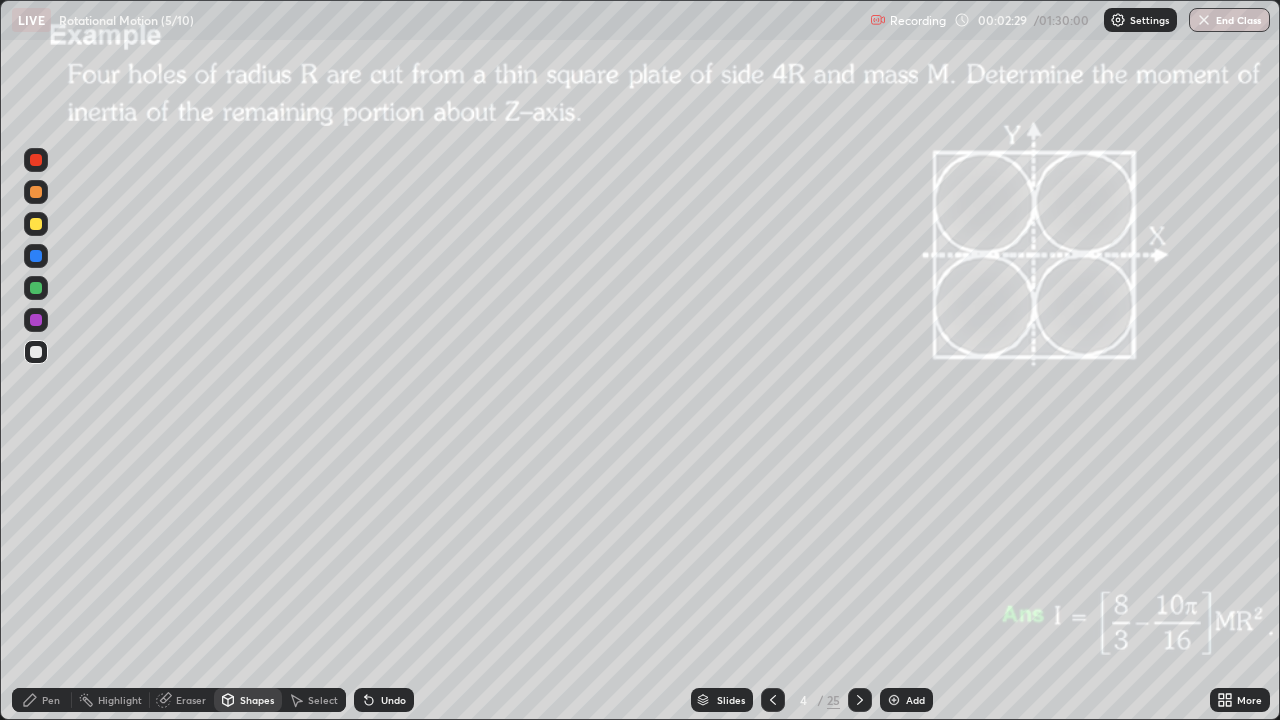 click on "Select" at bounding box center [323, 700] 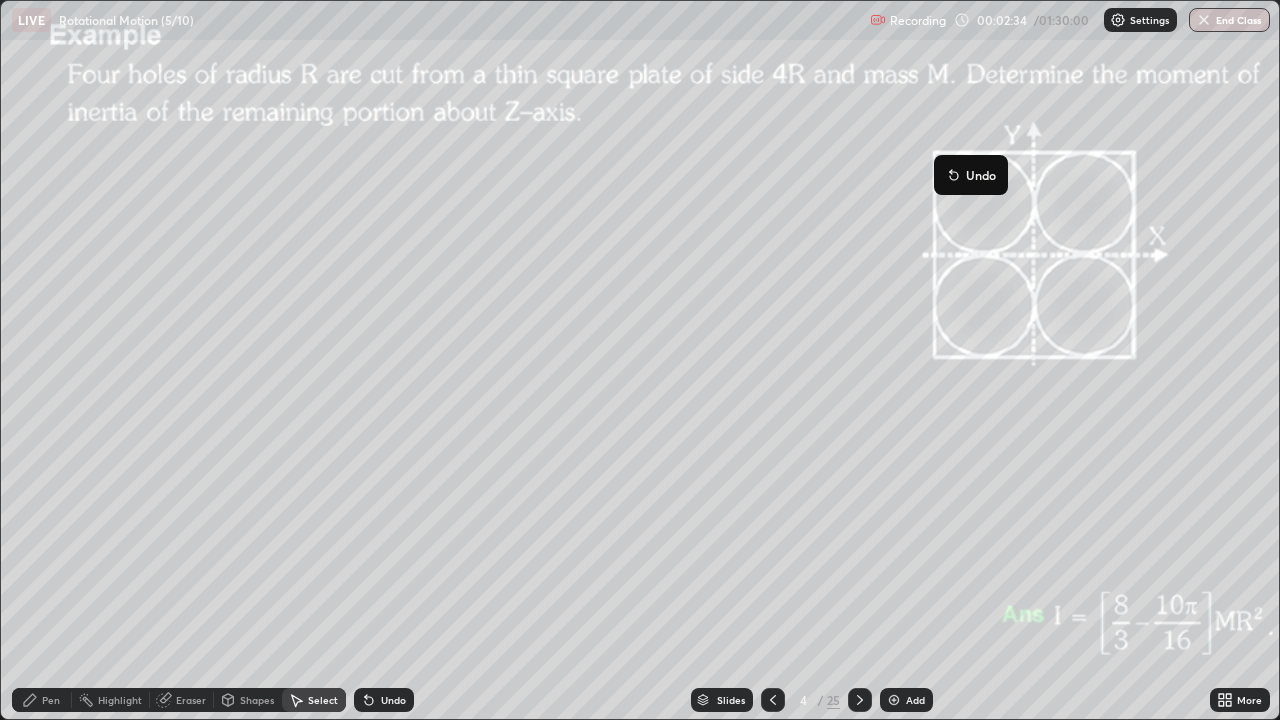 click on "0 ° Undo Copy Duplicate Duplicate to new slide Delete" at bounding box center [640, 360] 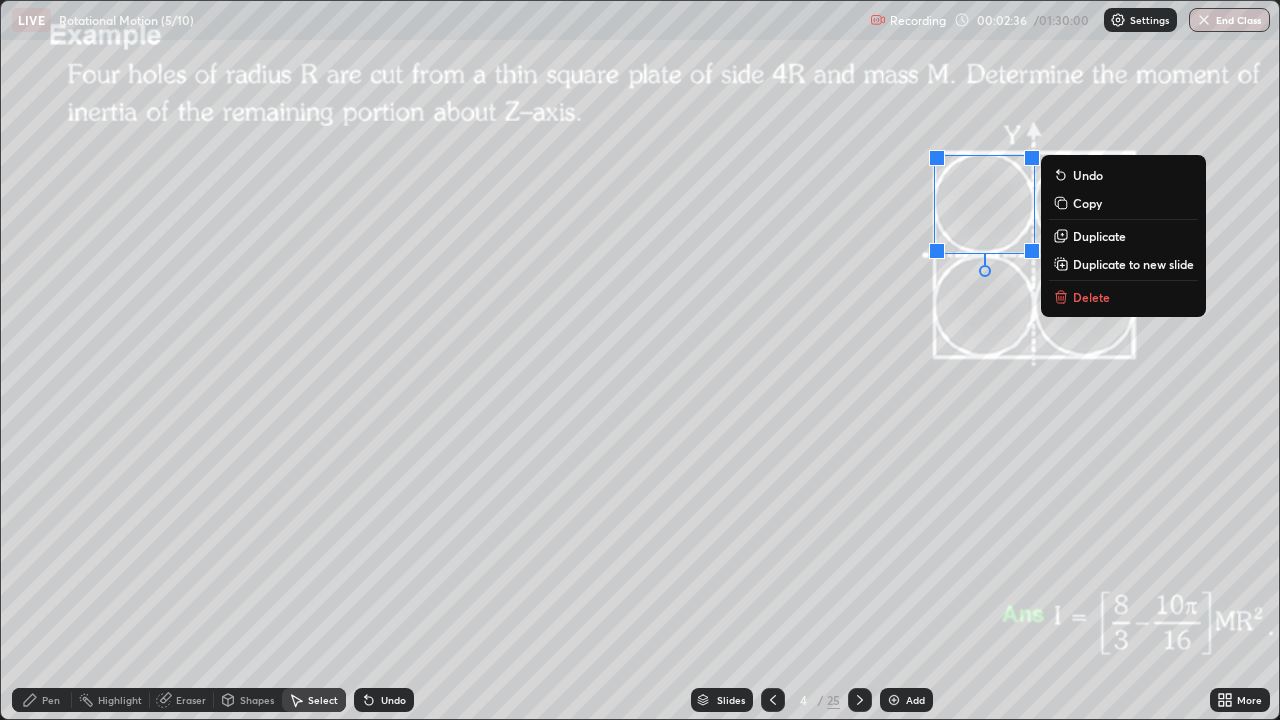 click on "Duplicate" at bounding box center [1099, 236] 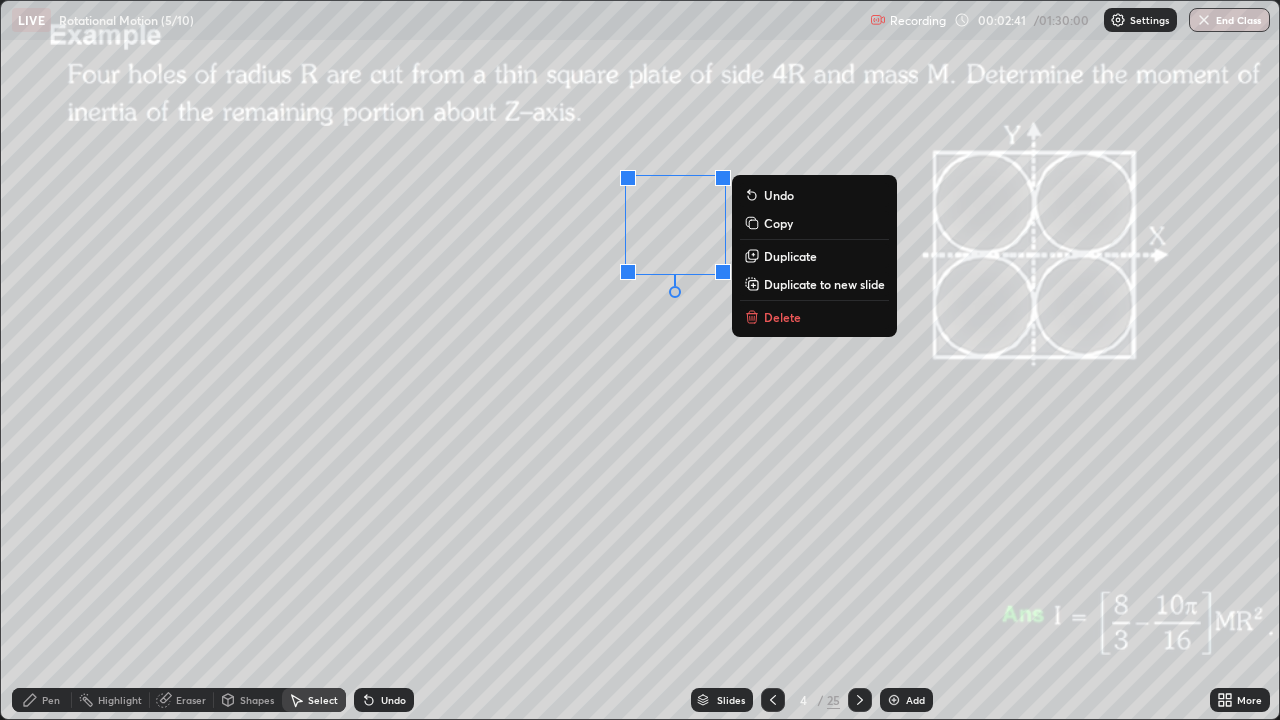 click on "0 ° Undo Copy Duplicate Duplicate to new slide Delete" at bounding box center (640, 360) 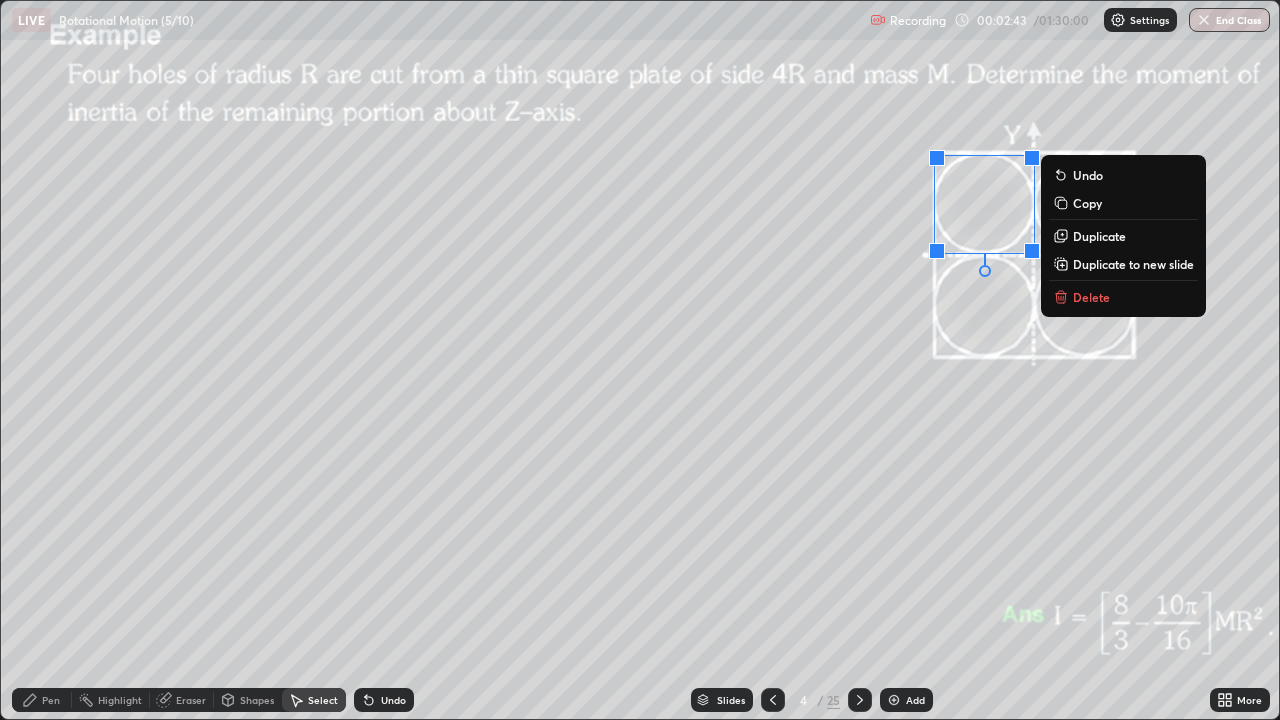 click on "Duplicate" at bounding box center (1099, 236) 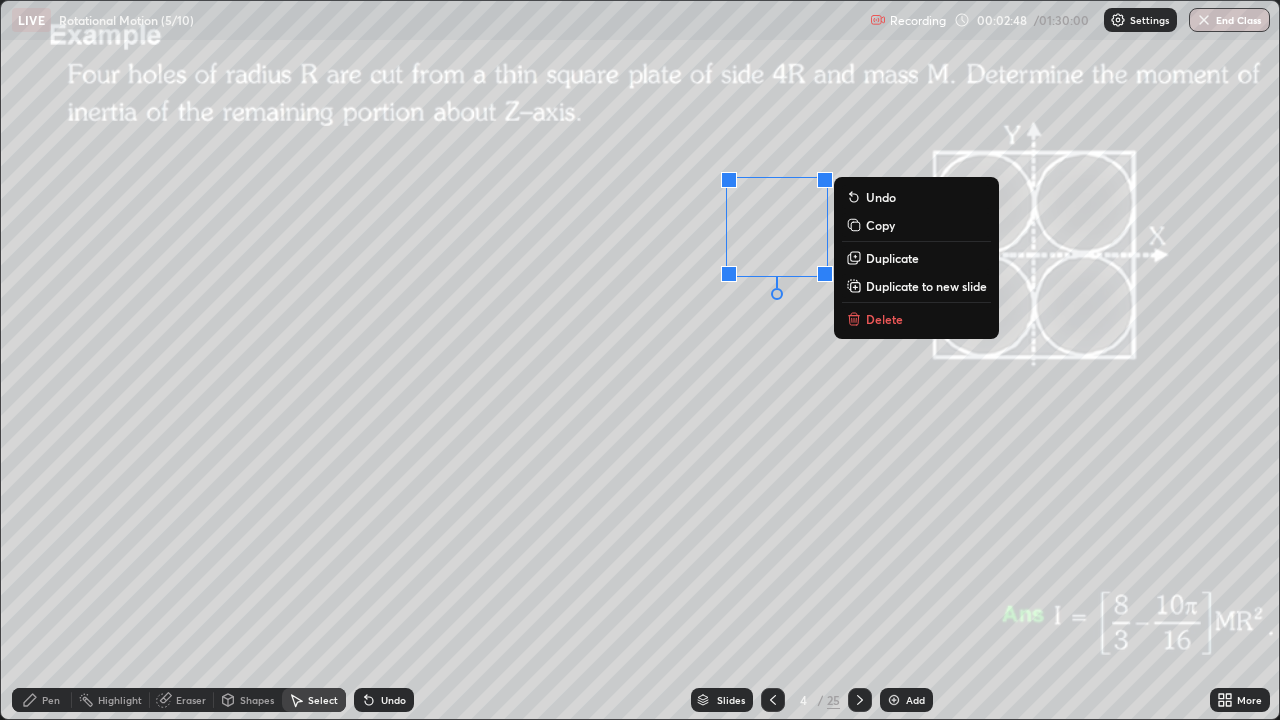 click on "Duplicate" at bounding box center [892, 258] 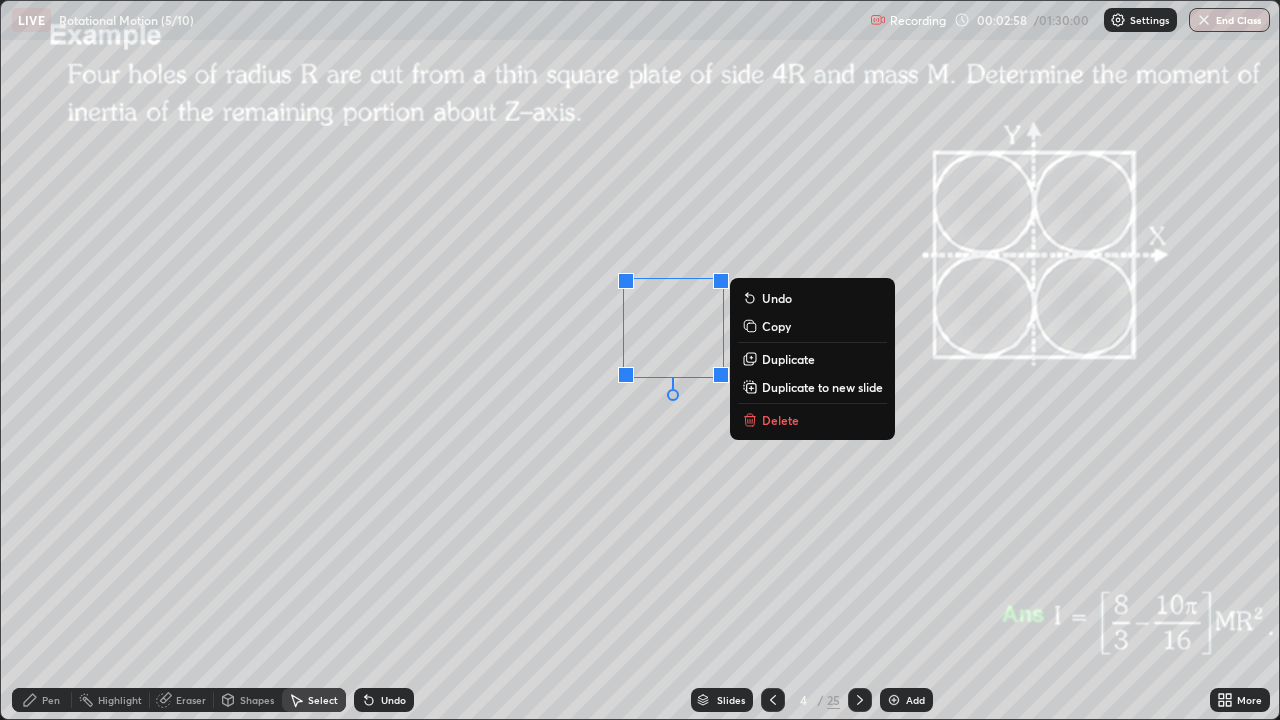 click on "0 ° Undo Copy Duplicate Duplicate to new slide Delete" at bounding box center [640, 360] 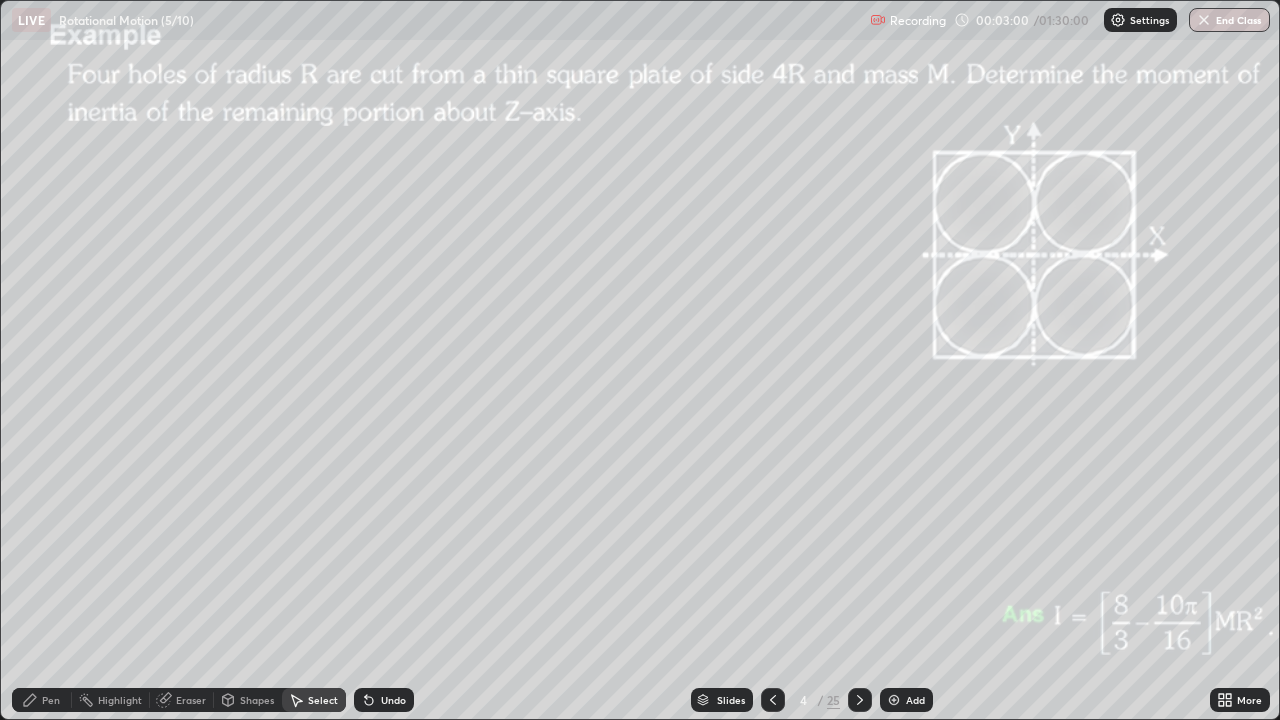 click on "Pen" at bounding box center (51, 700) 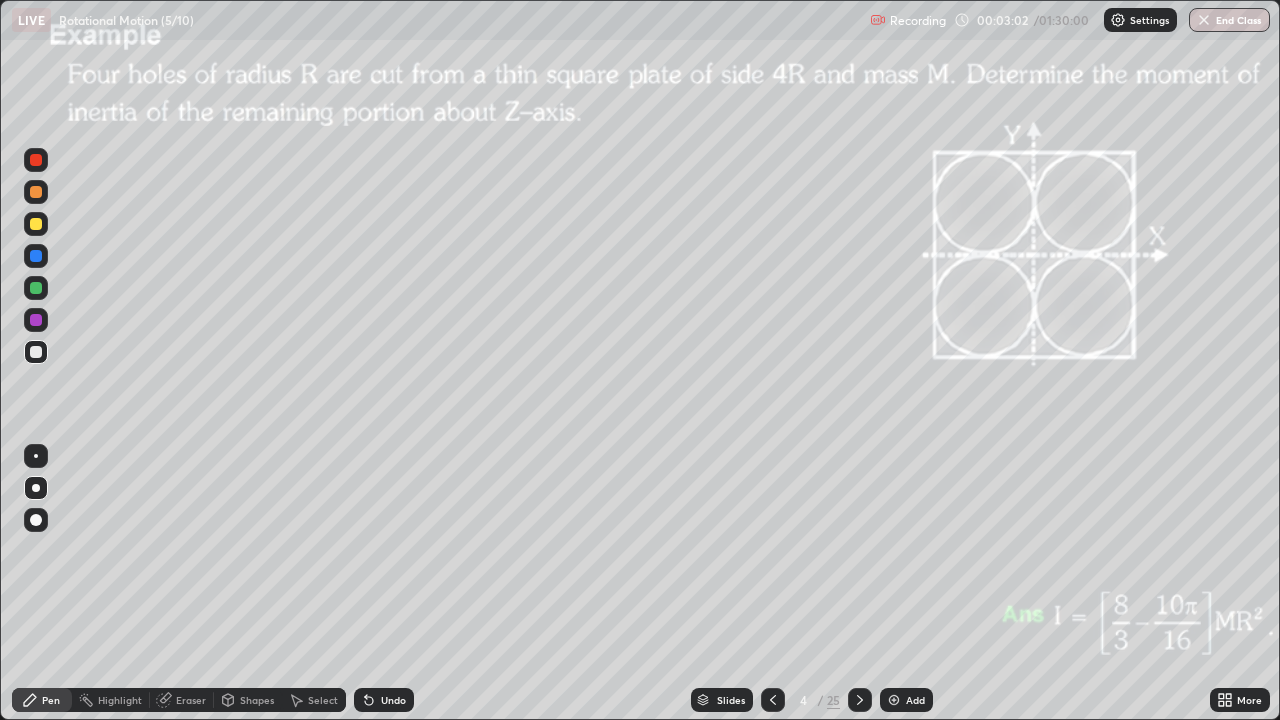 click at bounding box center (36, 224) 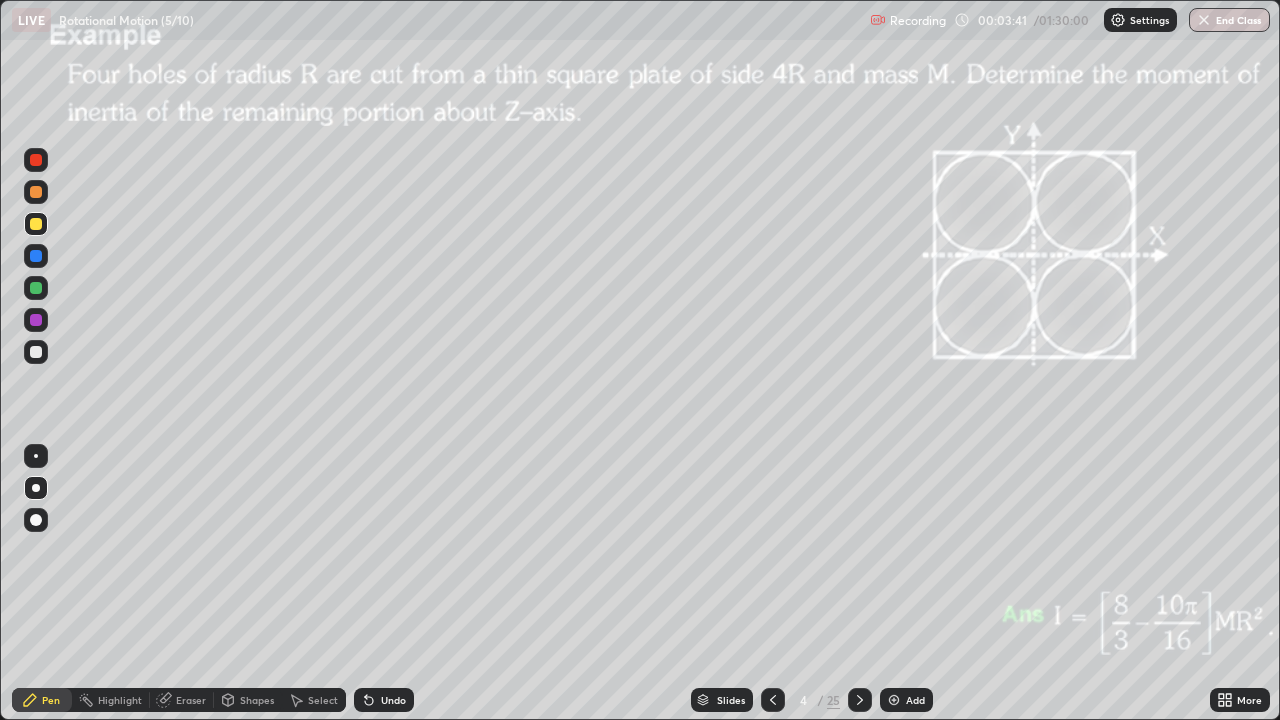 click at bounding box center [36, 352] 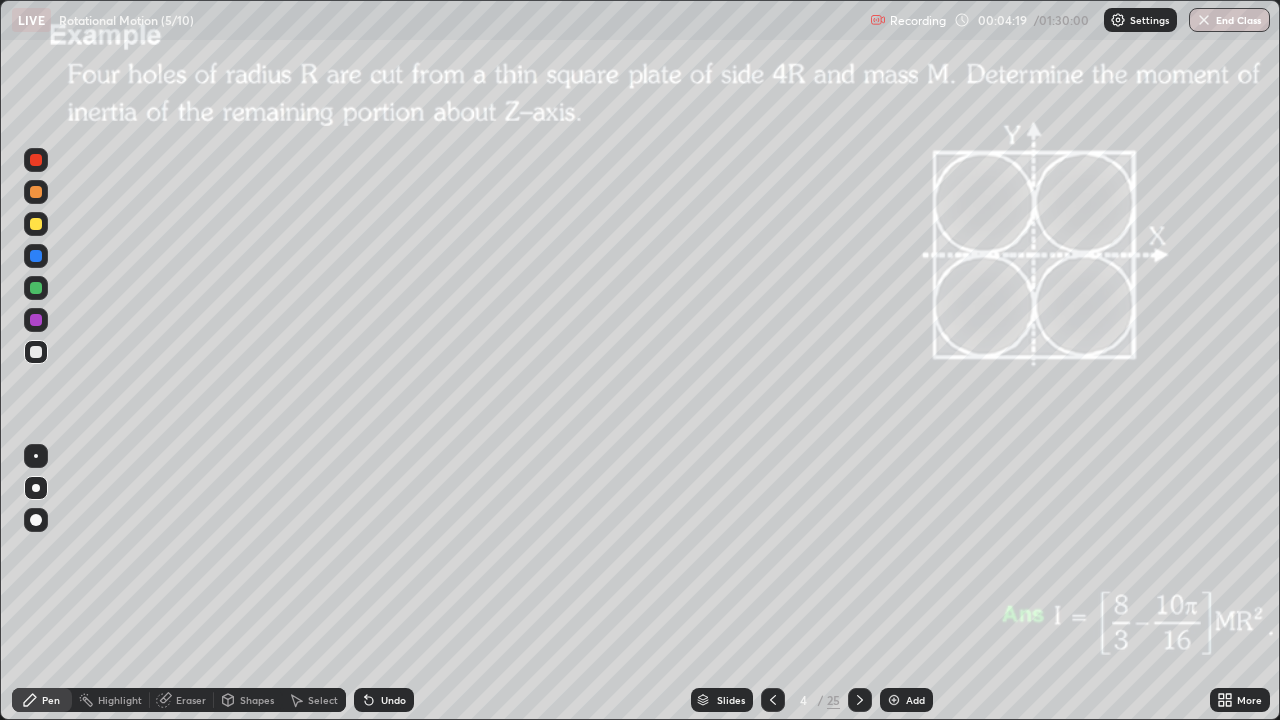 click at bounding box center [36, 192] 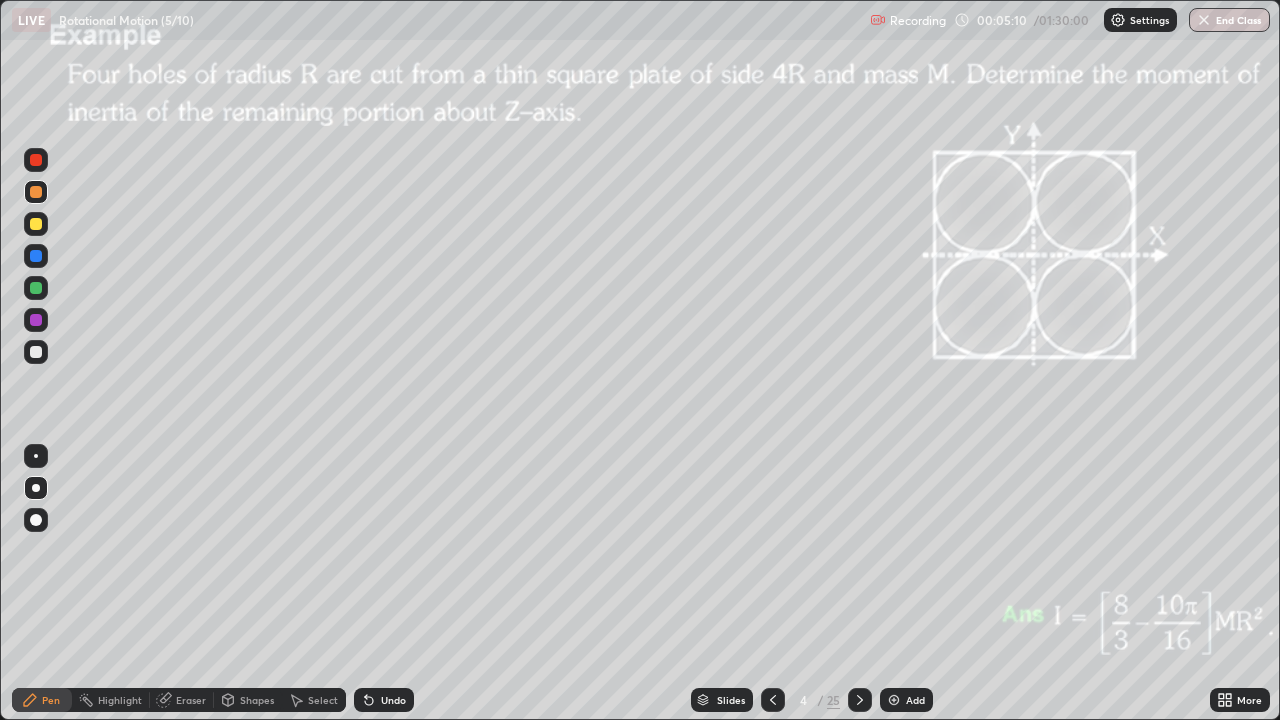 click at bounding box center (36, 224) 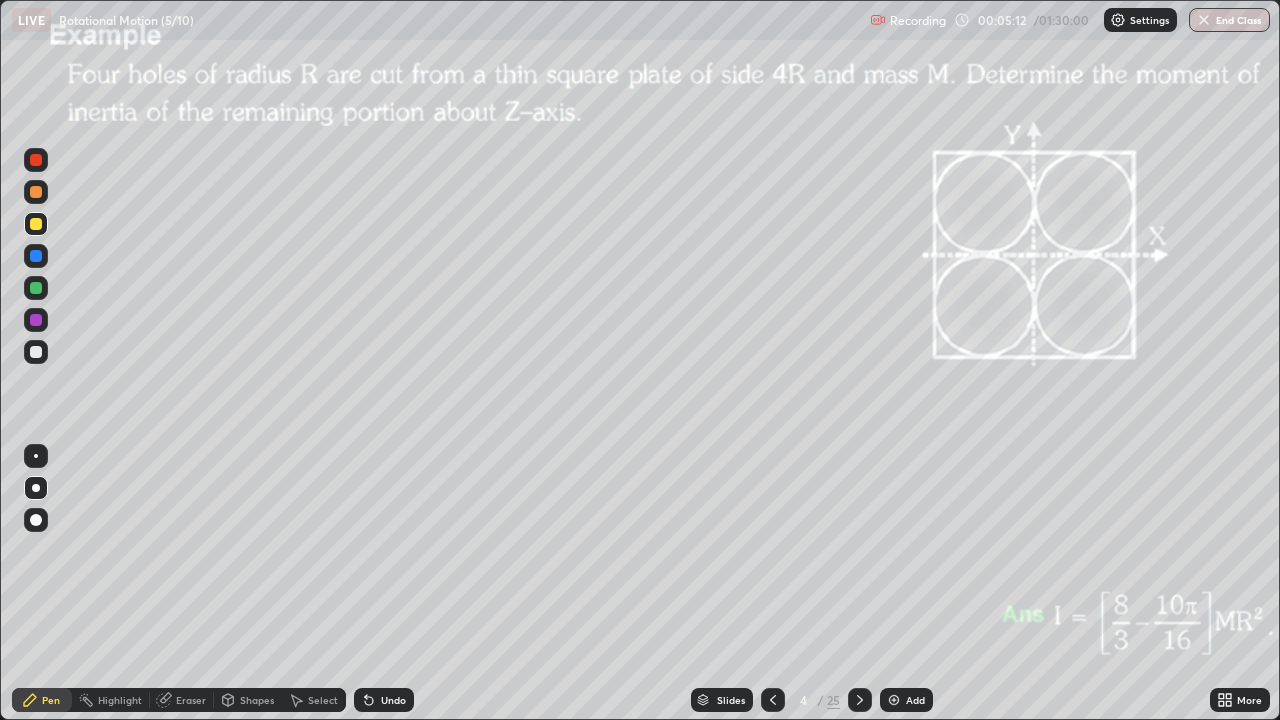 click at bounding box center (36, 352) 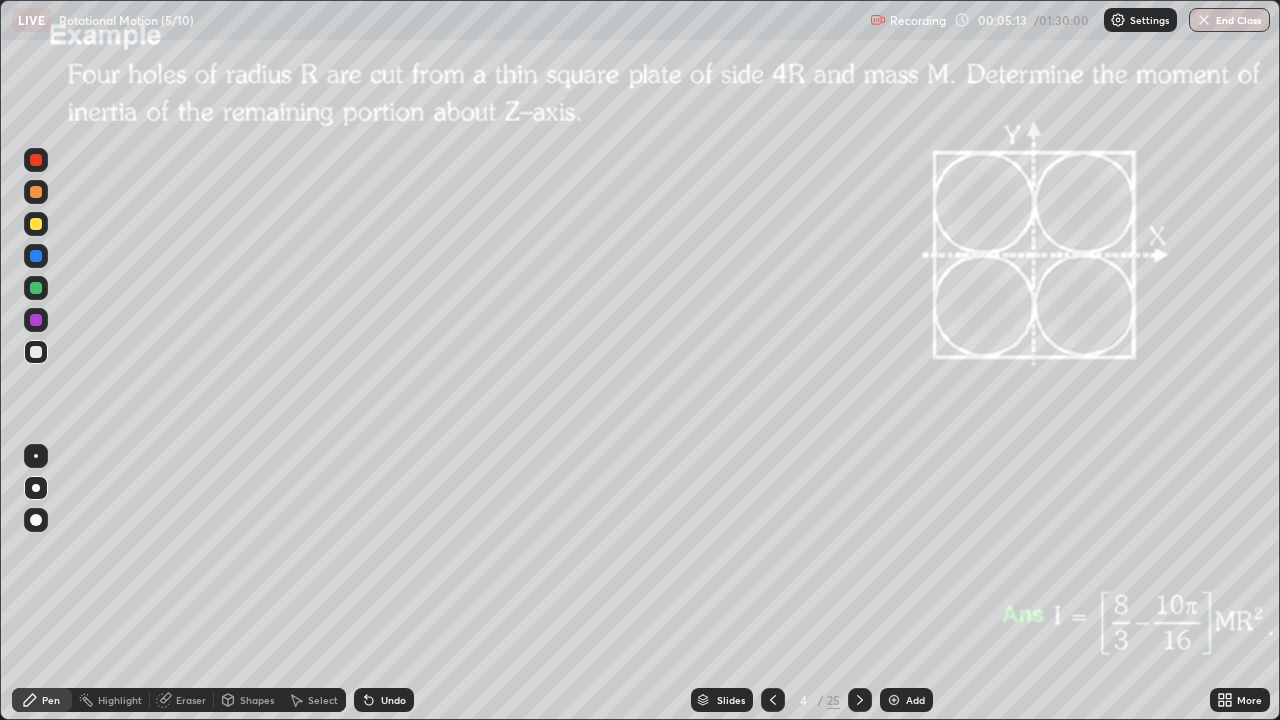 click at bounding box center [36, 320] 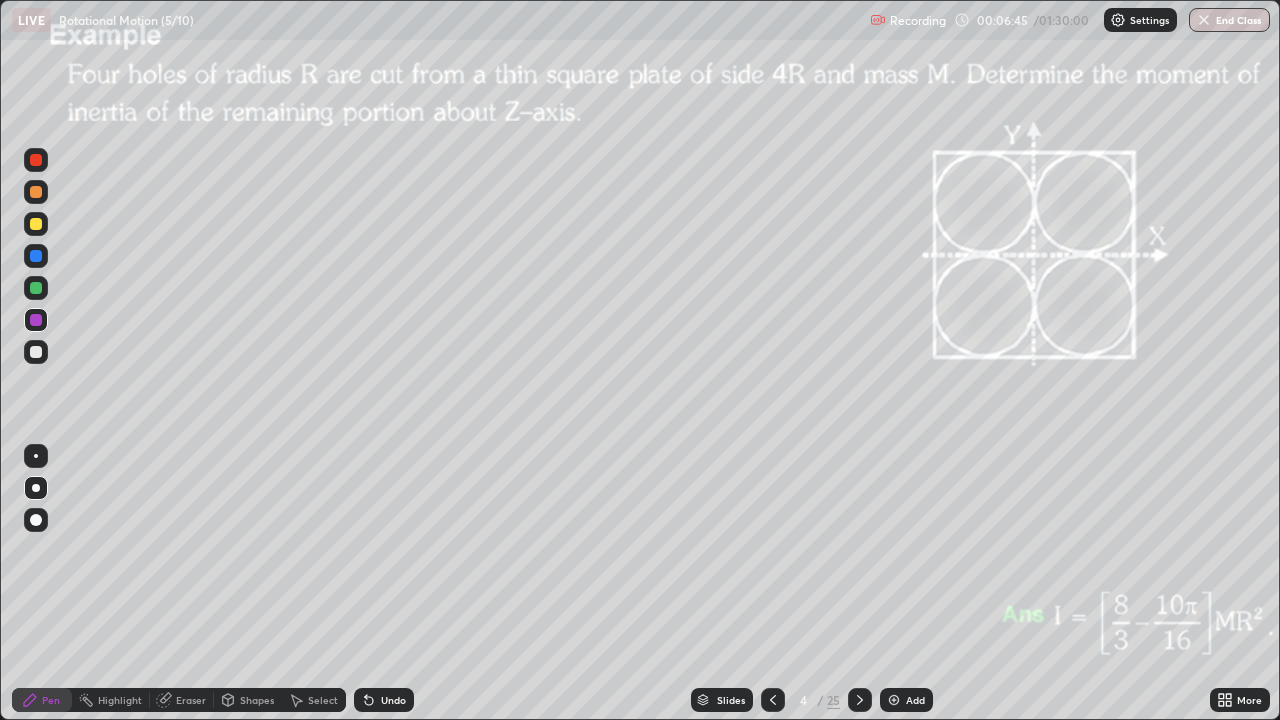click on "Shapes" at bounding box center (257, 700) 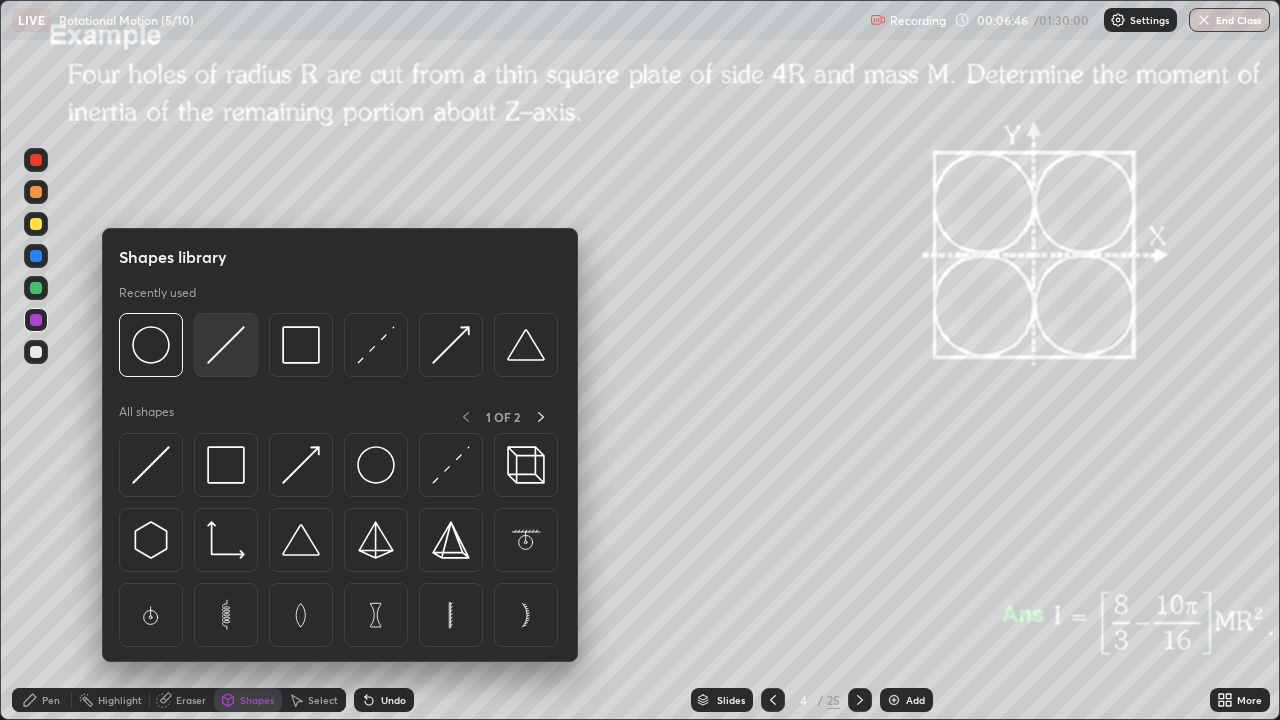 click at bounding box center [226, 345] 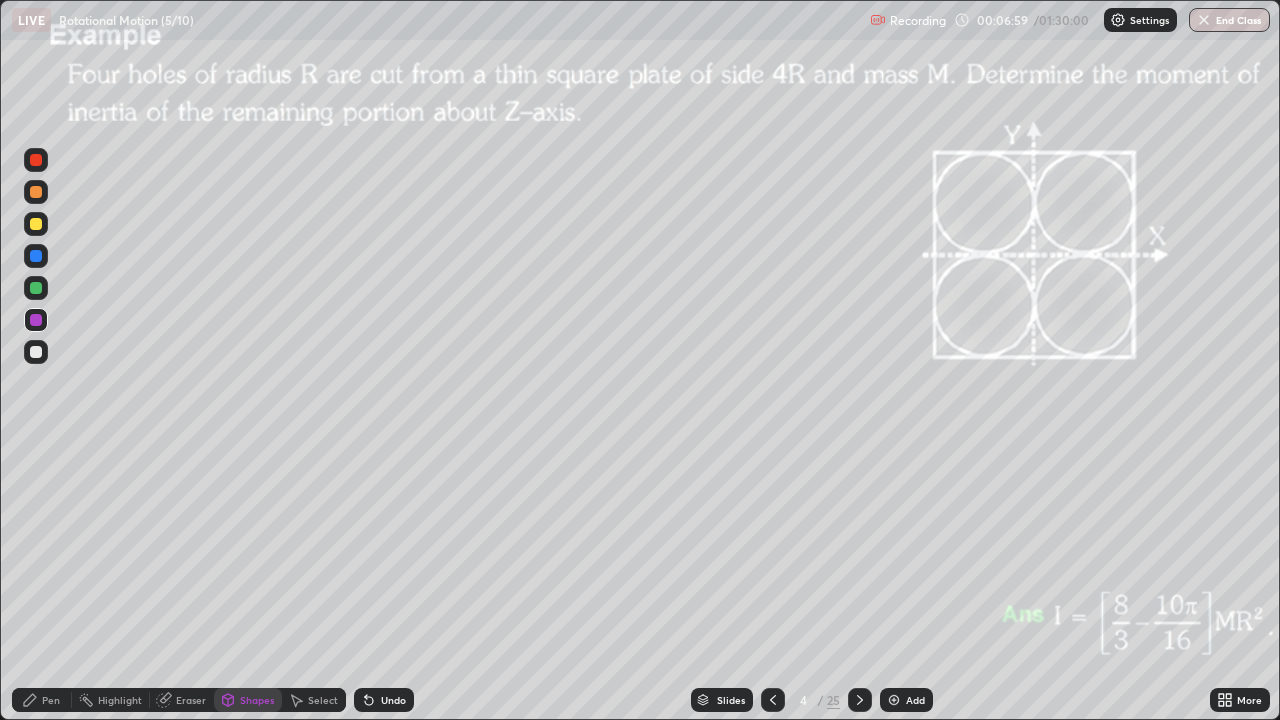 click on "Undo" at bounding box center [384, 700] 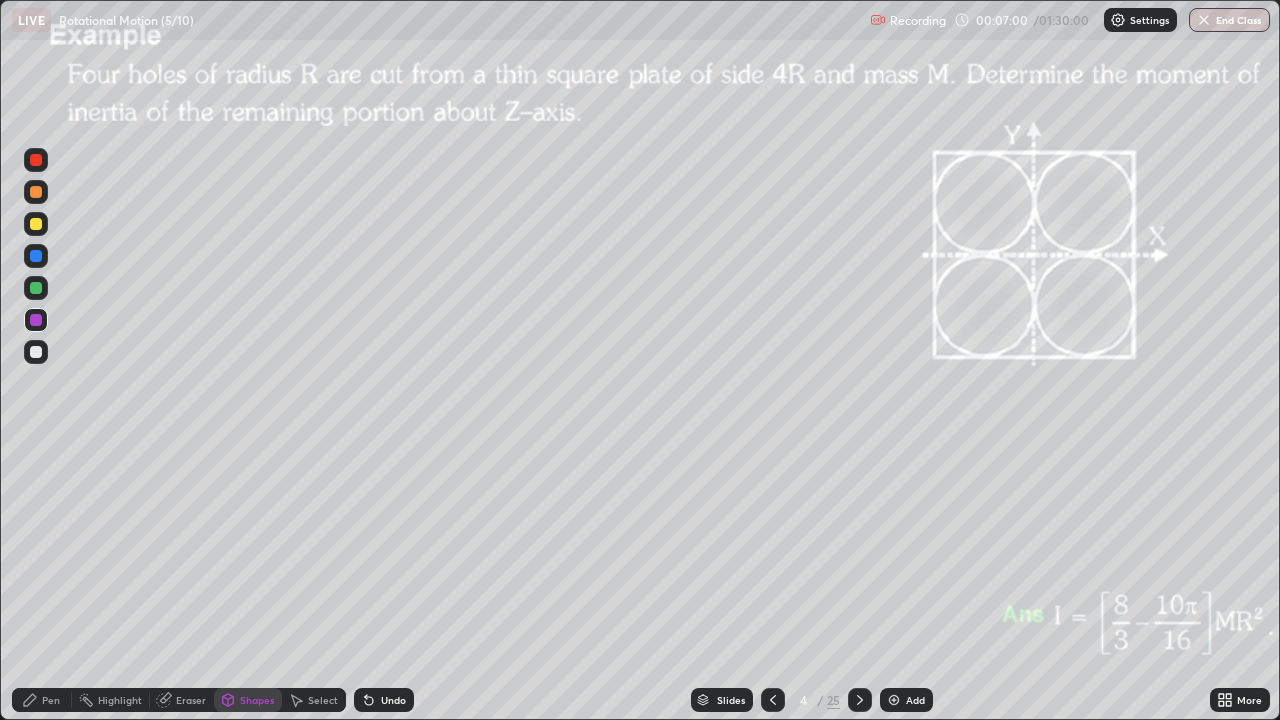 click on "Undo" at bounding box center (384, 700) 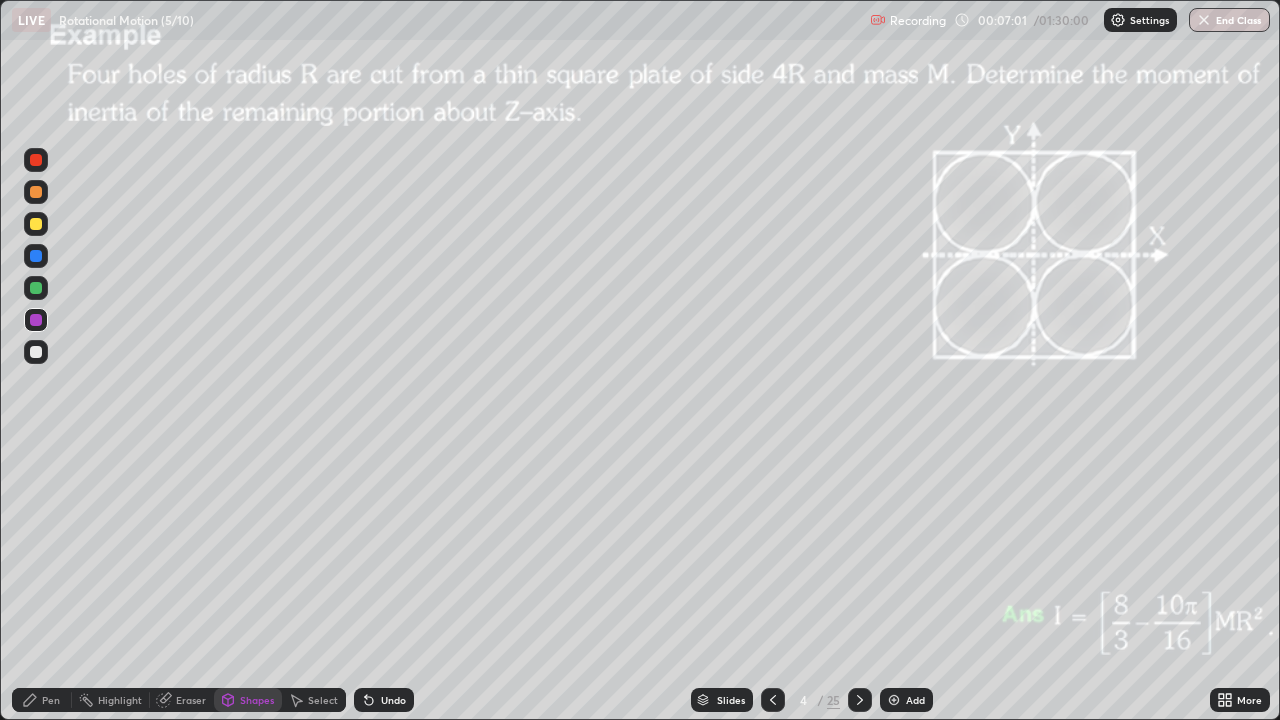 click on "Undo" at bounding box center (384, 700) 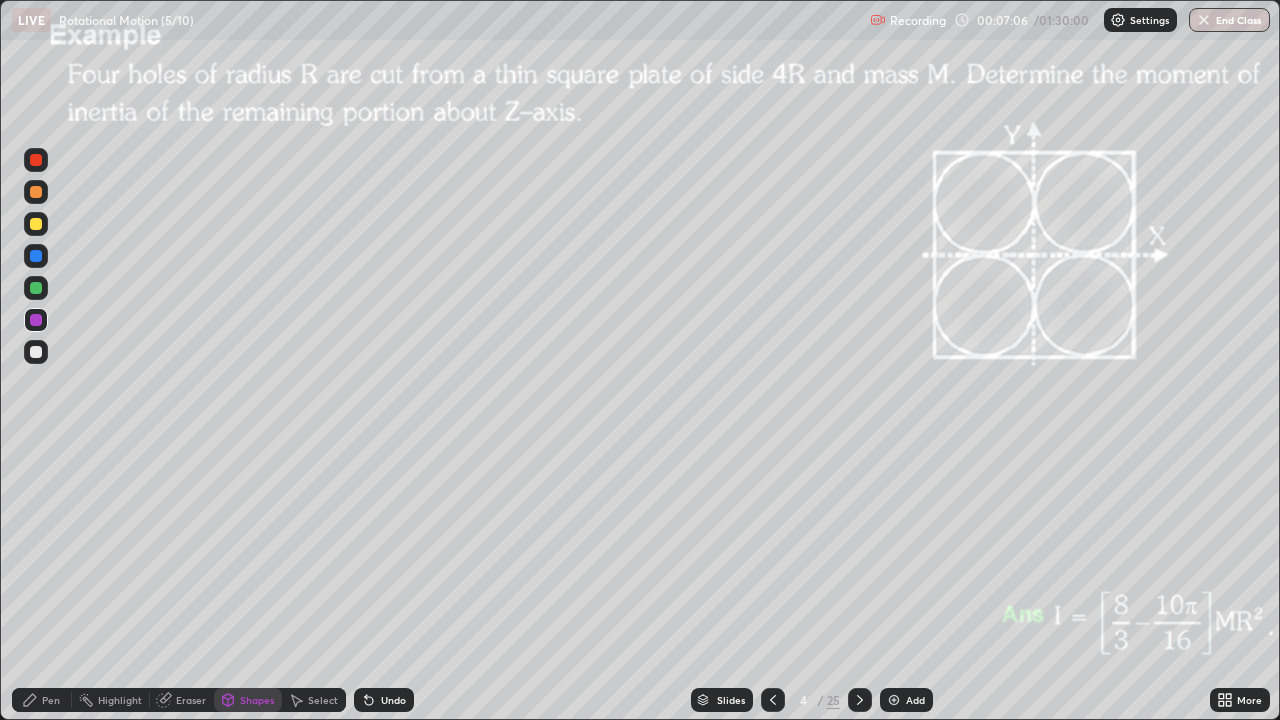 click on "Pen" at bounding box center (51, 700) 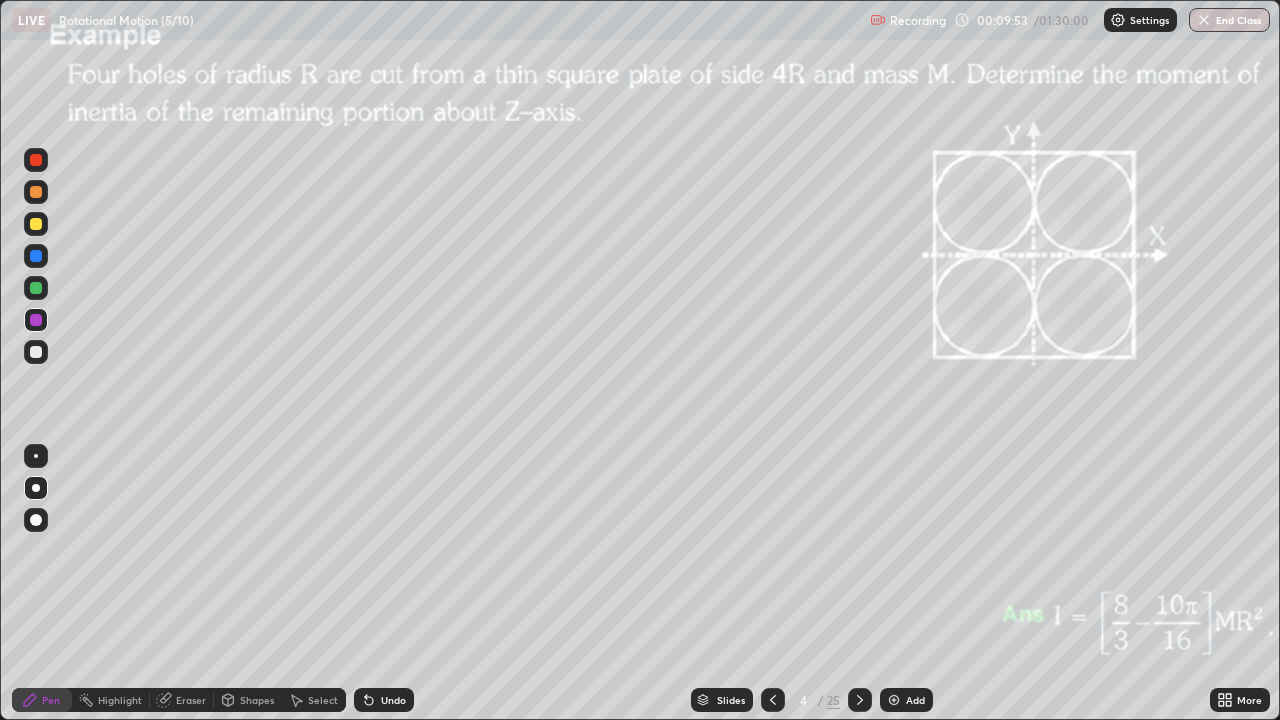 click on "Eraser" at bounding box center [191, 700] 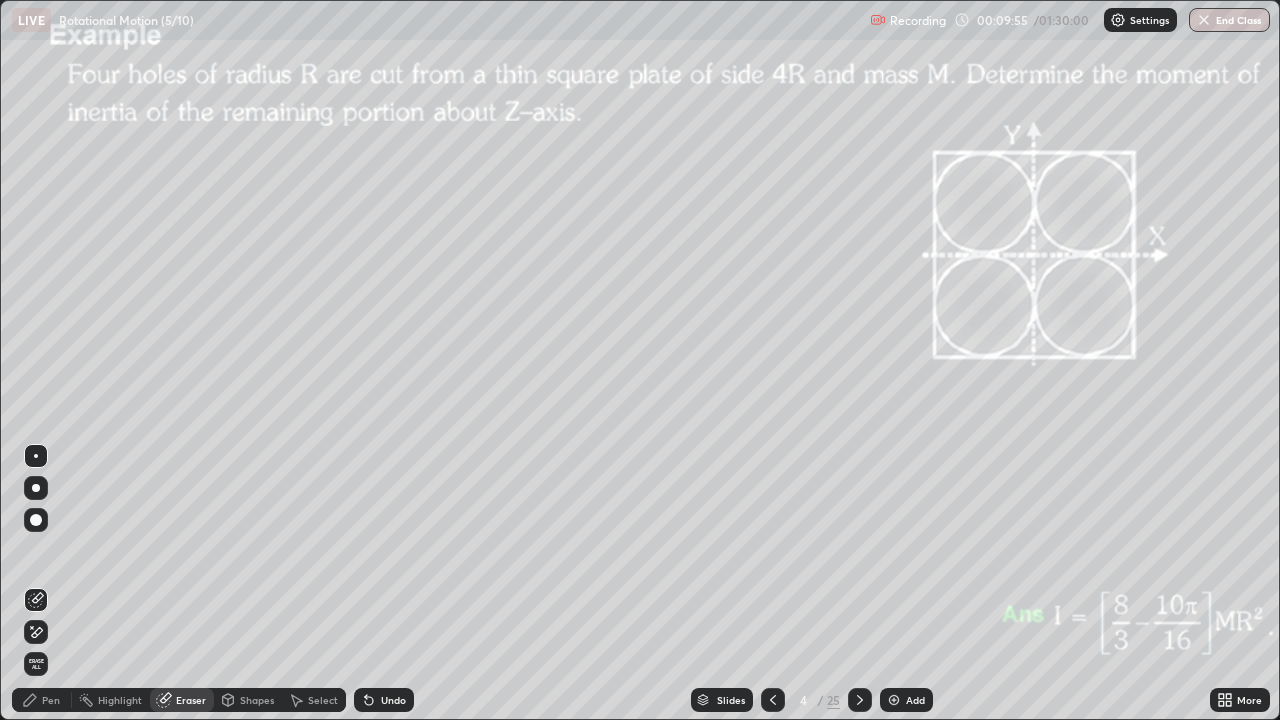 click on "Pen" at bounding box center (51, 700) 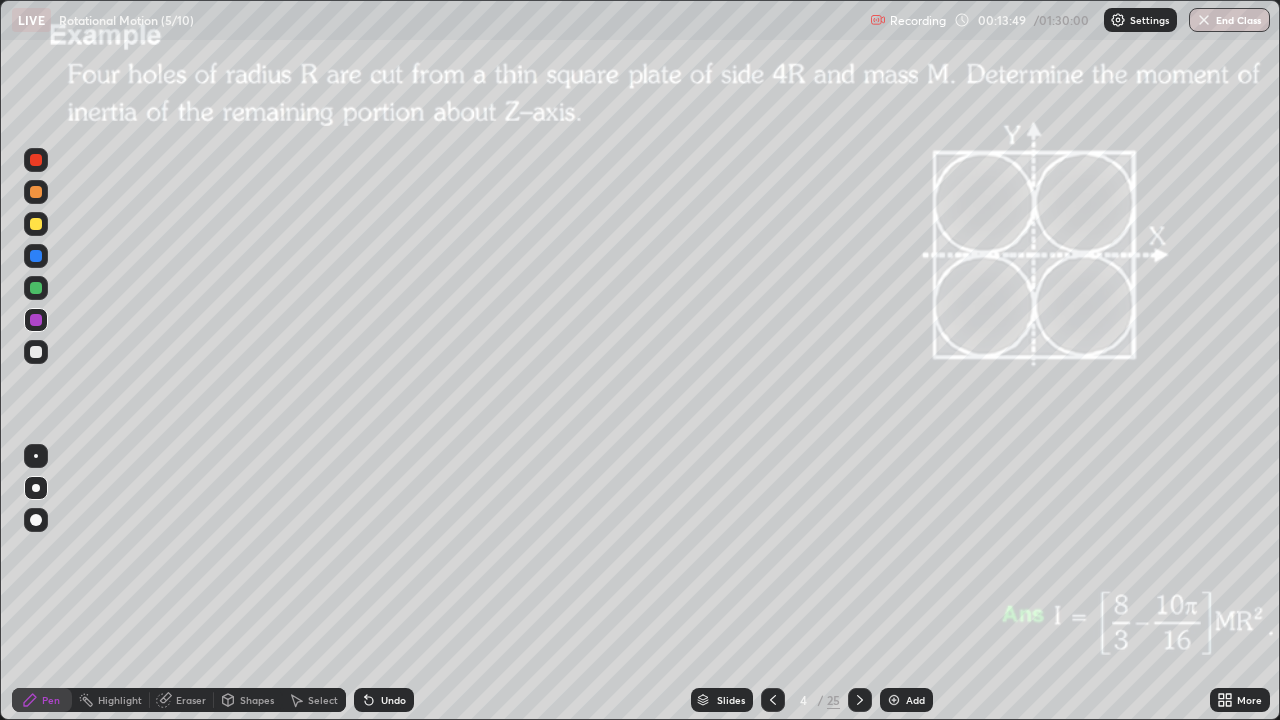 click 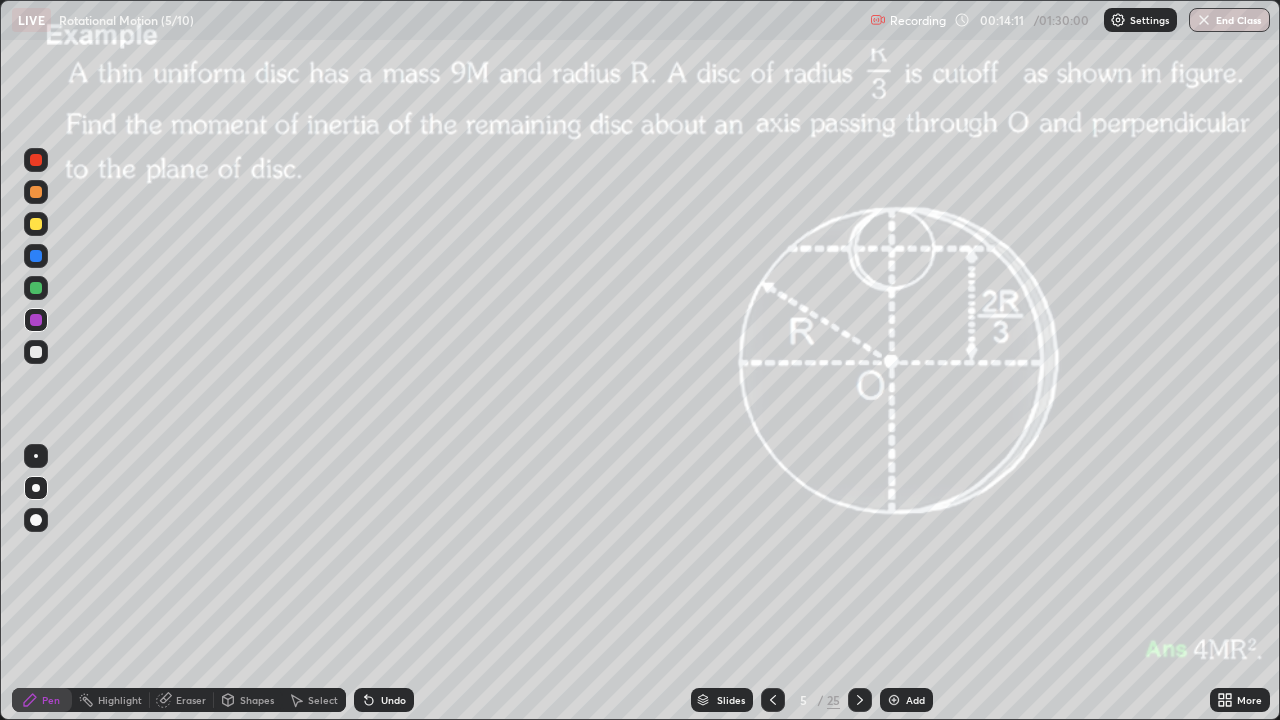 click on "Shapes" at bounding box center [257, 700] 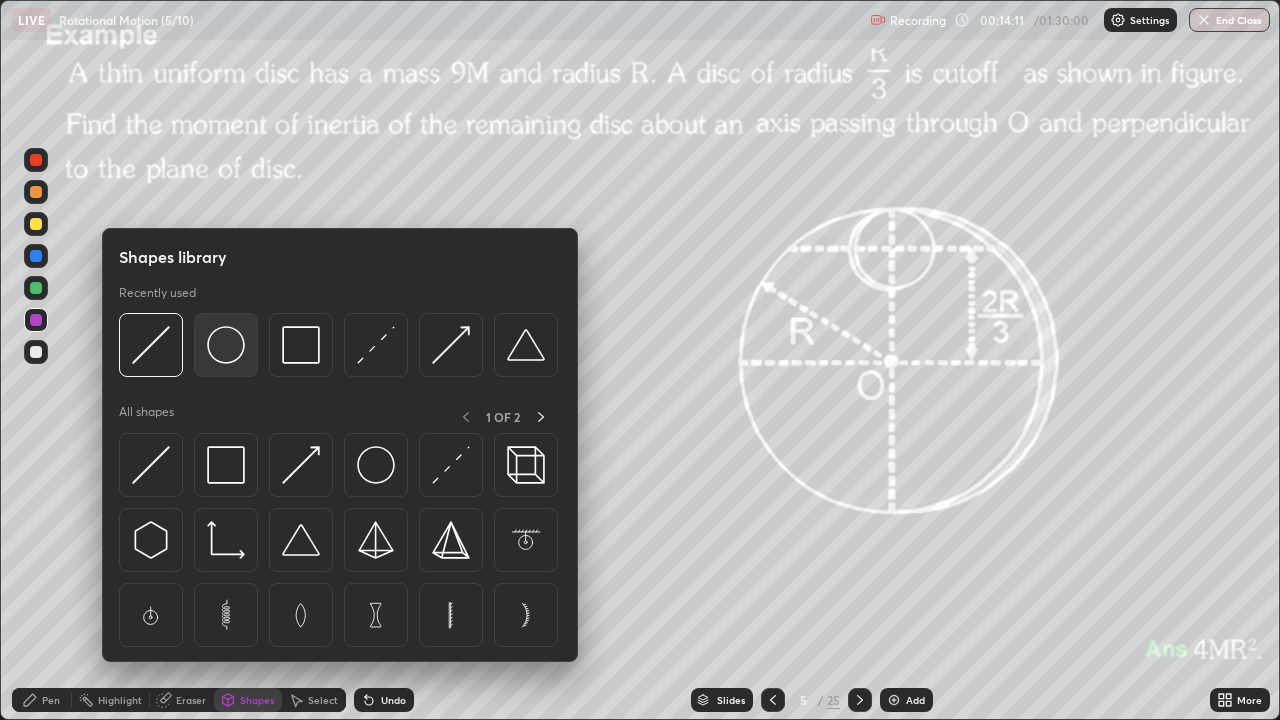 click at bounding box center (226, 345) 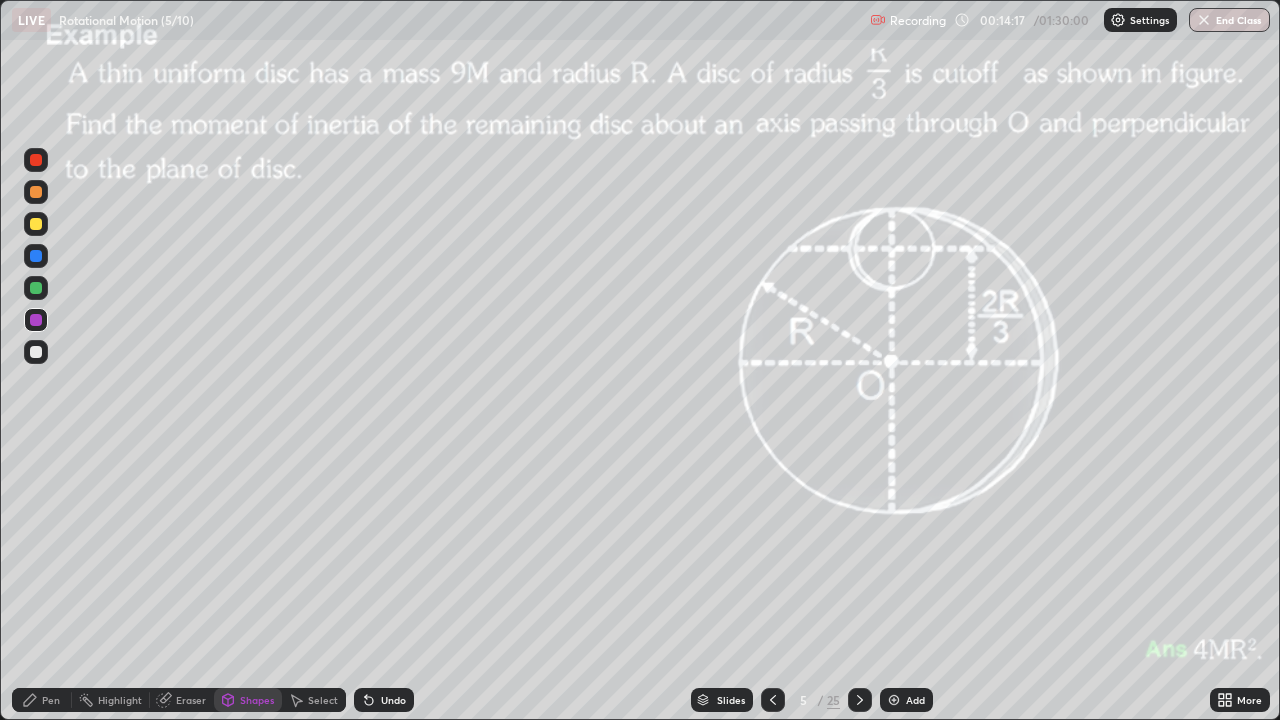 click on "Select" at bounding box center (323, 700) 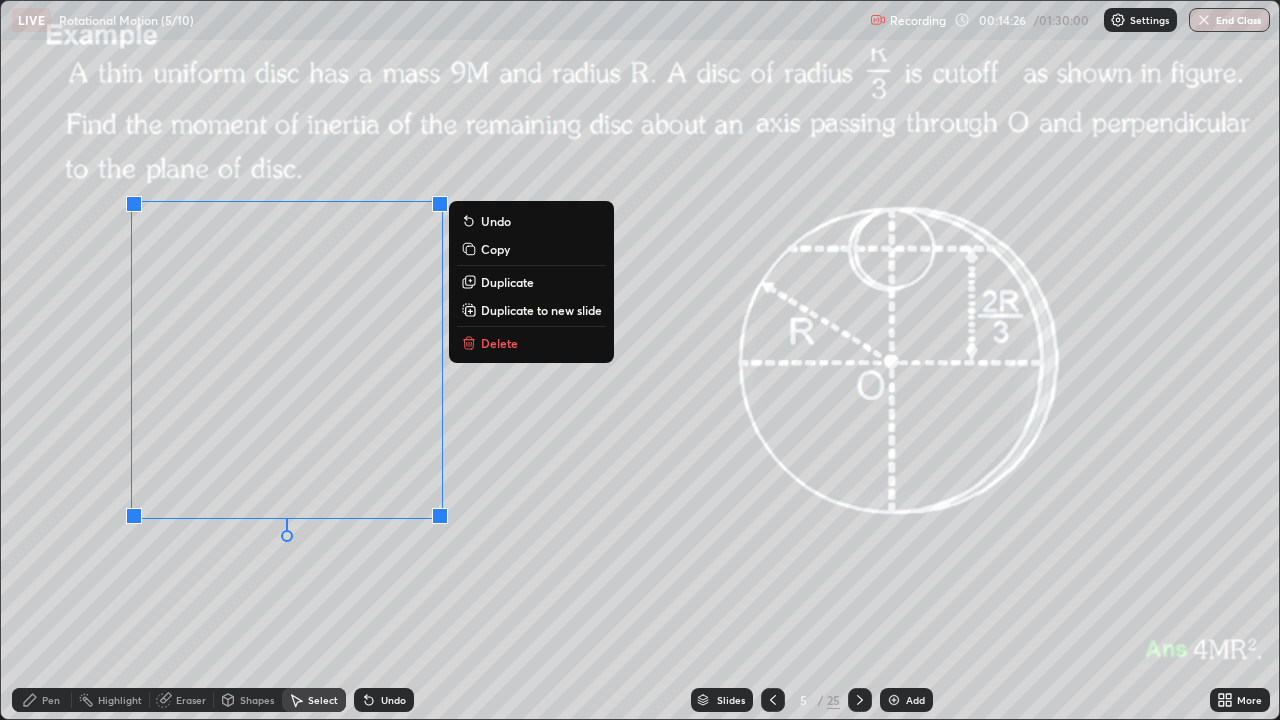 click on "Shapes" at bounding box center (257, 700) 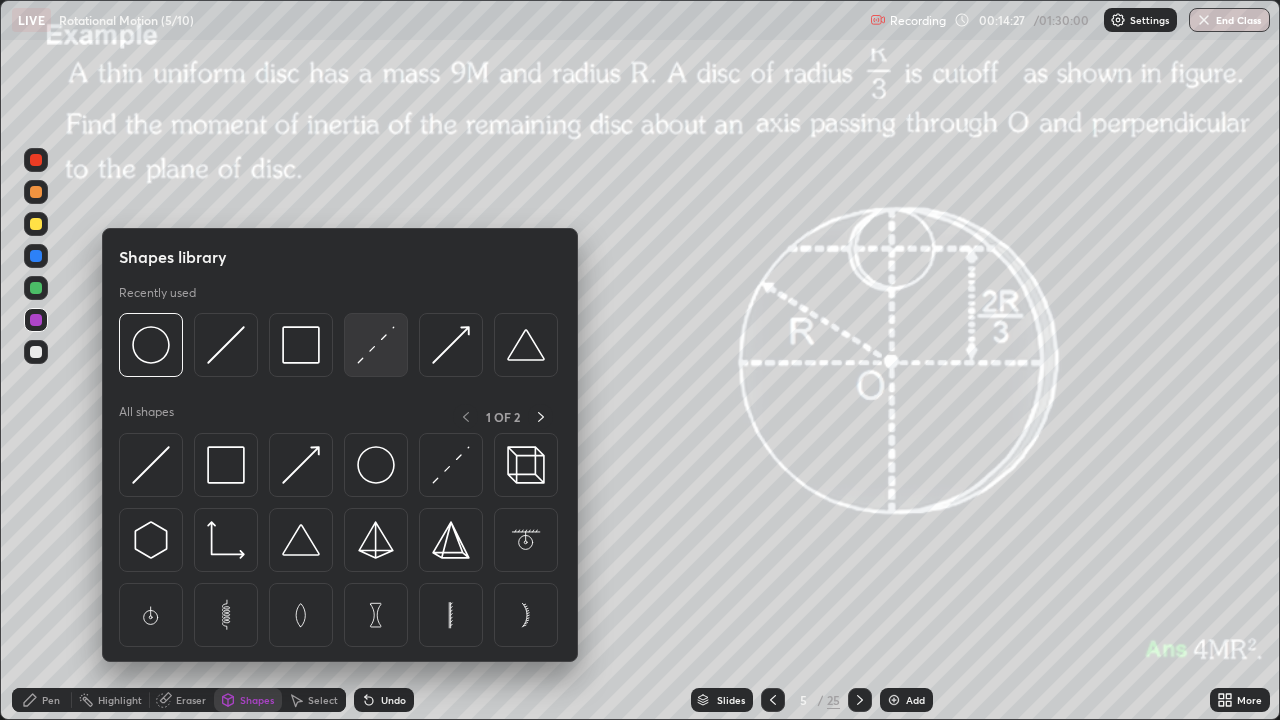 click at bounding box center (376, 345) 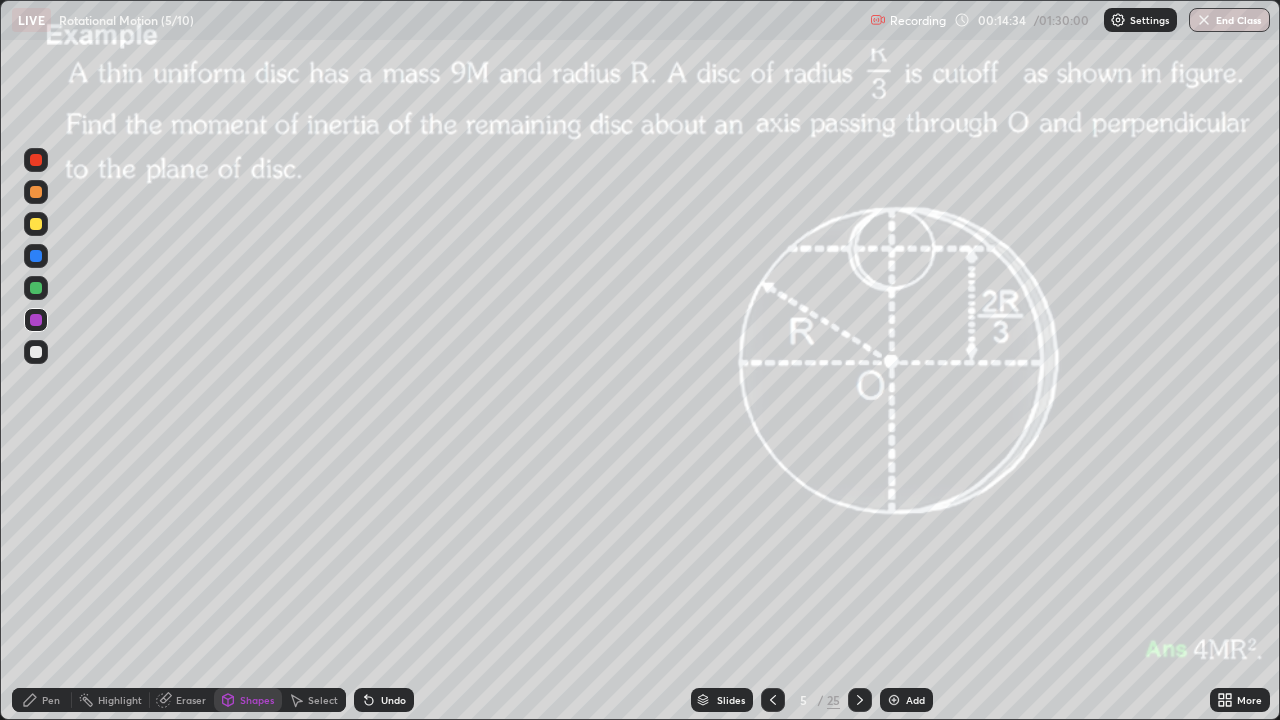 click on "Shapes" at bounding box center [257, 700] 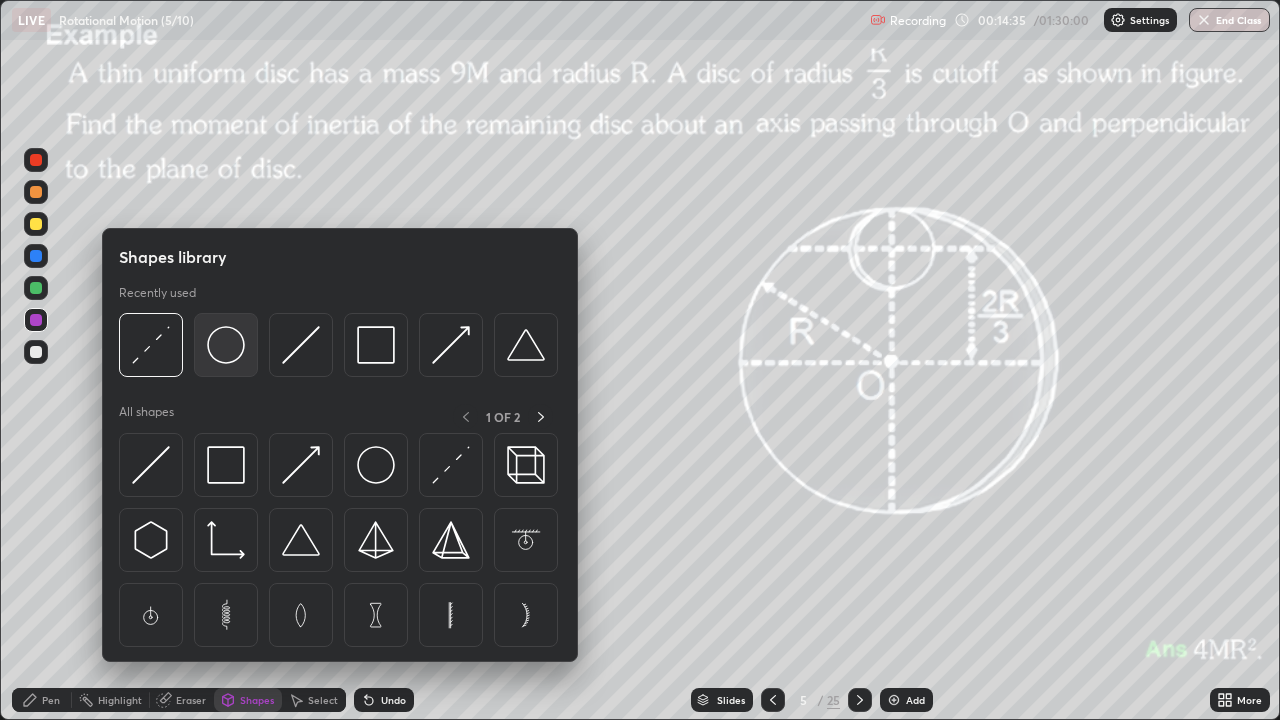 click at bounding box center [226, 345] 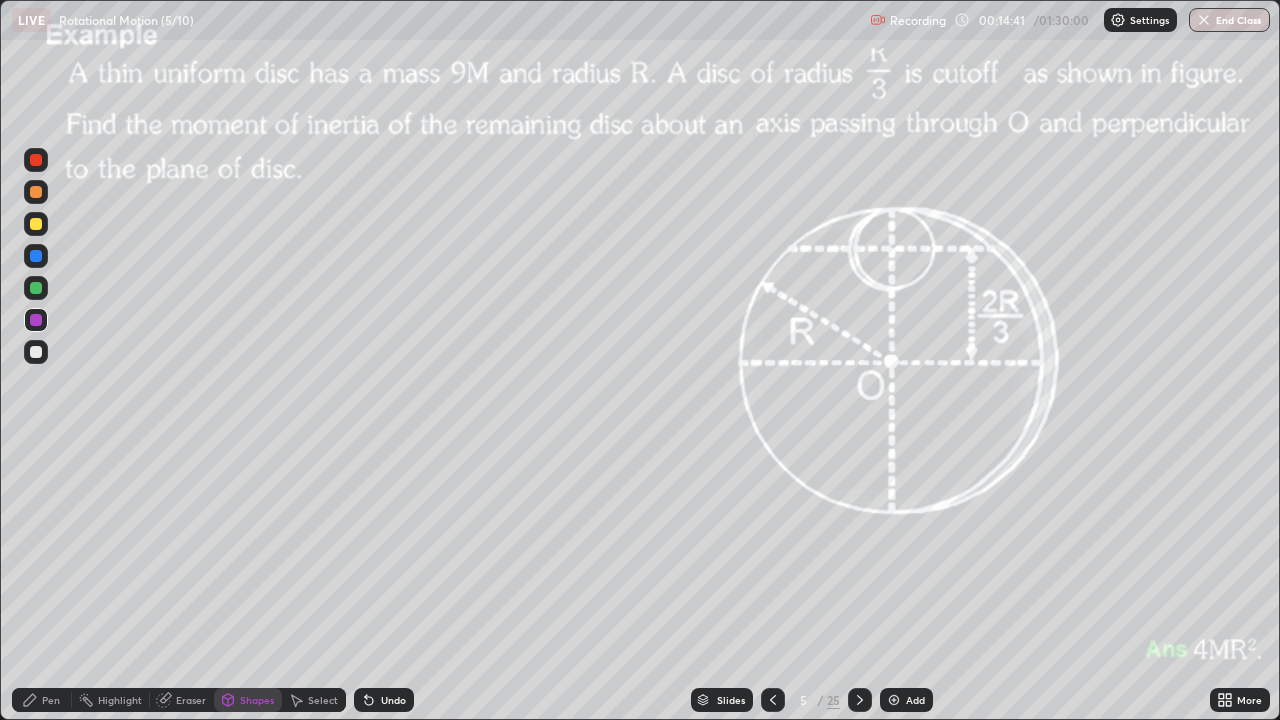 click on "Select" at bounding box center [314, 700] 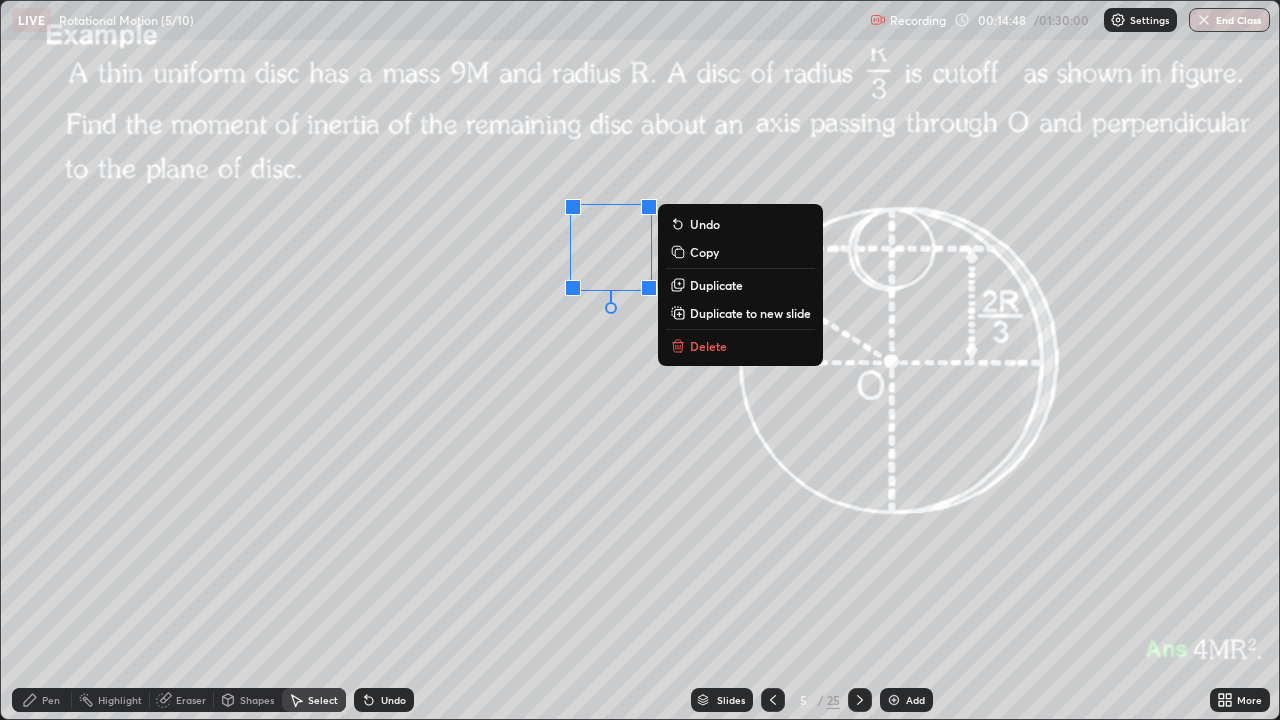click on "Shapes" at bounding box center (257, 700) 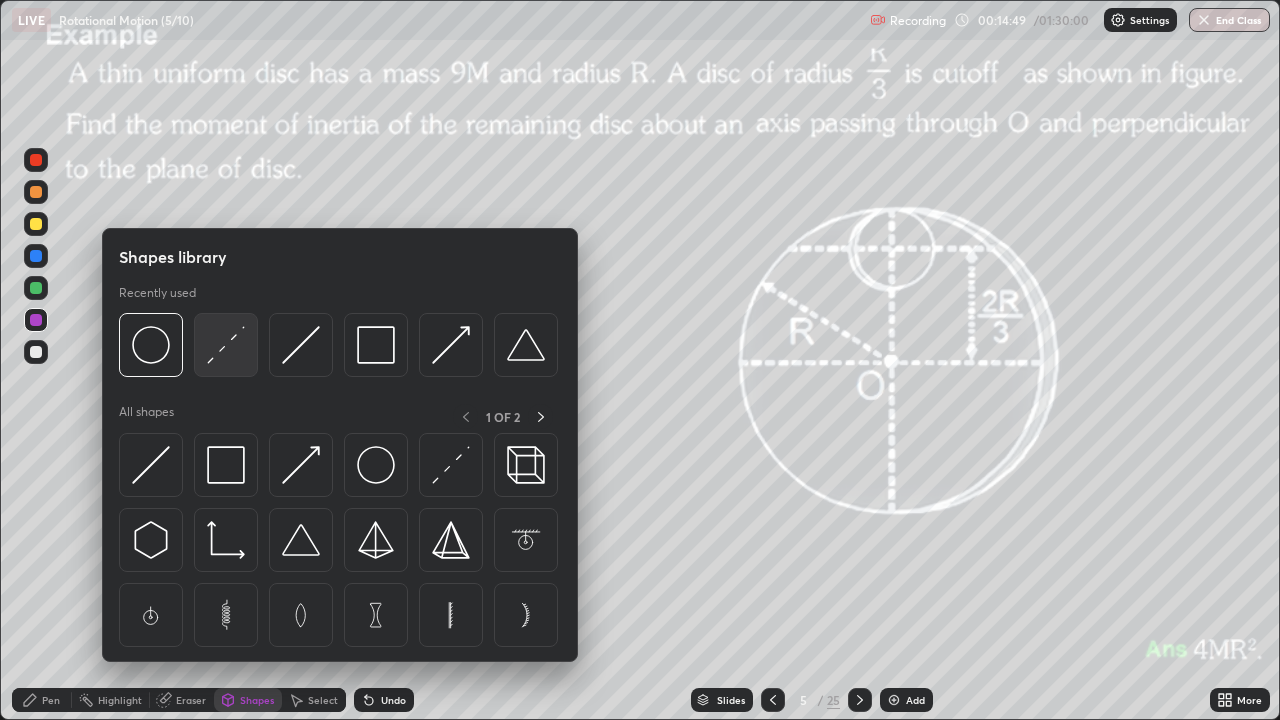 click at bounding box center [226, 345] 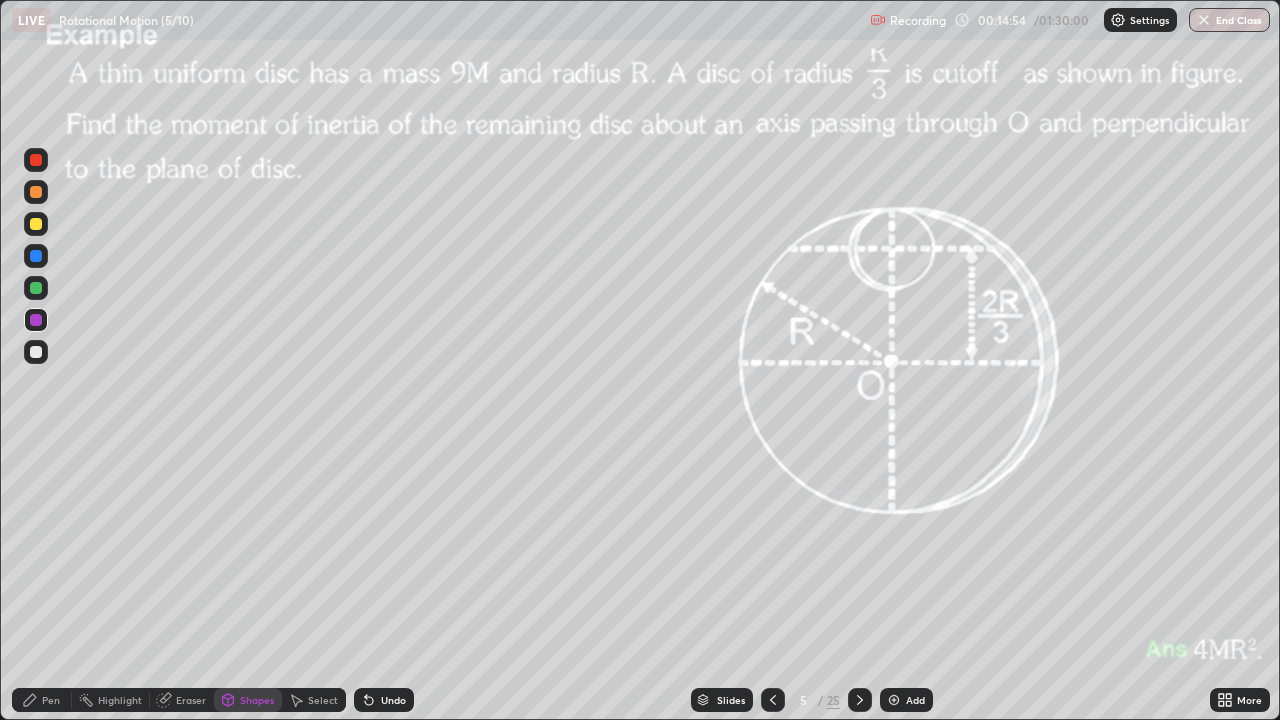 click on "Pen" at bounding box center (42, 700) 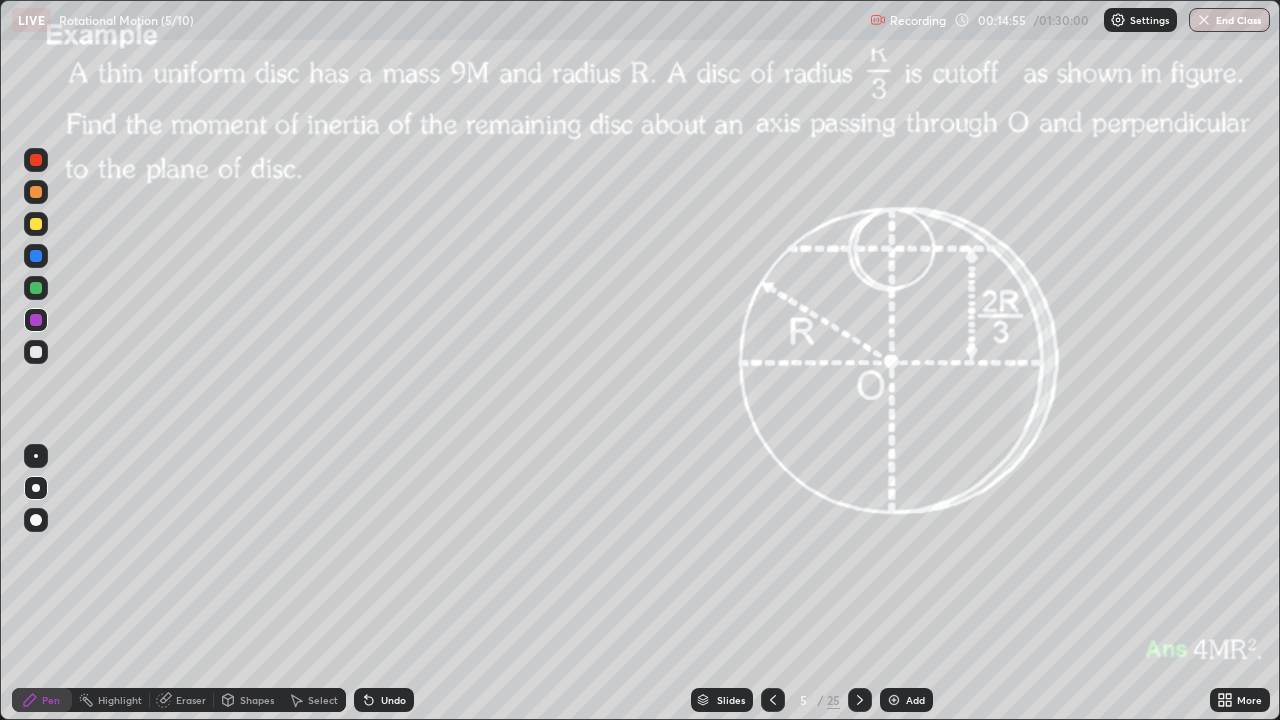 click at bounding box center (36, 352) 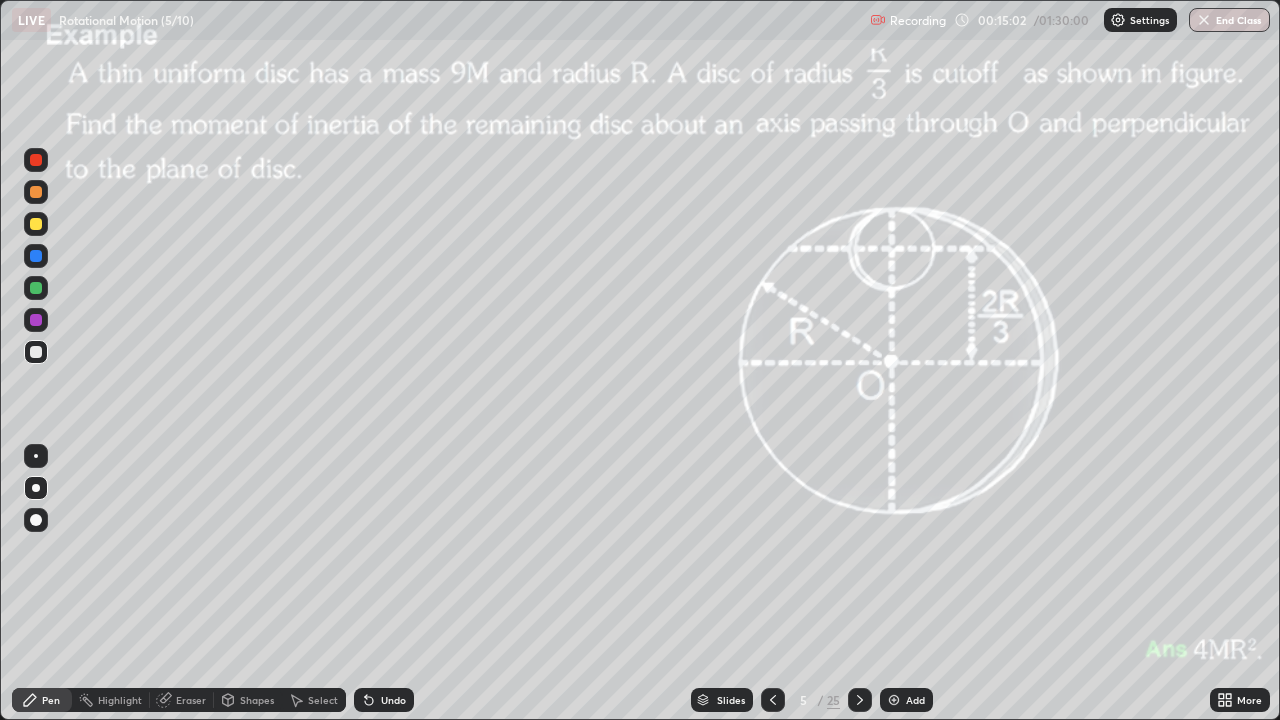 click at bounding box center (36, 288) 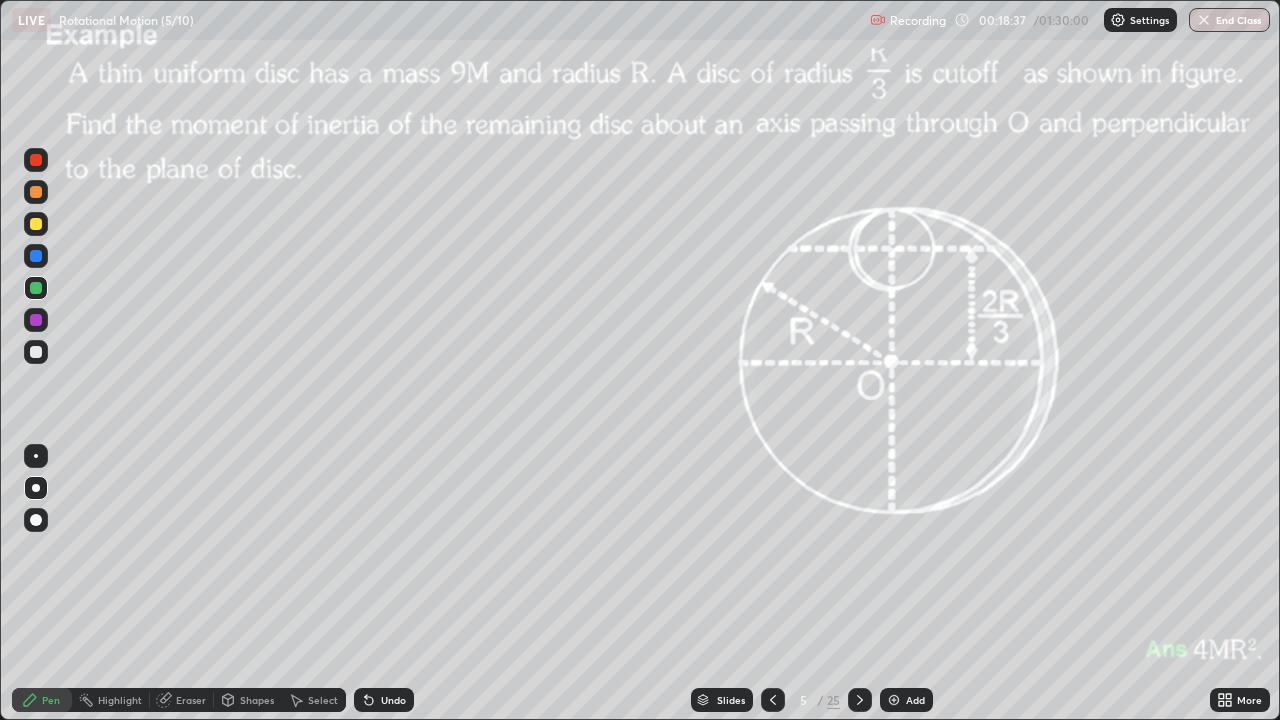 click at bounding box center (36, 352) 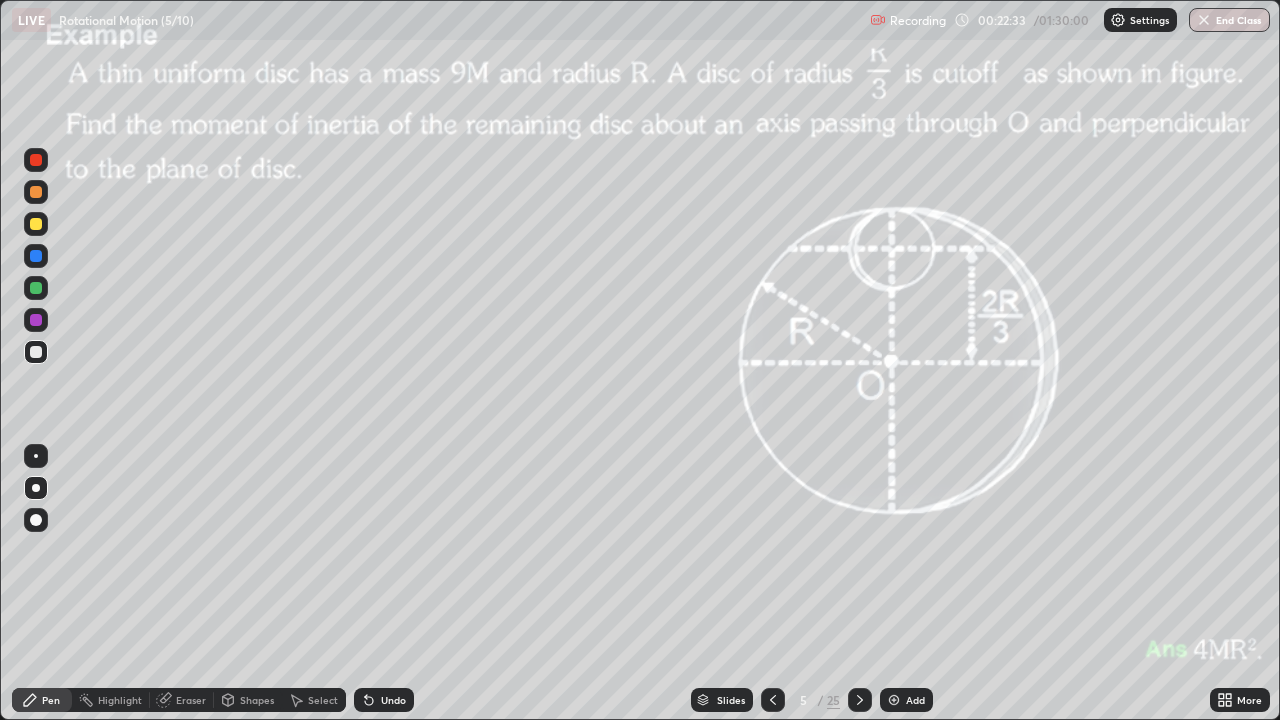 click 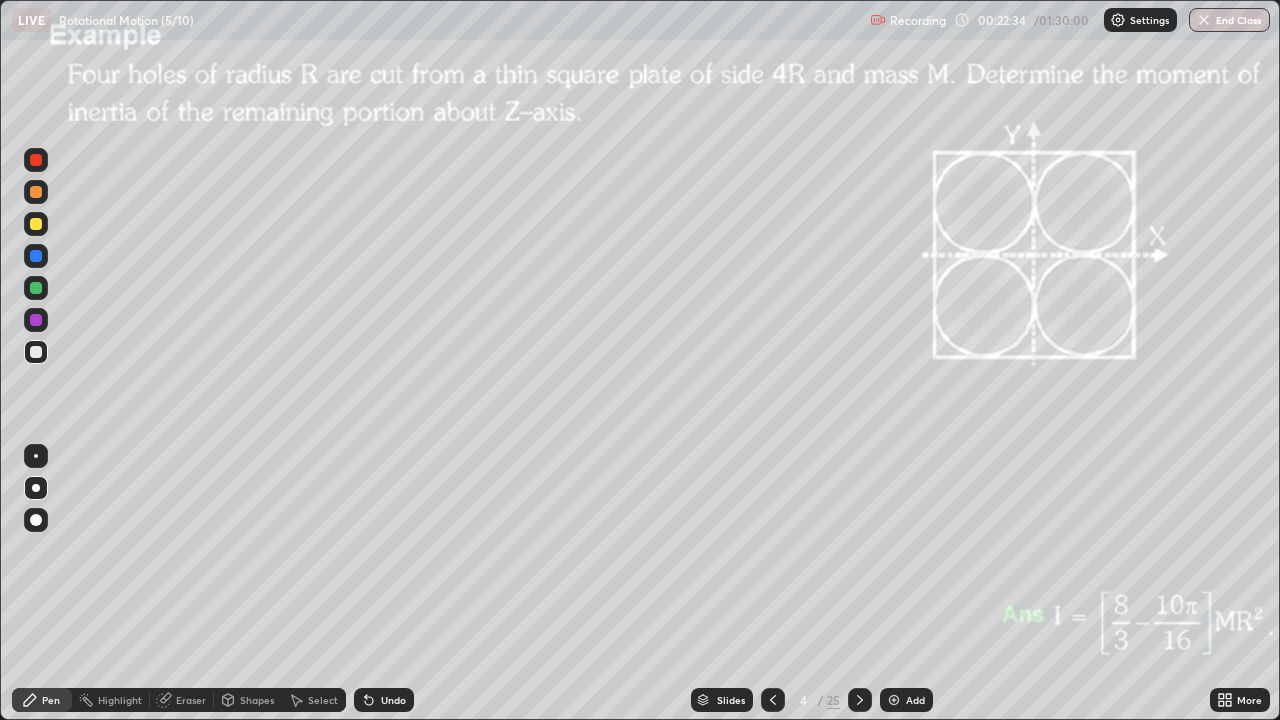 click 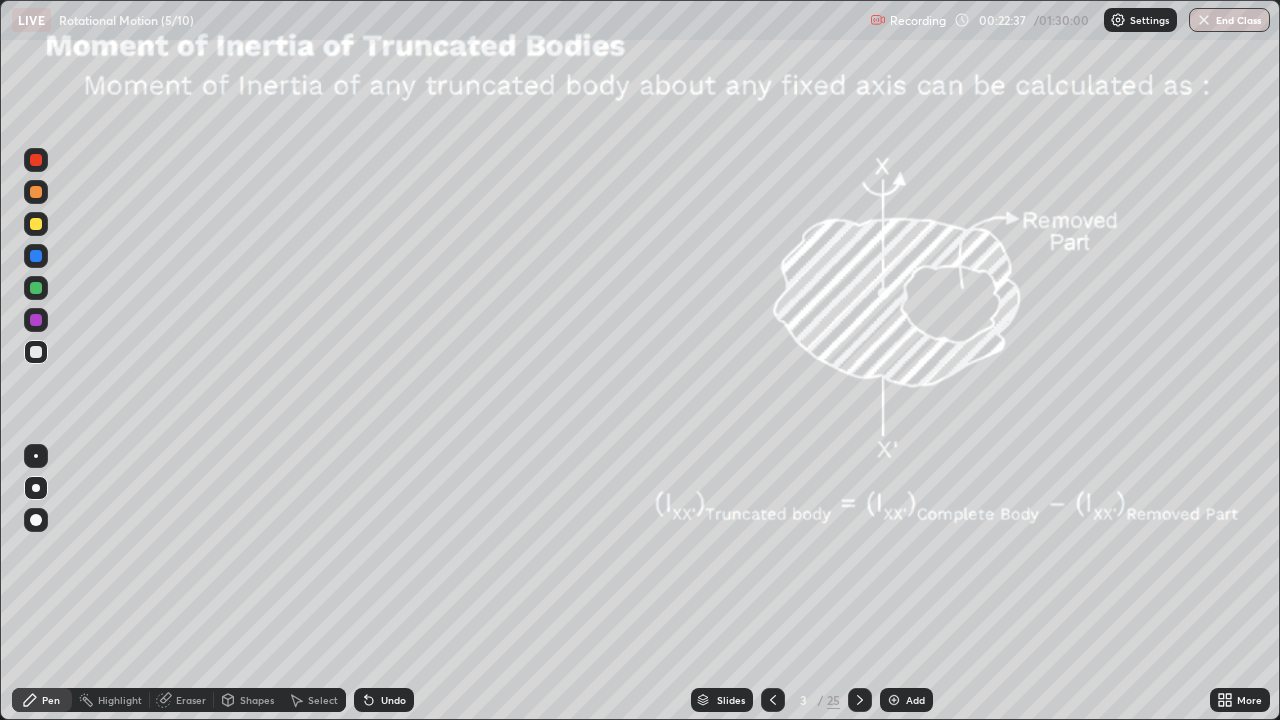 click on "Add" at bounding box center (915, 700) 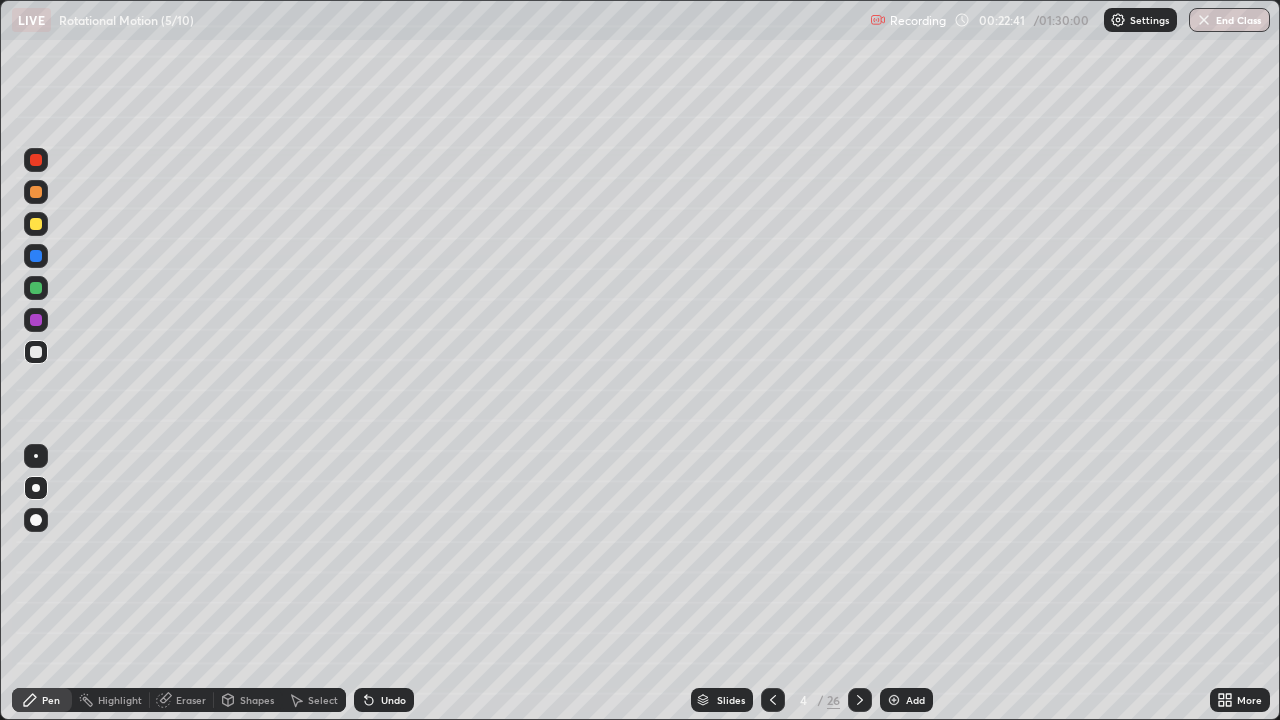 click on "Shapes" at bounding box center (257, 700) 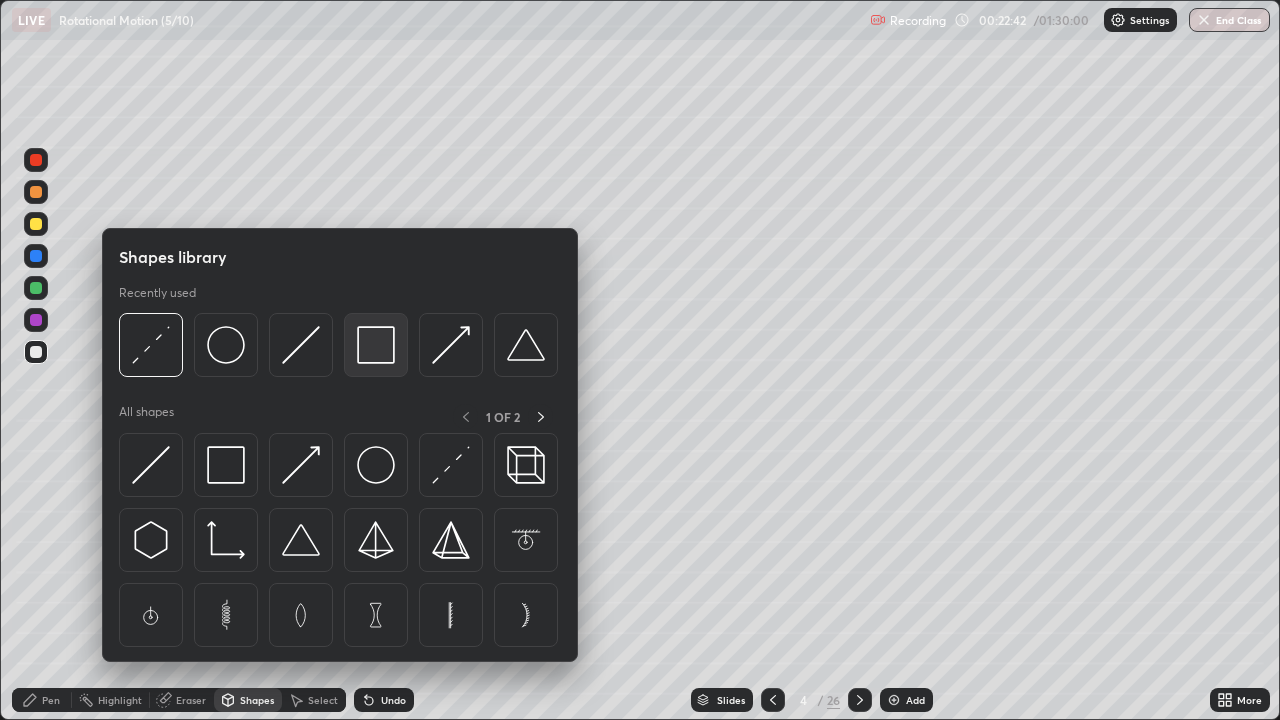 click at bounding box center (376, 345) 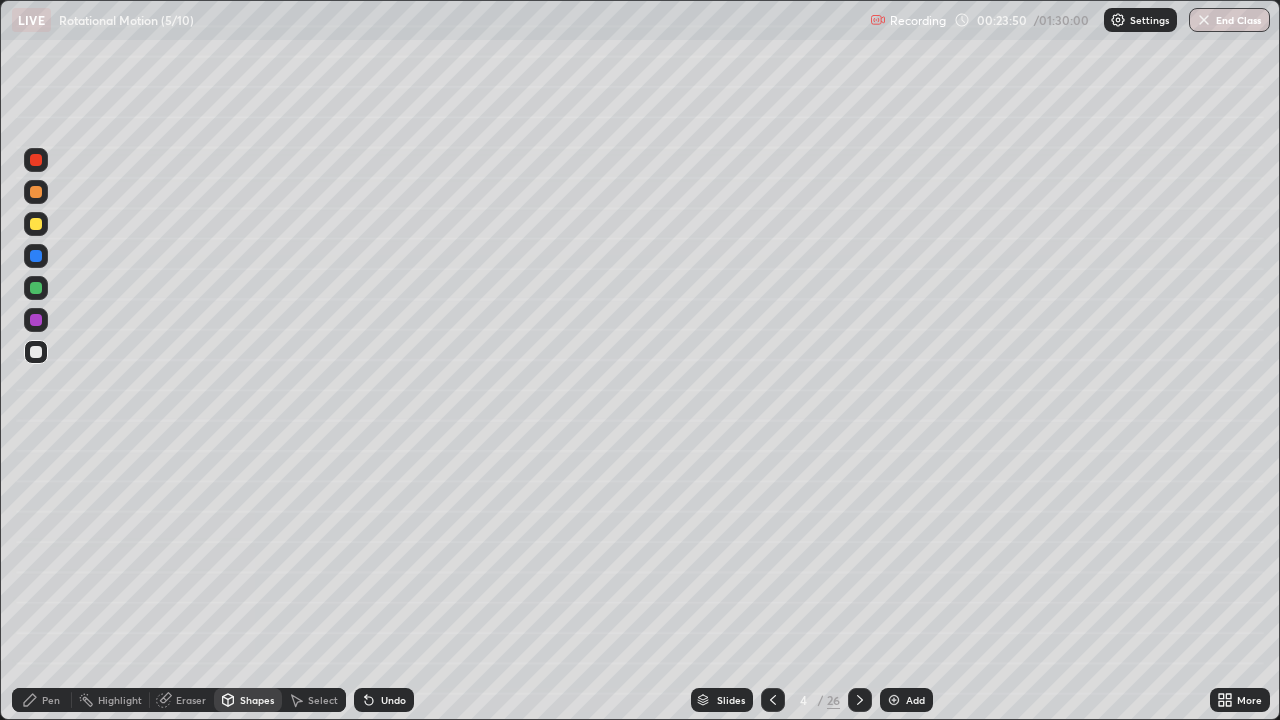 click on "Pen" at bounding box center (42, 700) 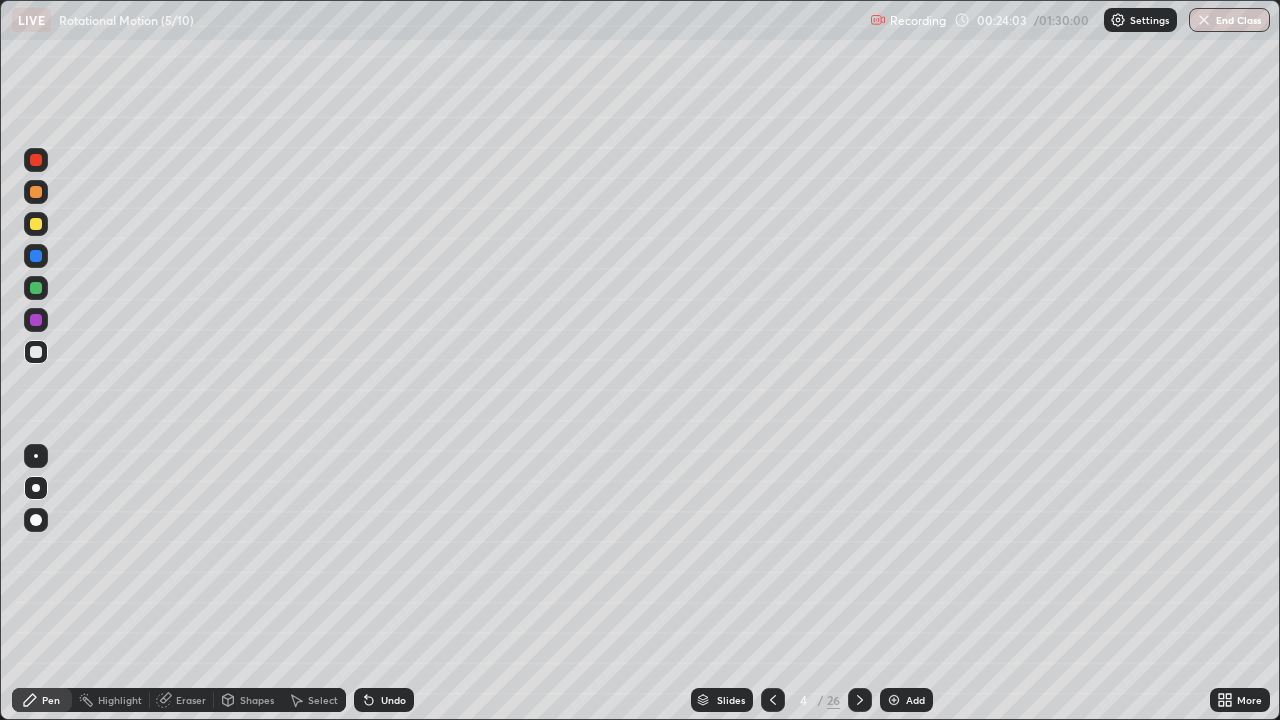 click on "Shapes" at bounding box center (257, 700) 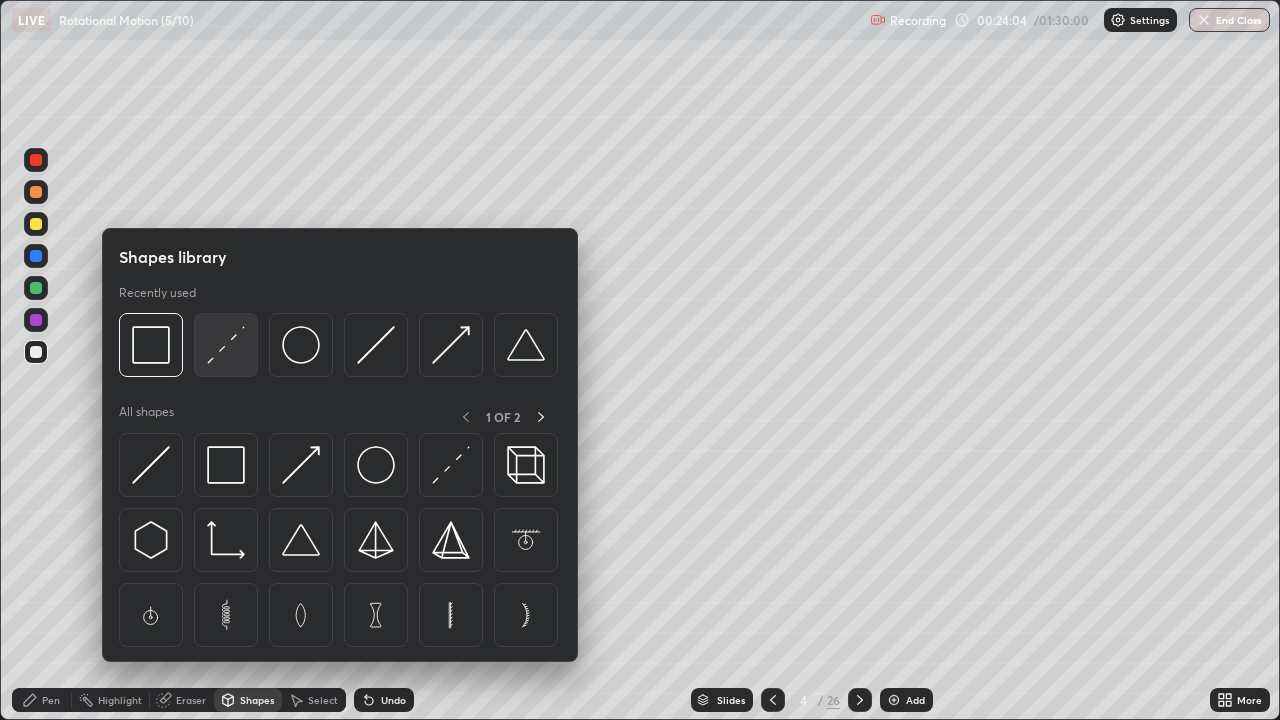 click at bounding box center (226, 345) 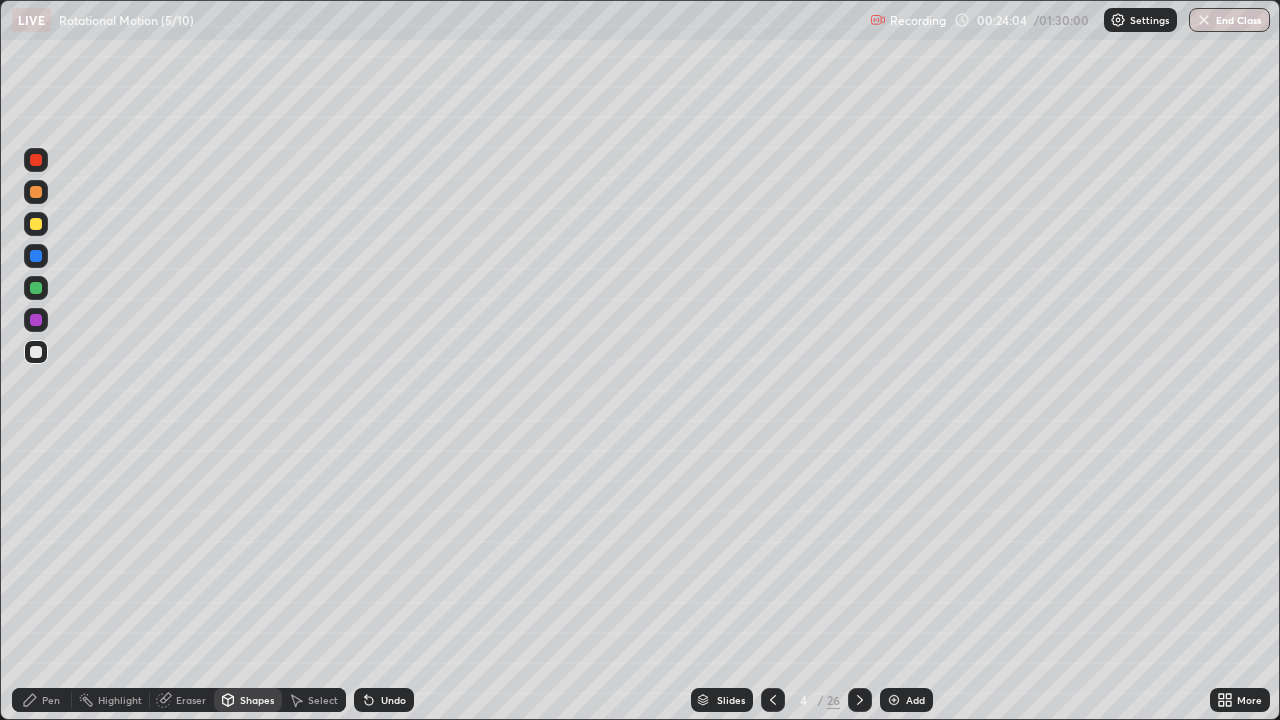 click at bounding box center (36, 320) 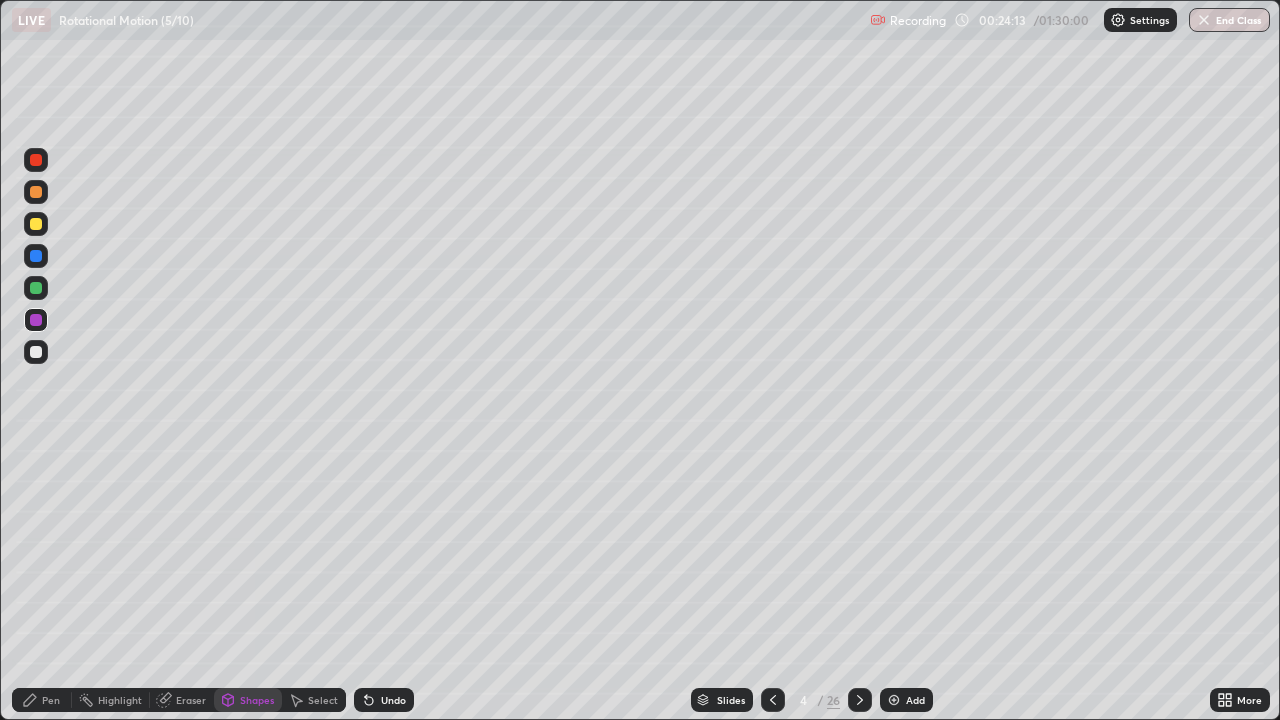 click on "Pen" at bounding box center (42, 700) 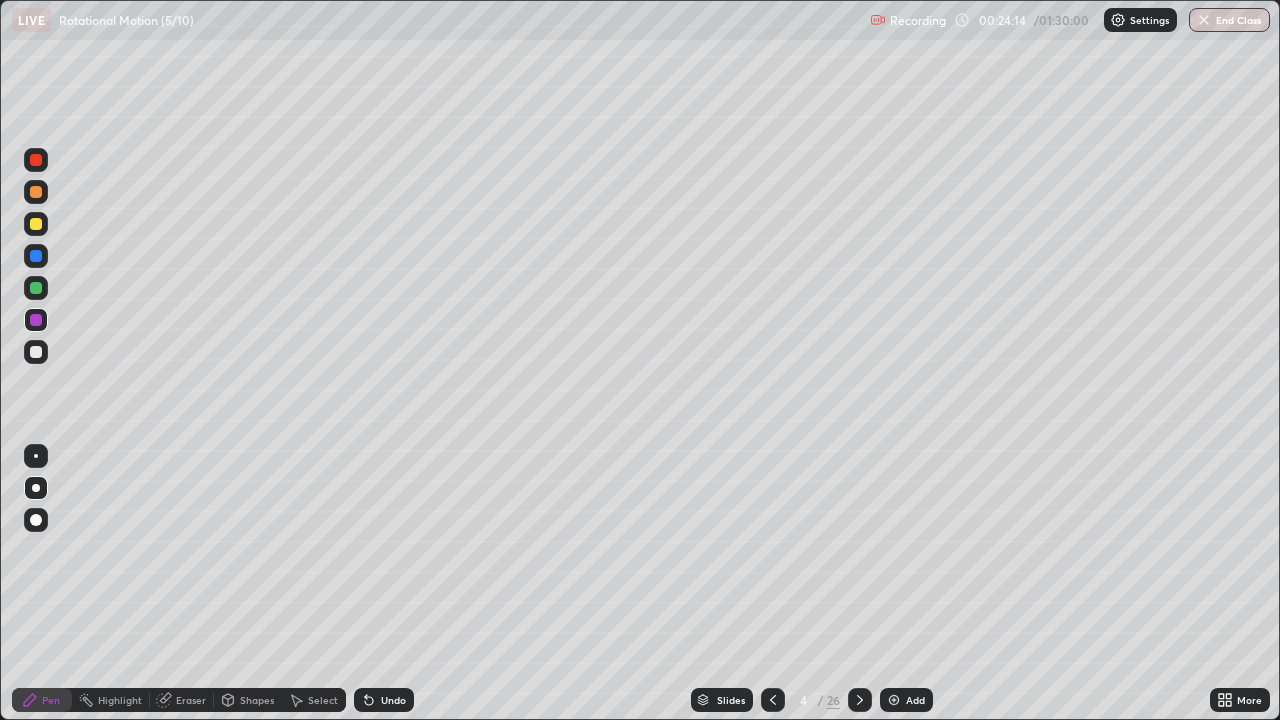 click at bounding box center [36, 288] 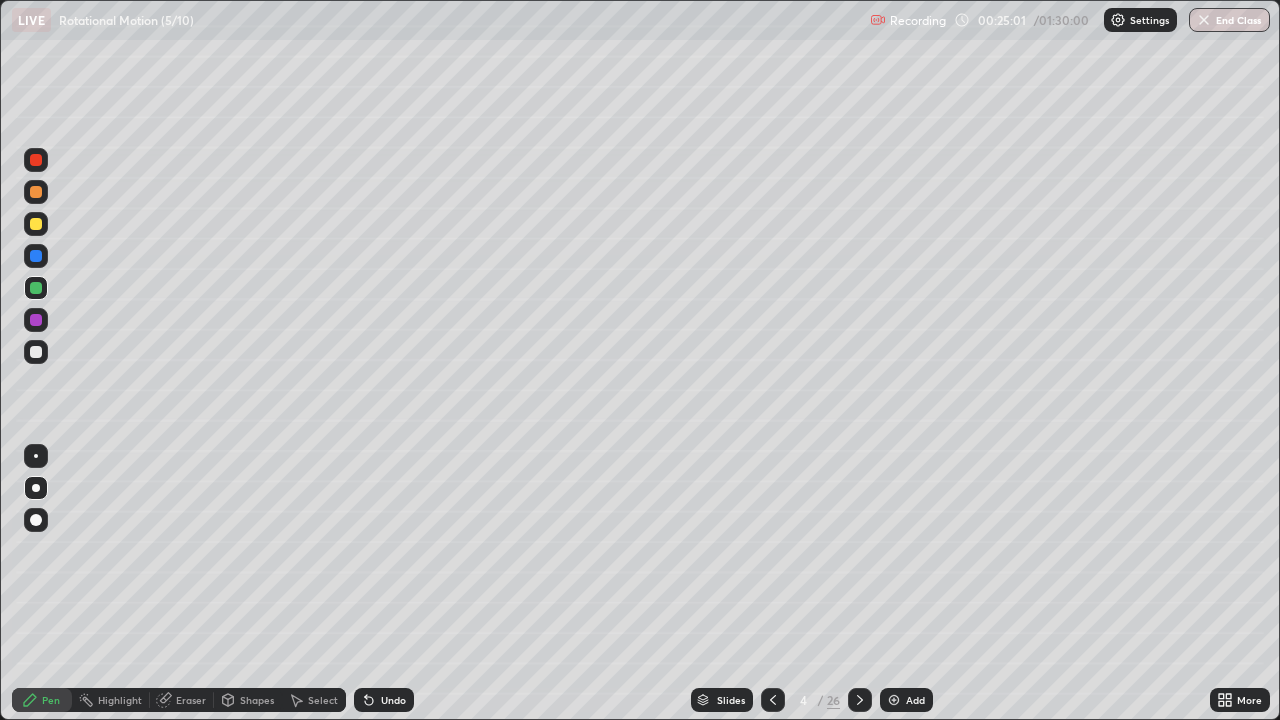 click at bounding box center [36, 192] 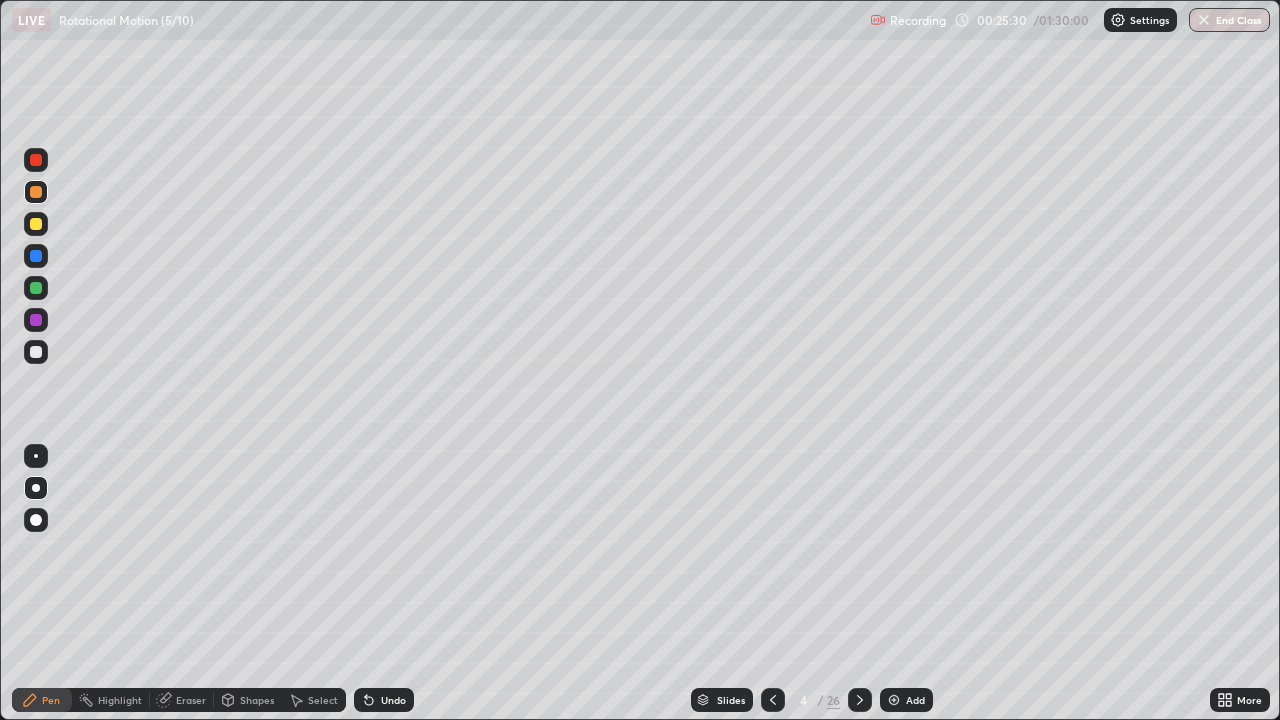 click at bounding box center [36, 224] 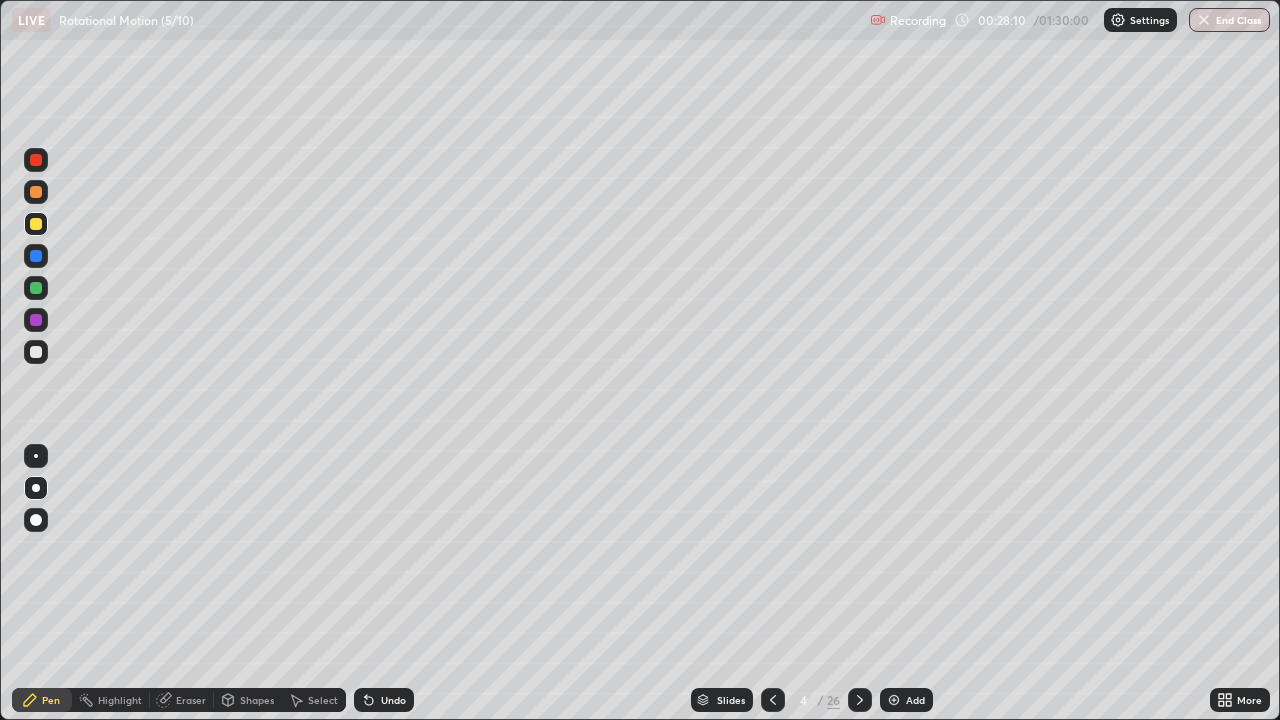 click on "Eraser" at bounding box center (191, 700) 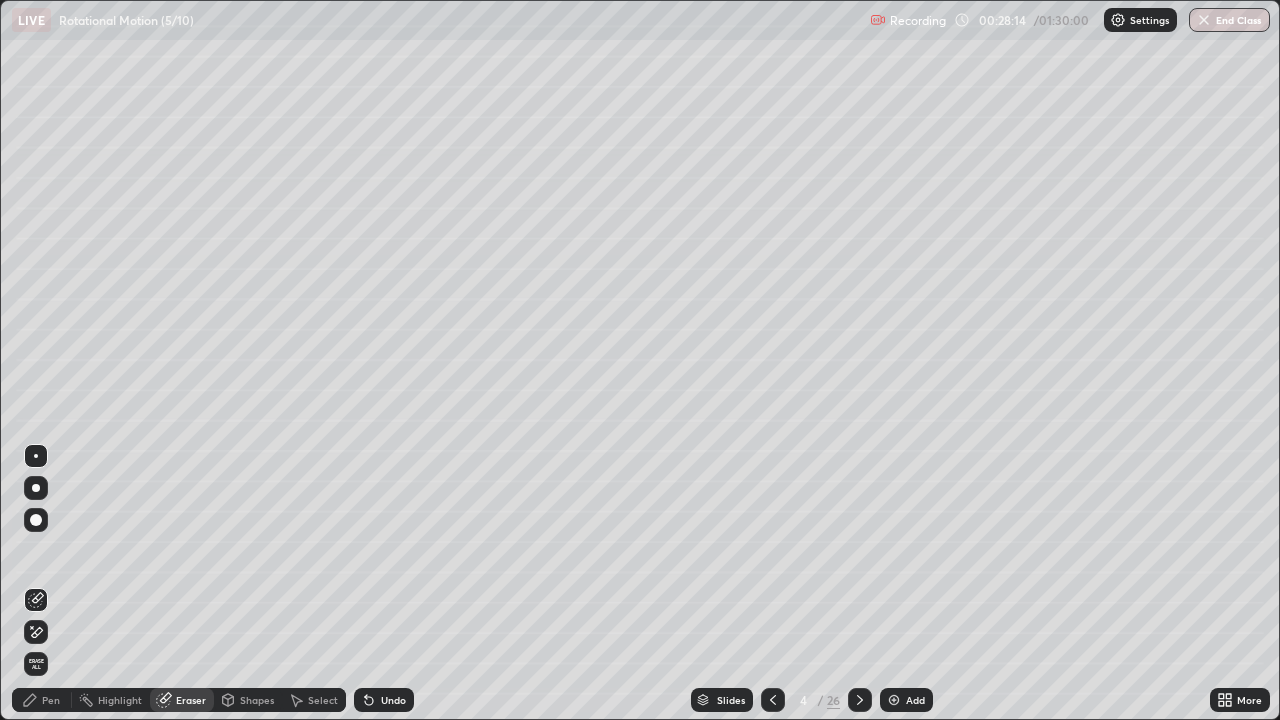 click on "Pen" at bounding box center [51, 700] 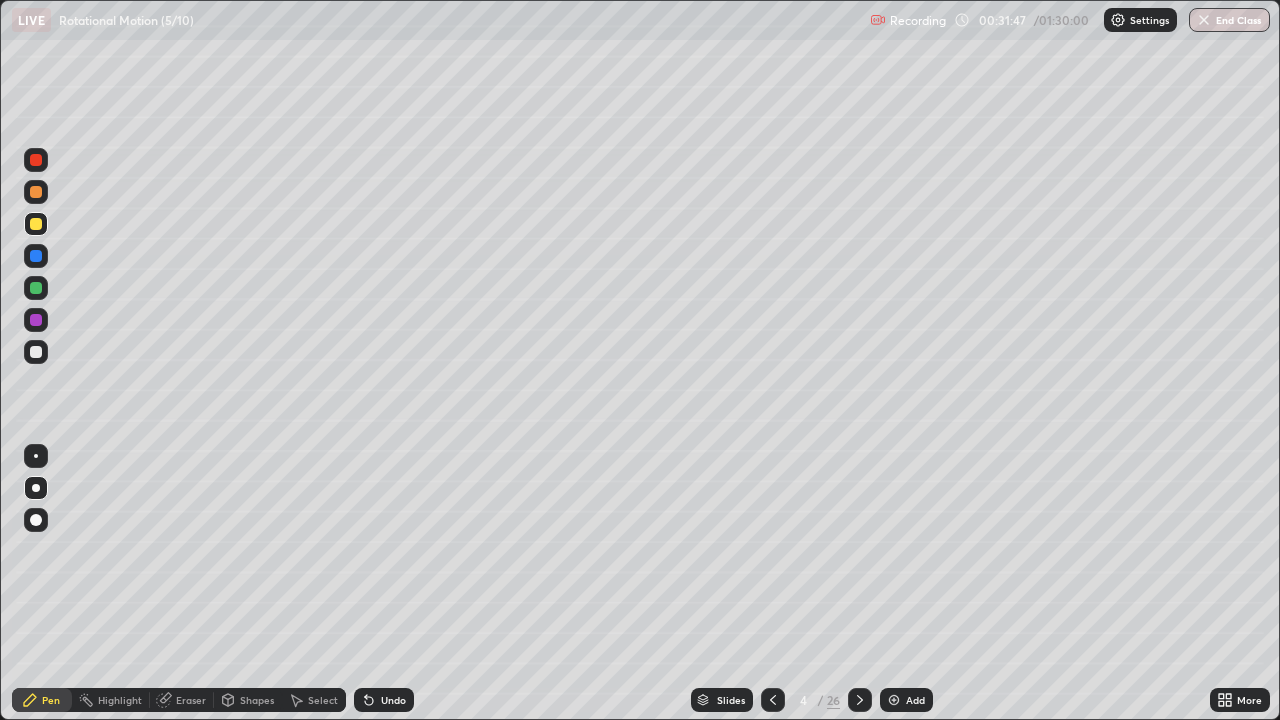 click 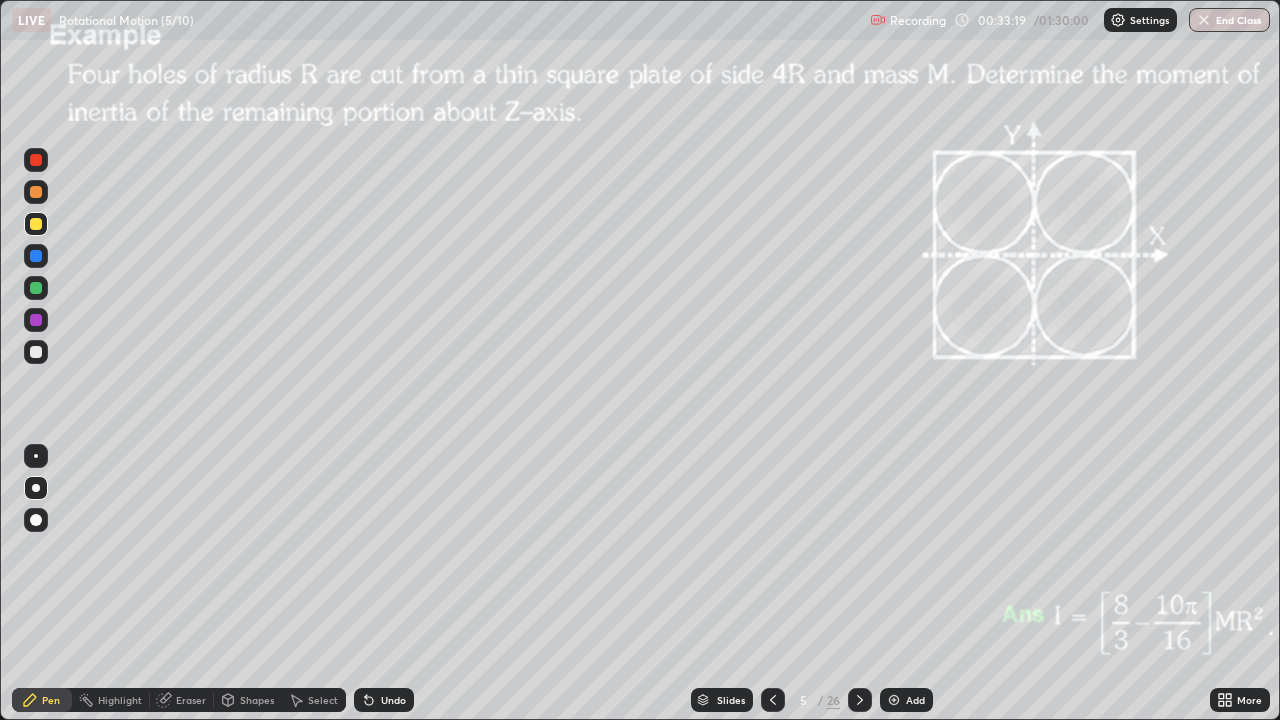 click 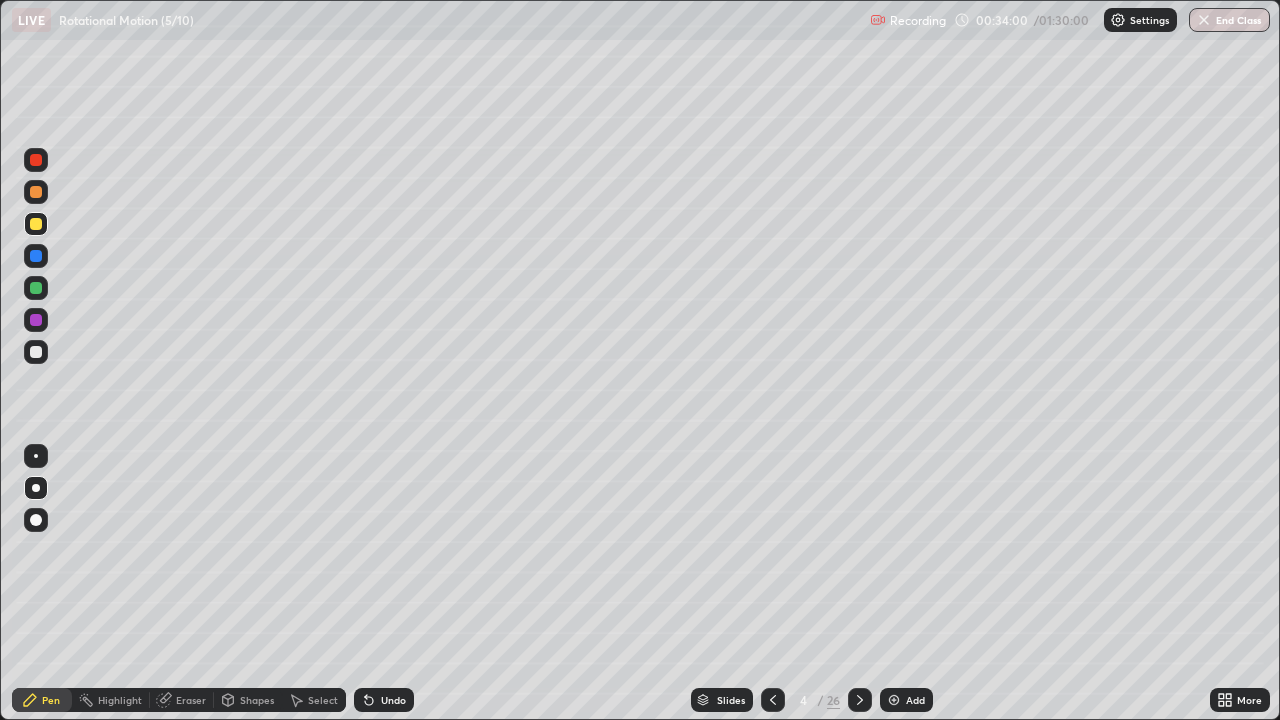 click 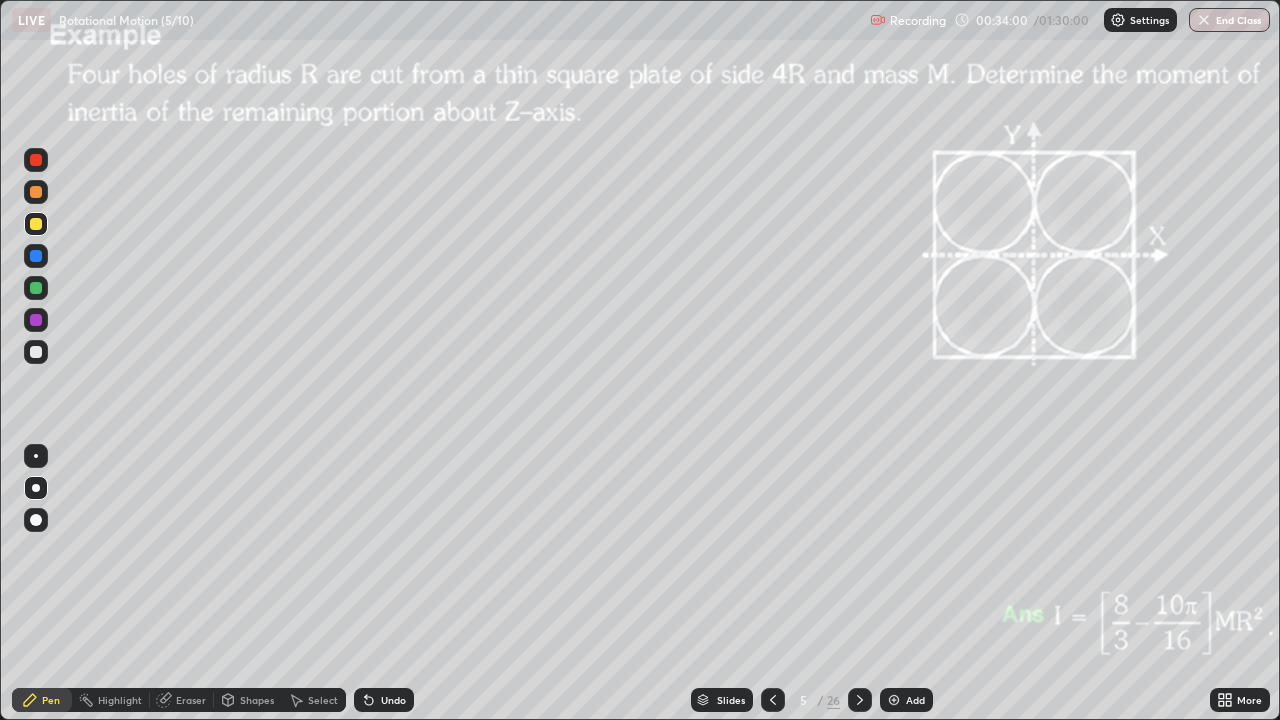 click 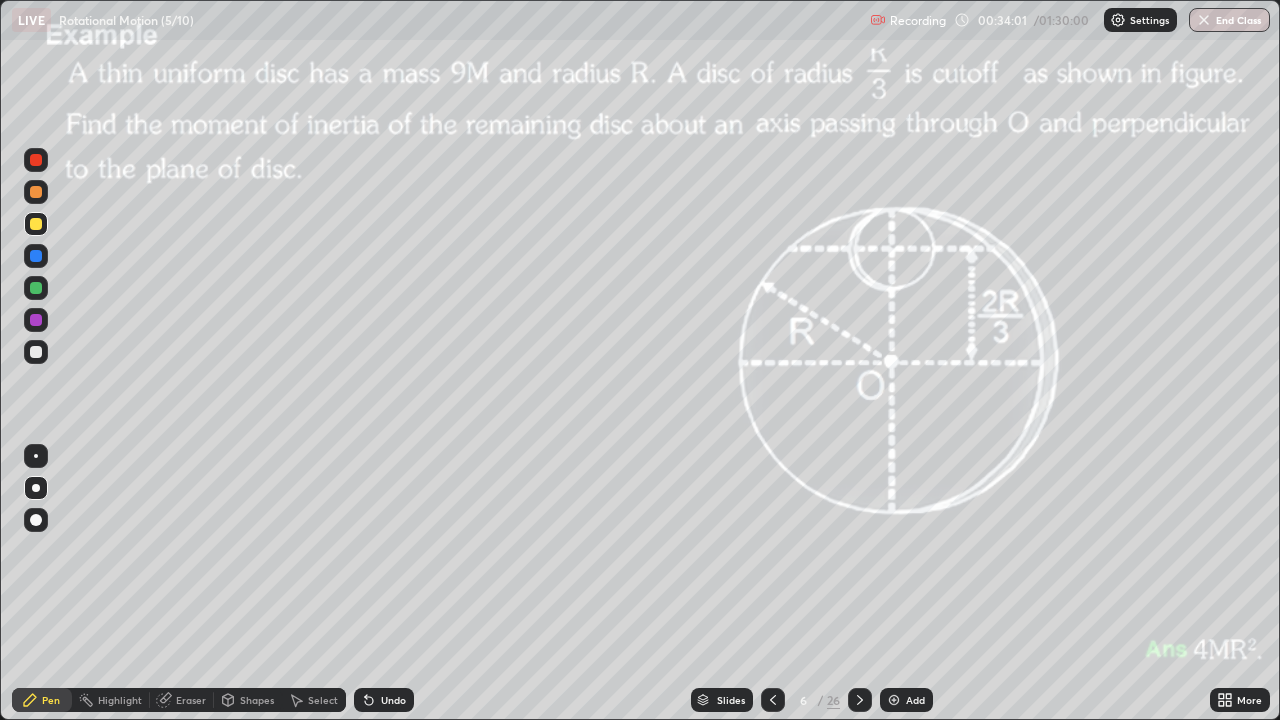 click 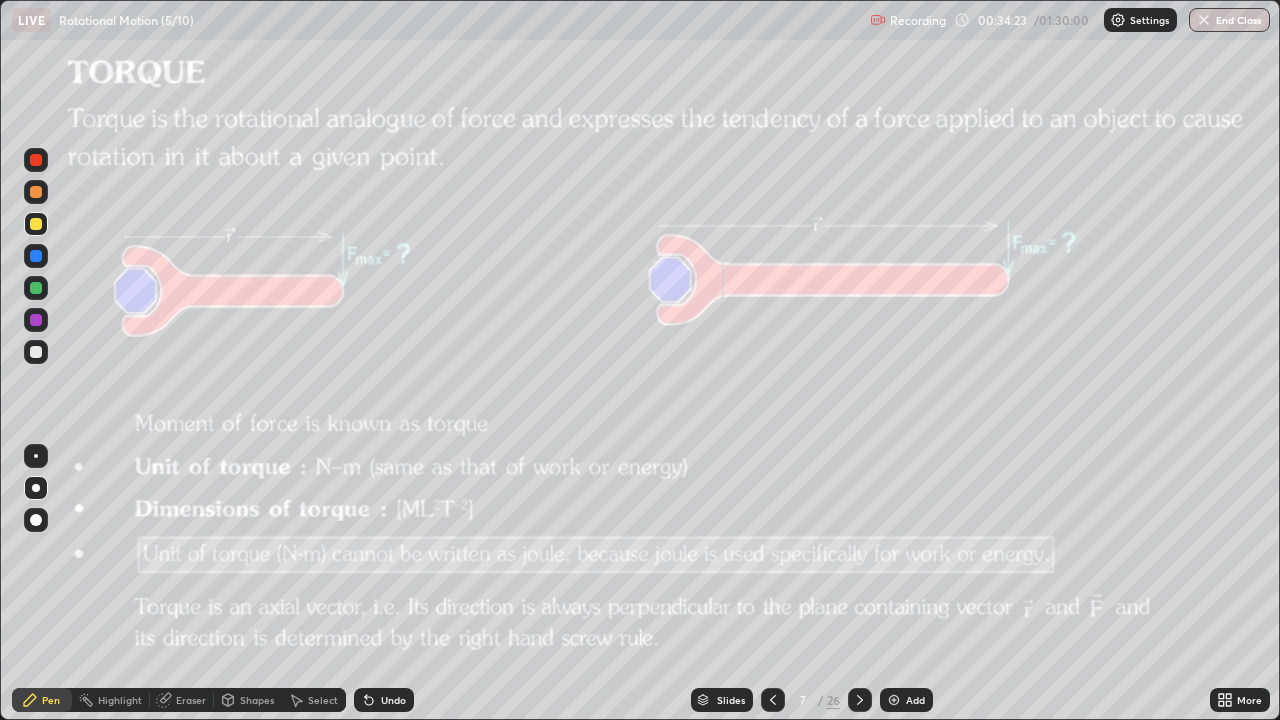 click on "Shapes" at bounding box center [257, 700] 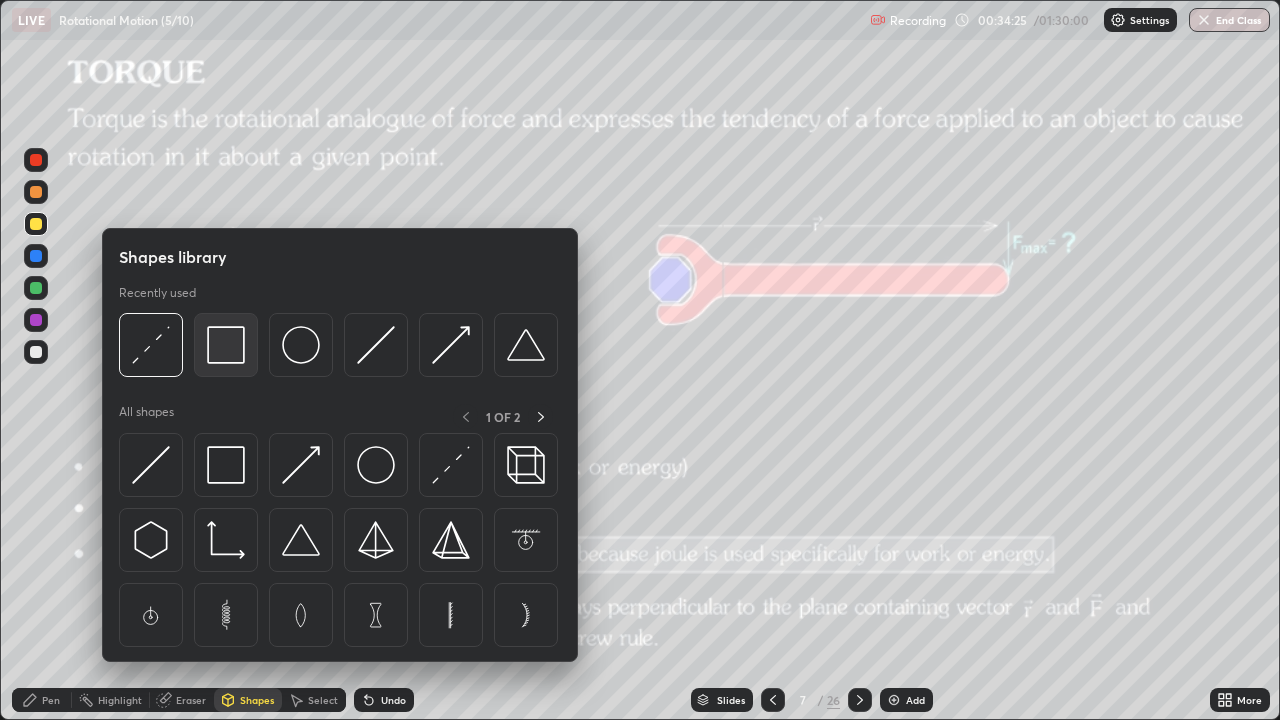 click at bounding box center (226, 345) 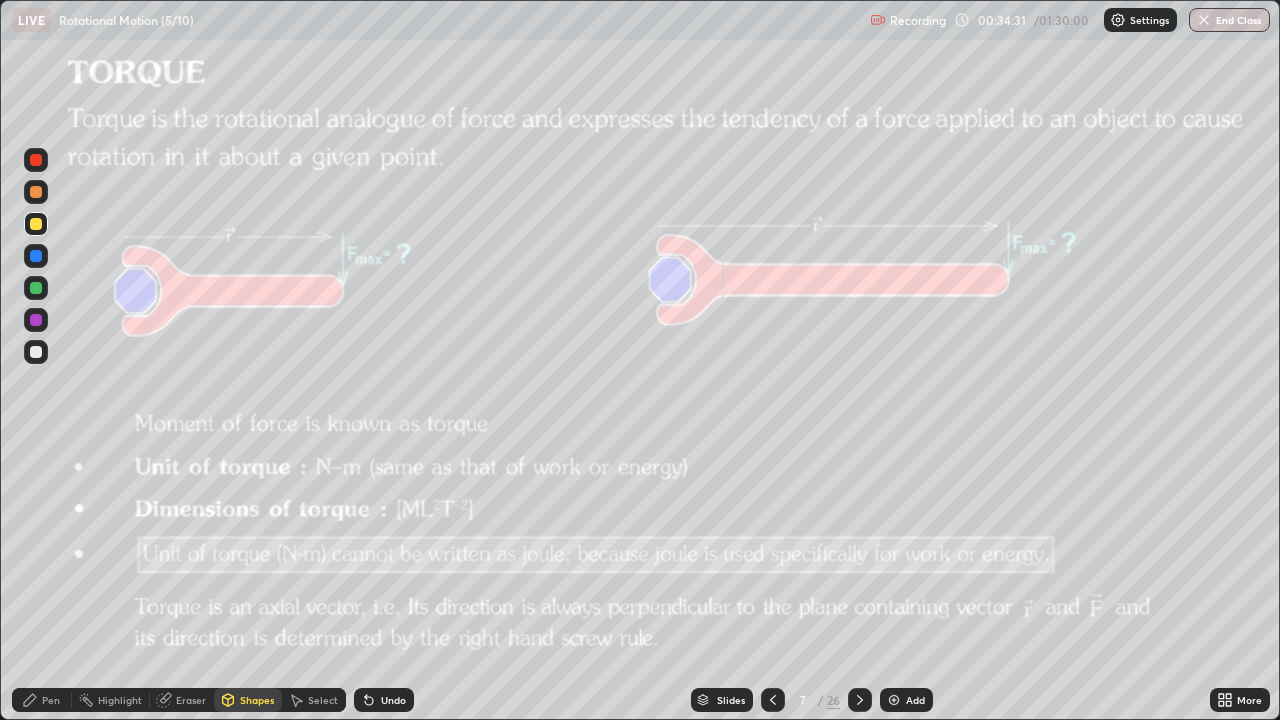 click at bounding box center [36, 352] 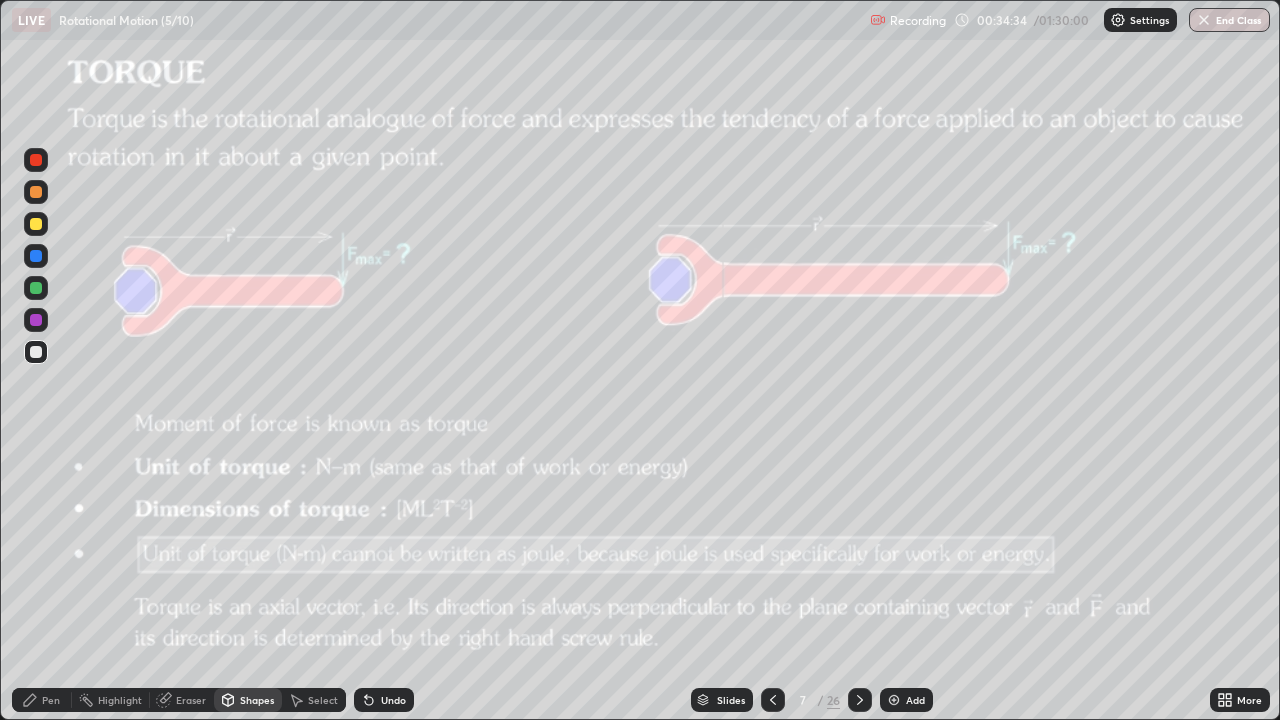 click on "Pen" at bounding box center (51, 700) 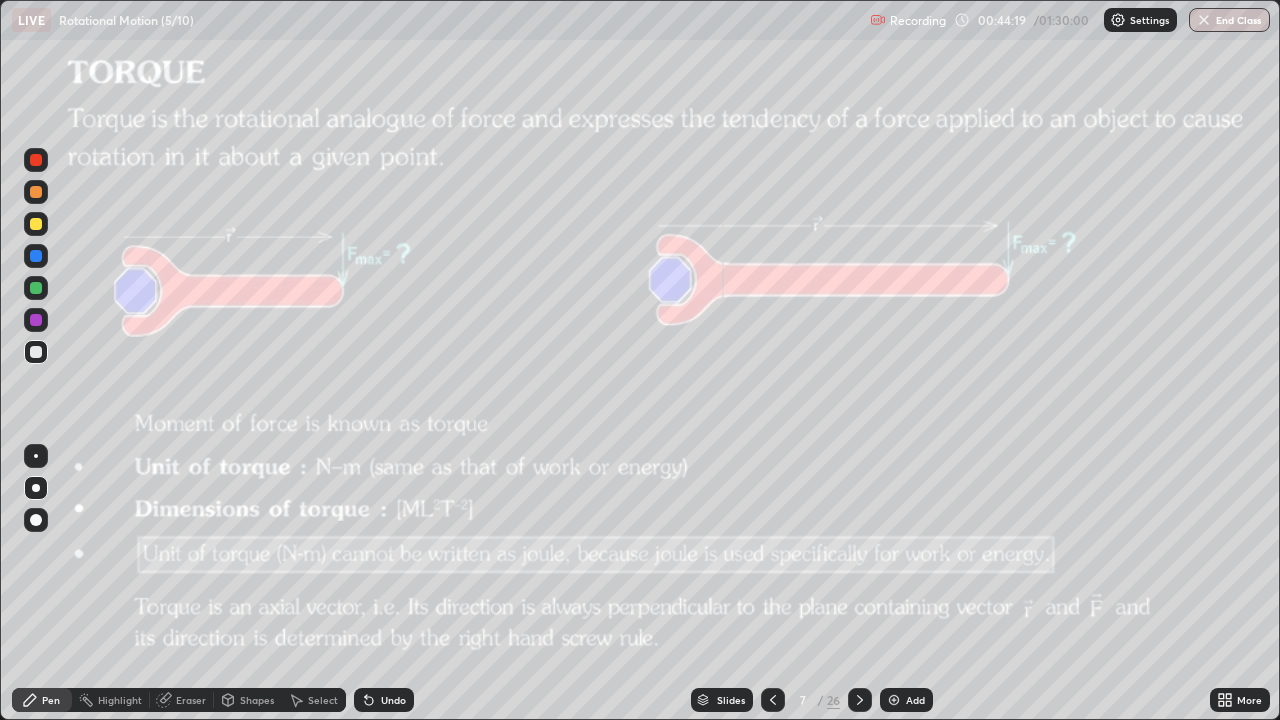 click 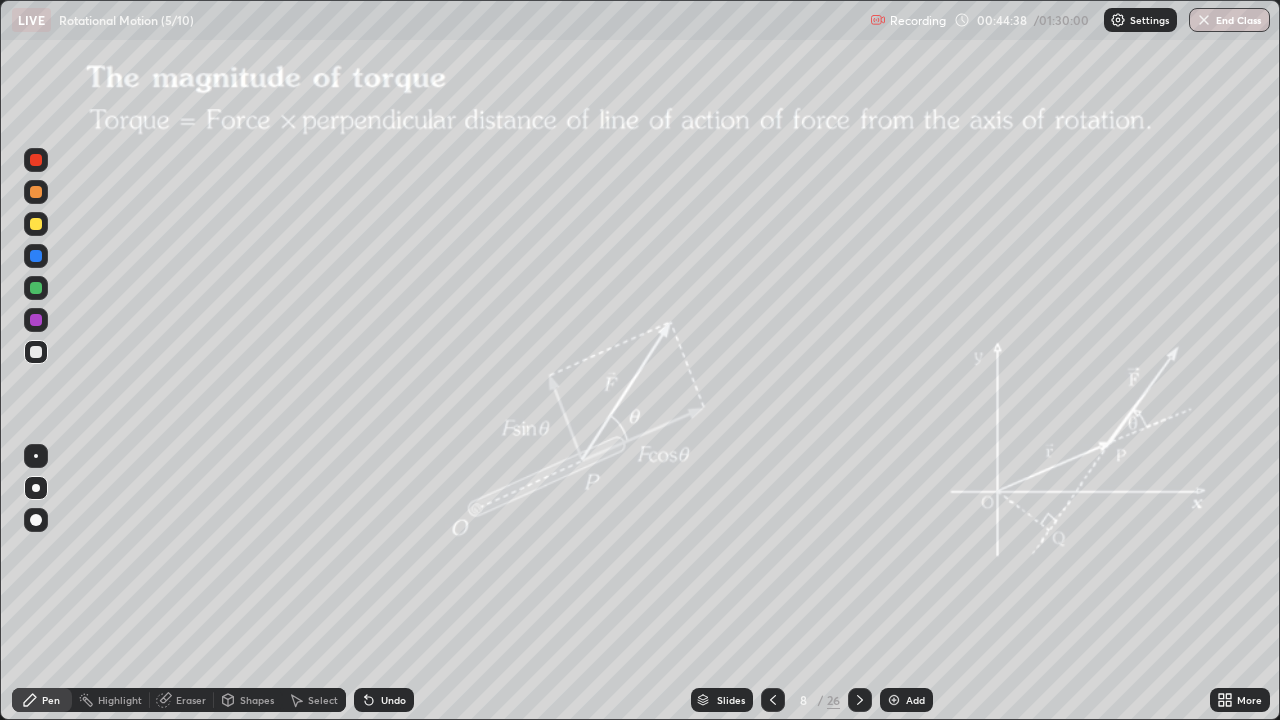 click on "Shapes" at bounding box center [257, 700] 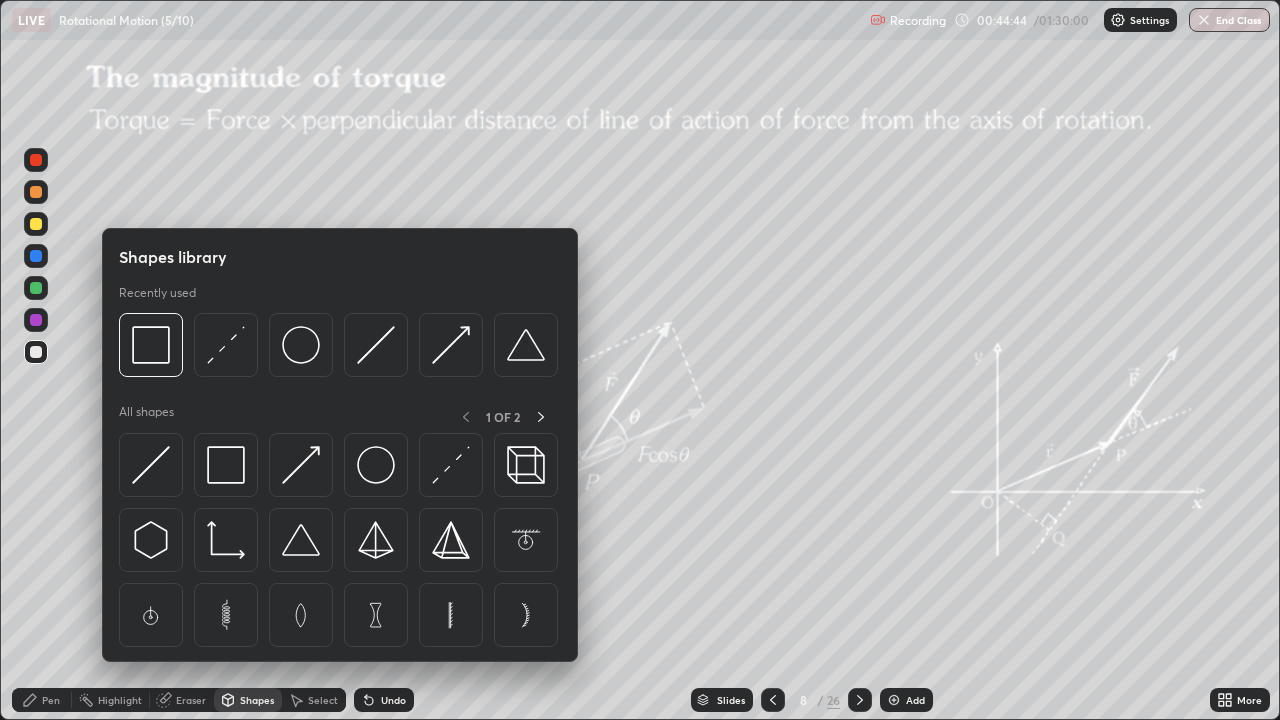 click on "Erase all" at bounding box center [36, 360] 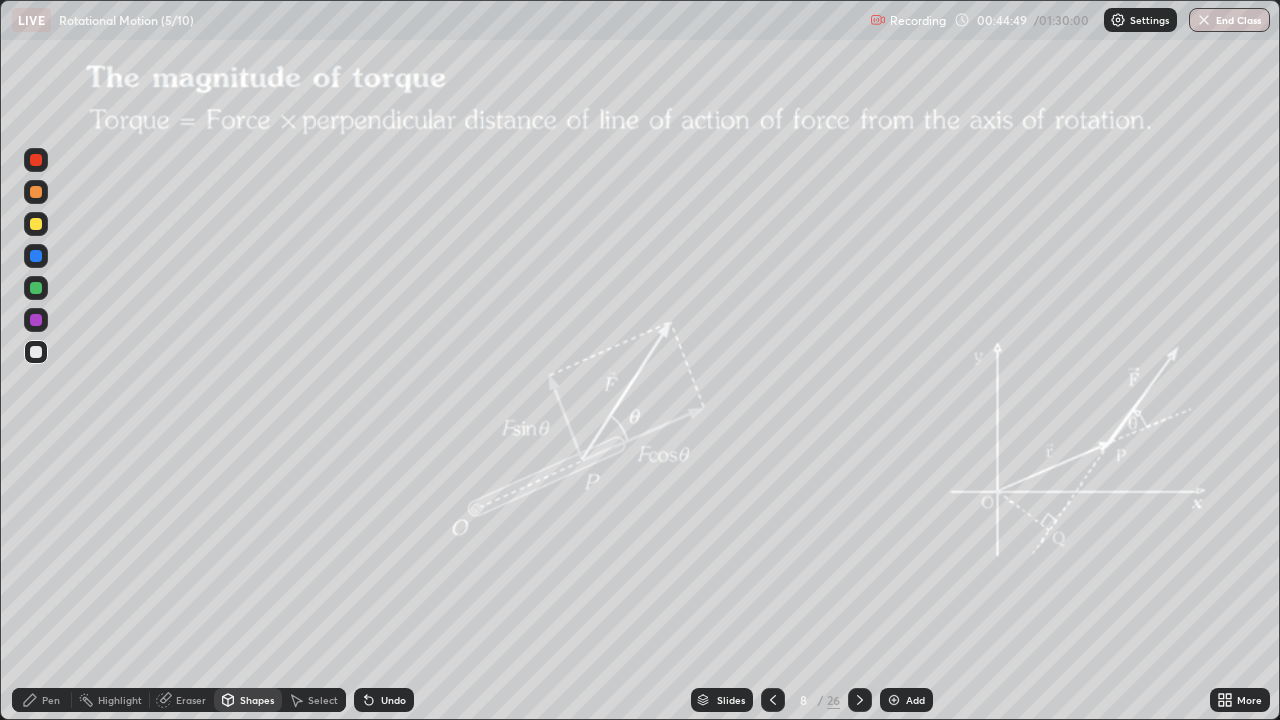 click on "Undo" at bounding box center [393, 700] 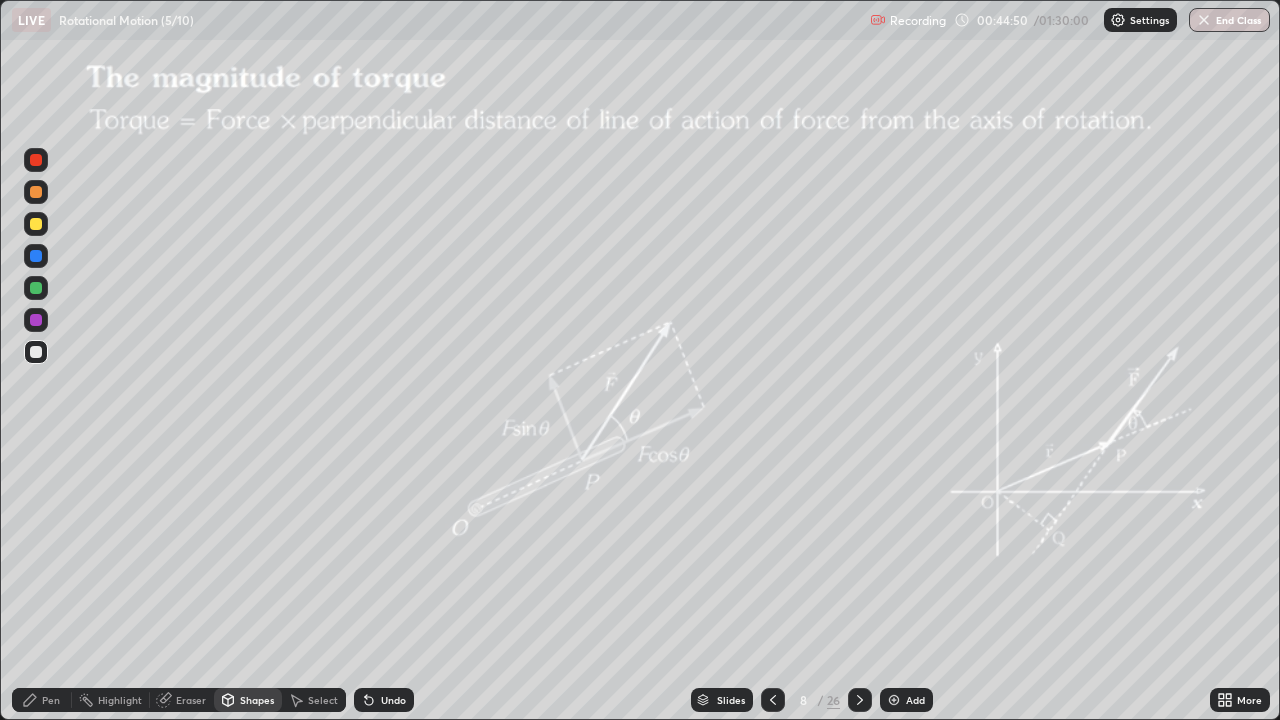 click 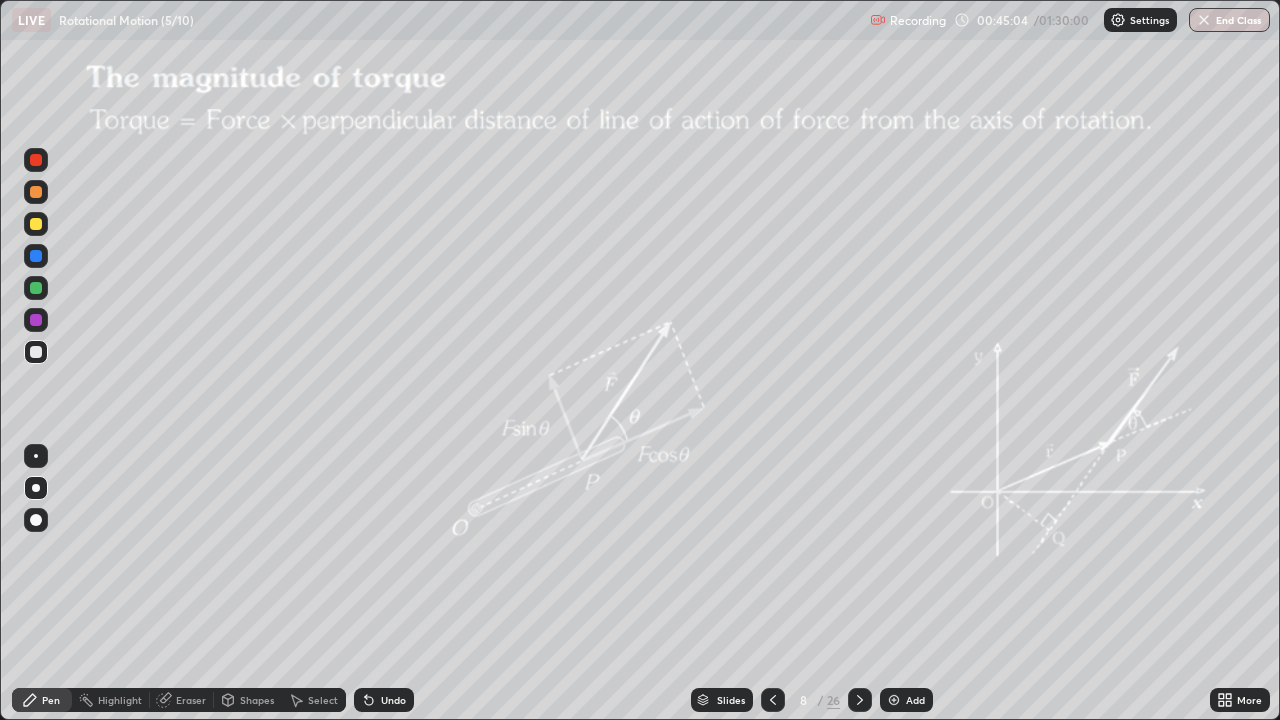 click at bounding box center [36, 224] 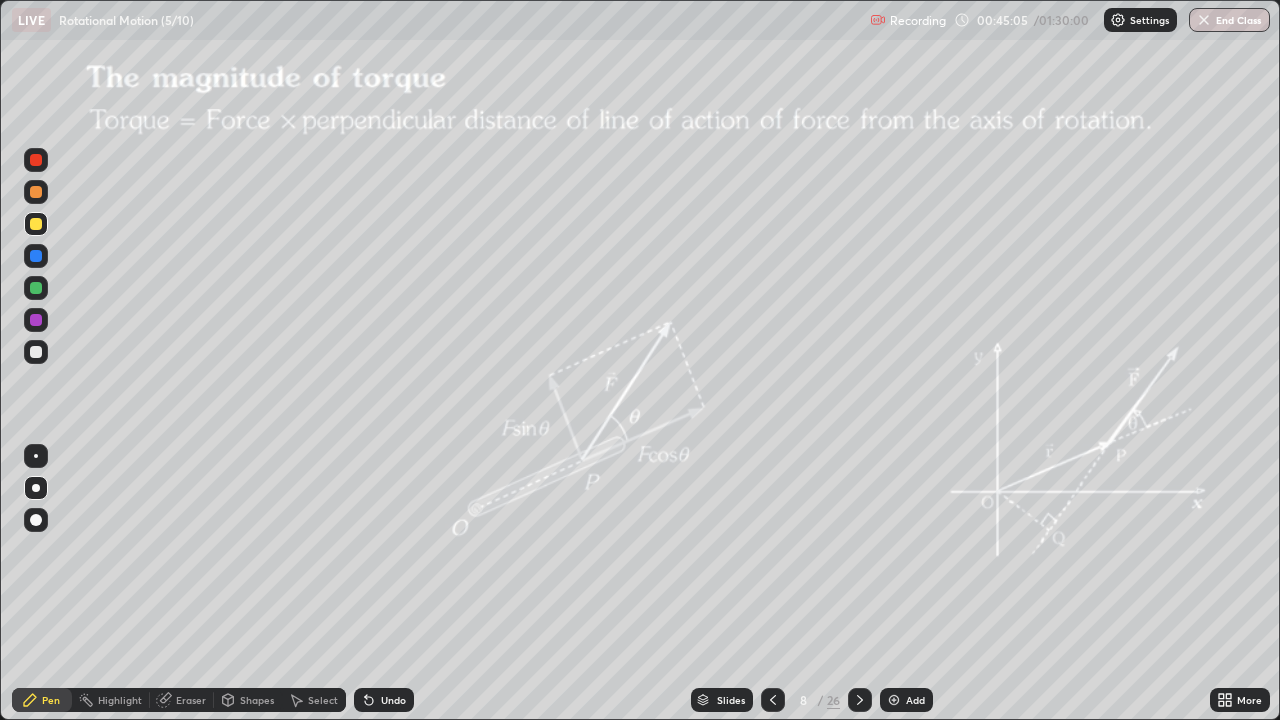 click on "Shapes" at bounding box center [257, 700] 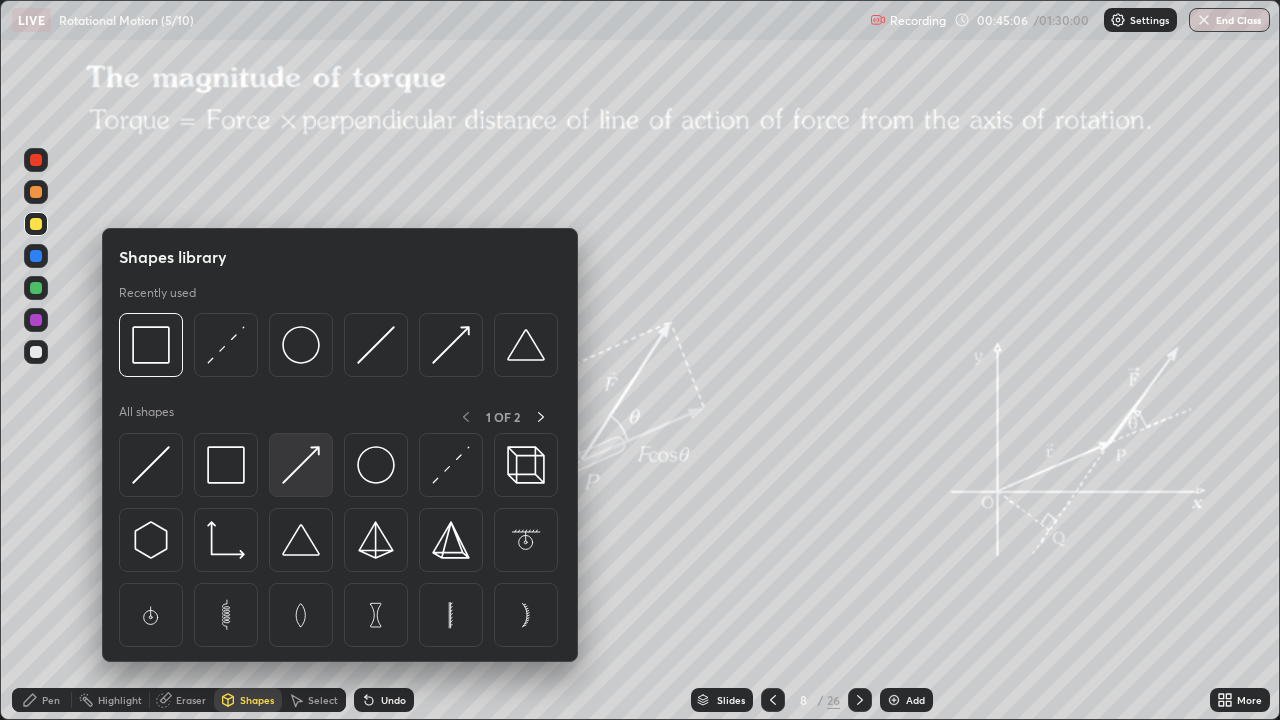 click at bounding box center (301, 465) 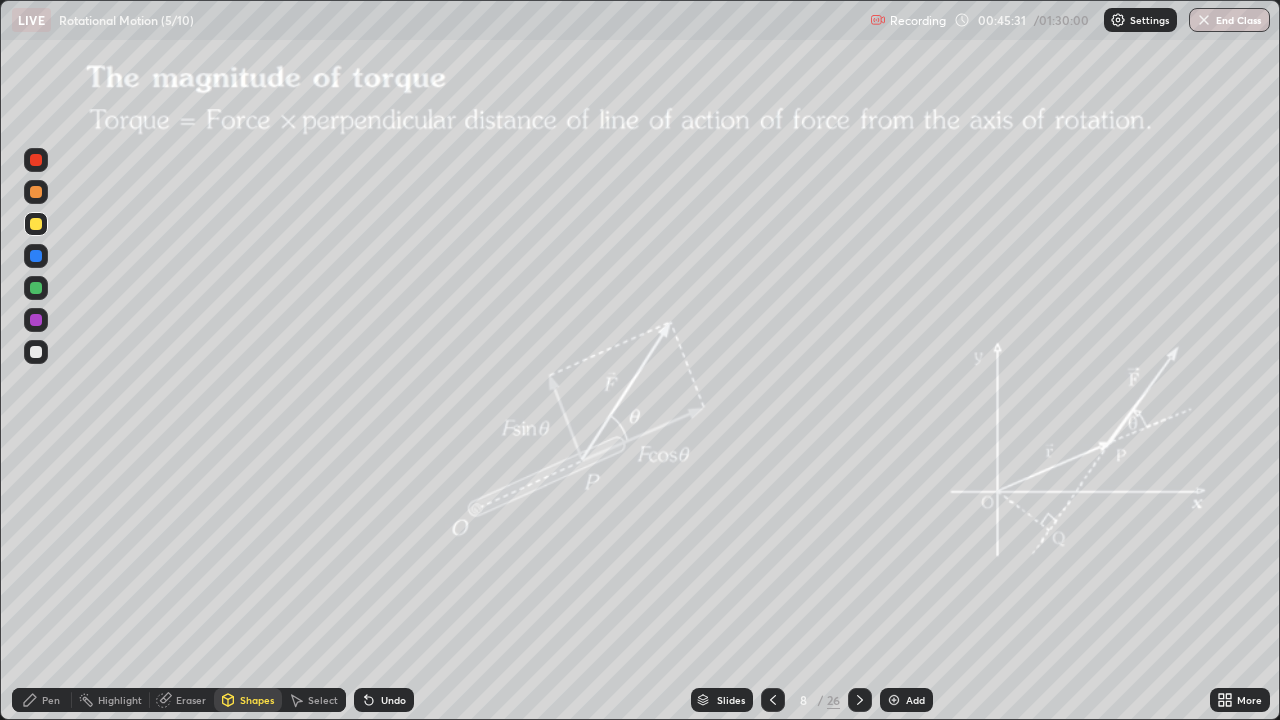 click on "Shapes" at bounding box center (257, 700) 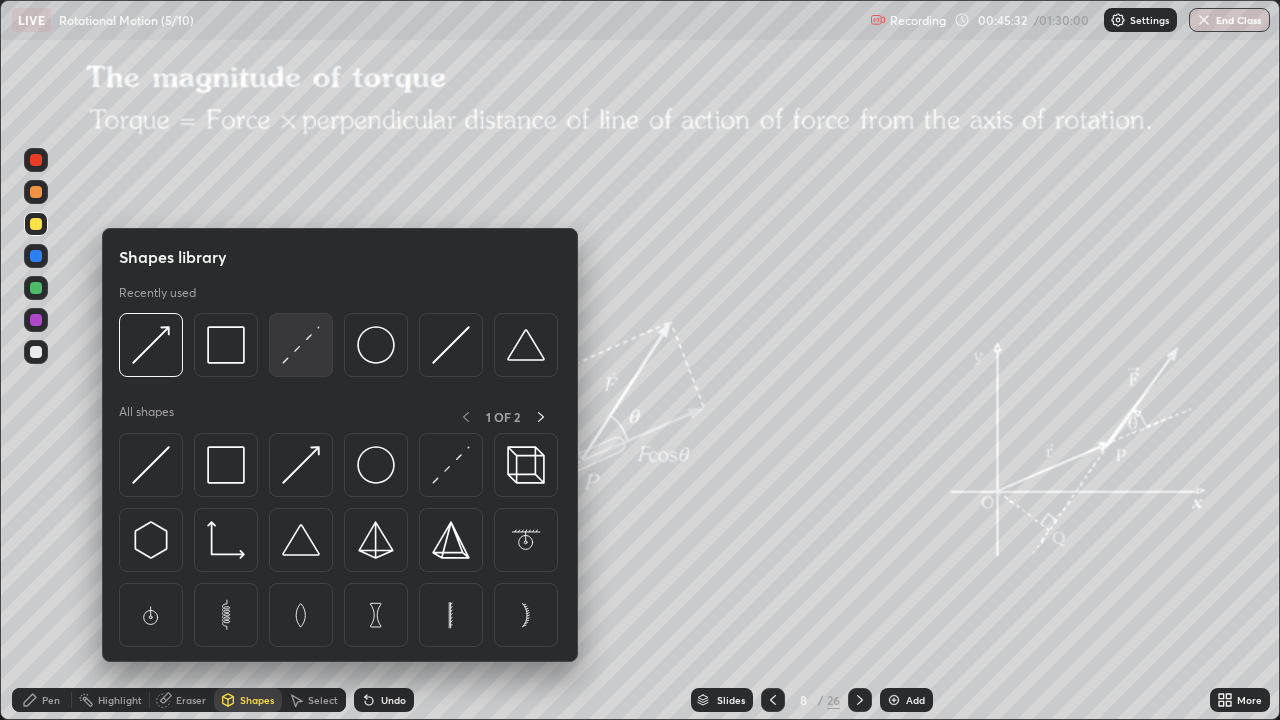 click at bounding box center (301, 345) 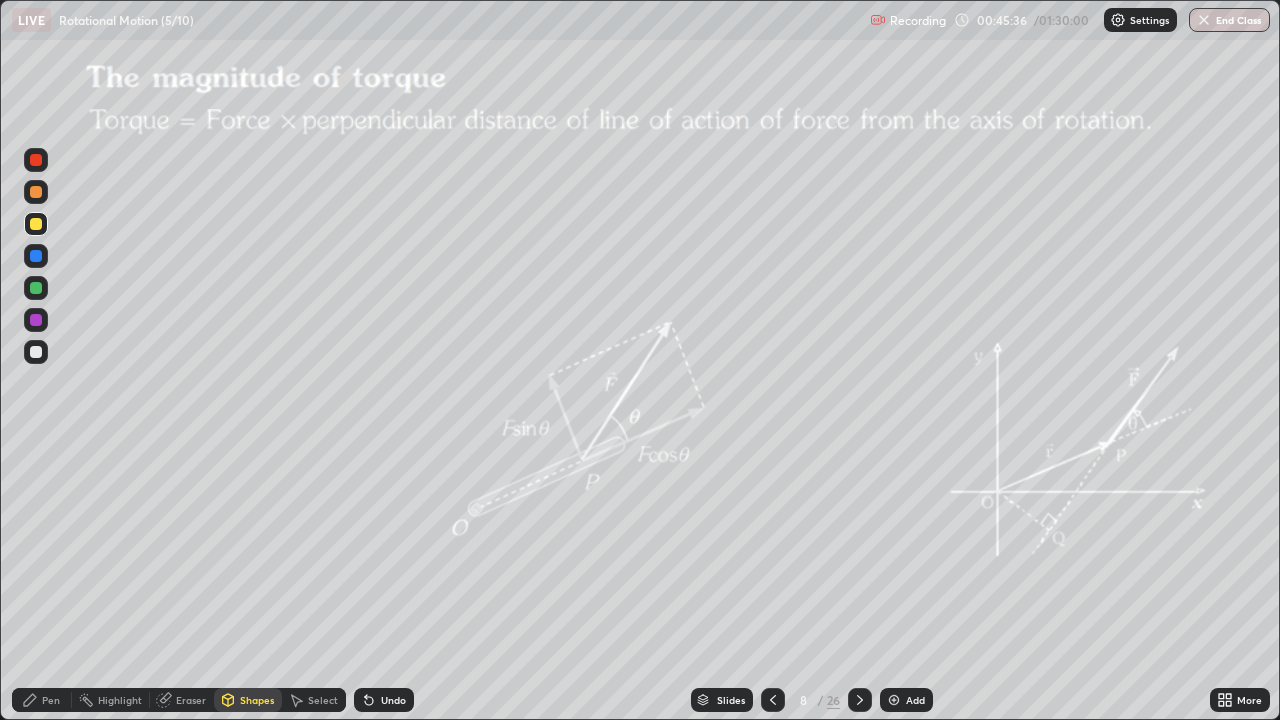 click at bounding box center (36, 352) 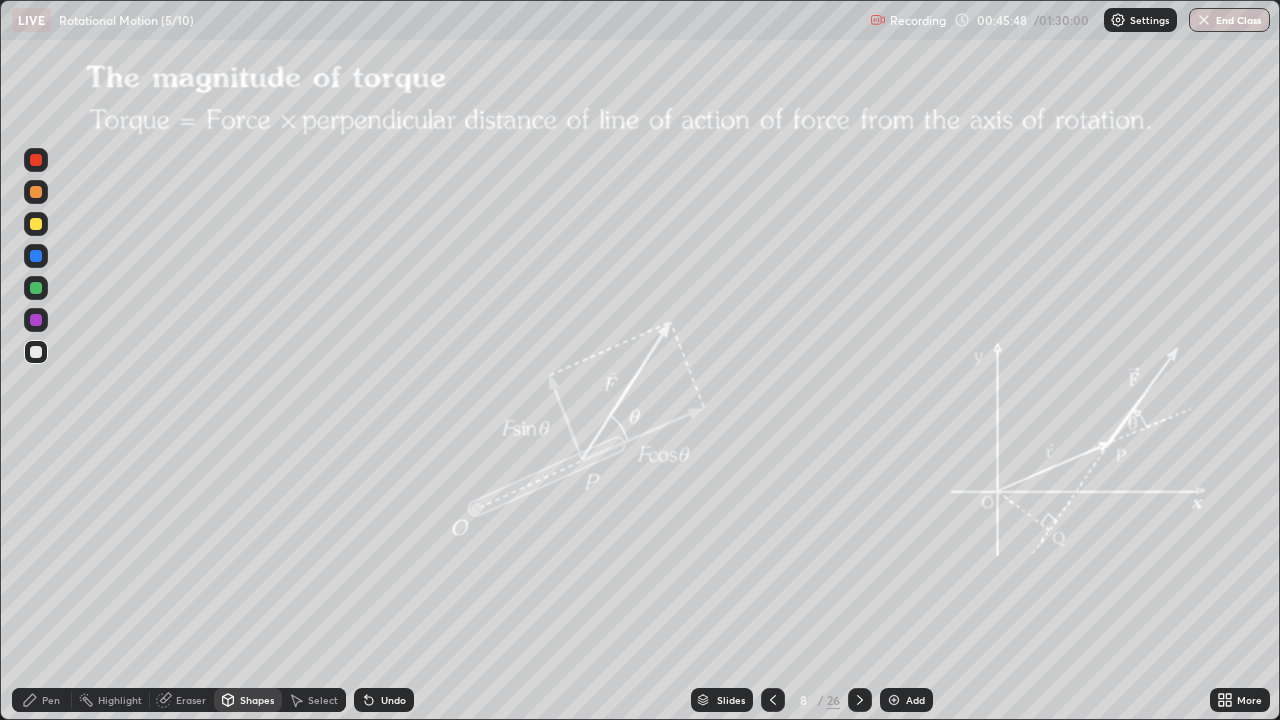 click on "Pen" at bounding box center [51, 700] 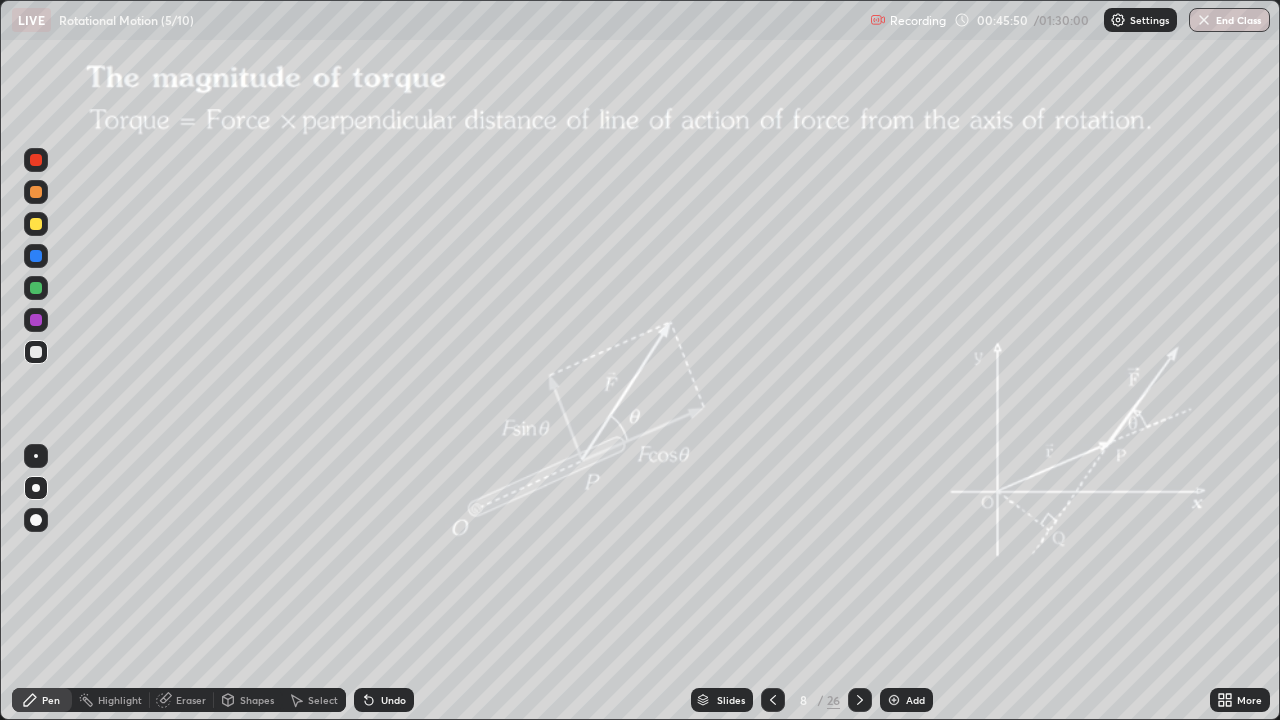 click at bounding box center (36, 192) 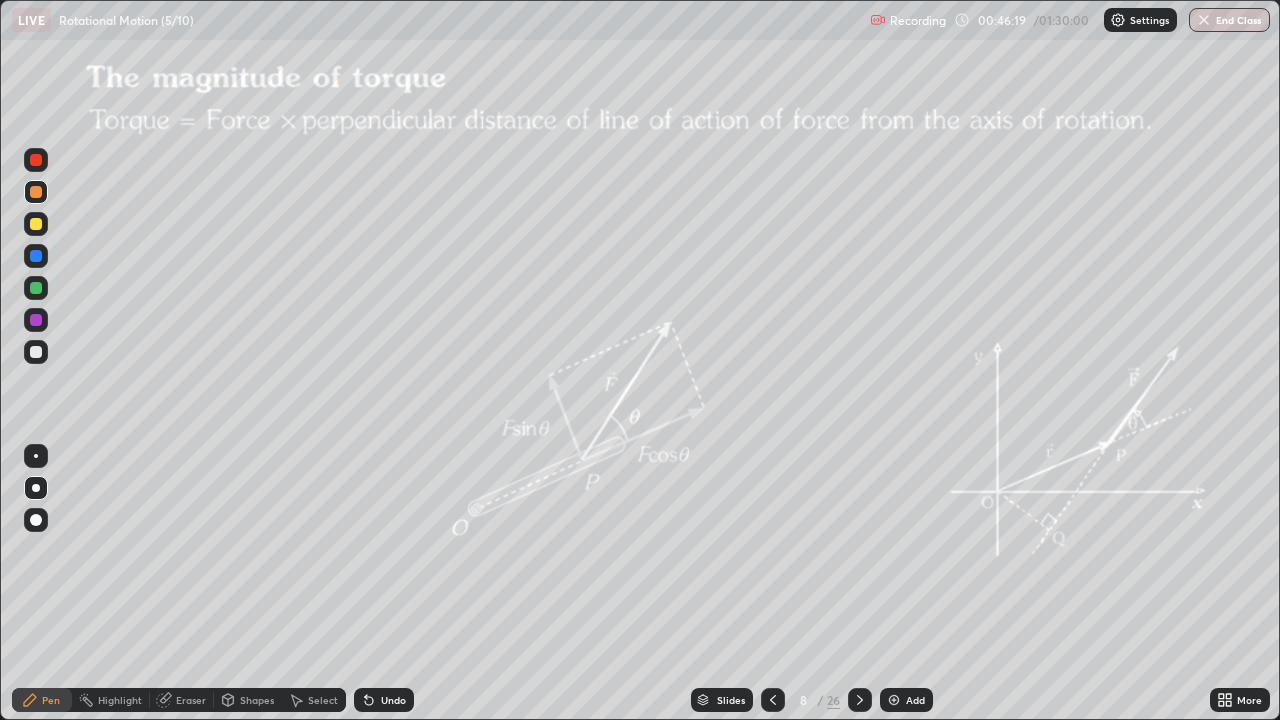 click on "Shapes" at bounding box center [257, 700] 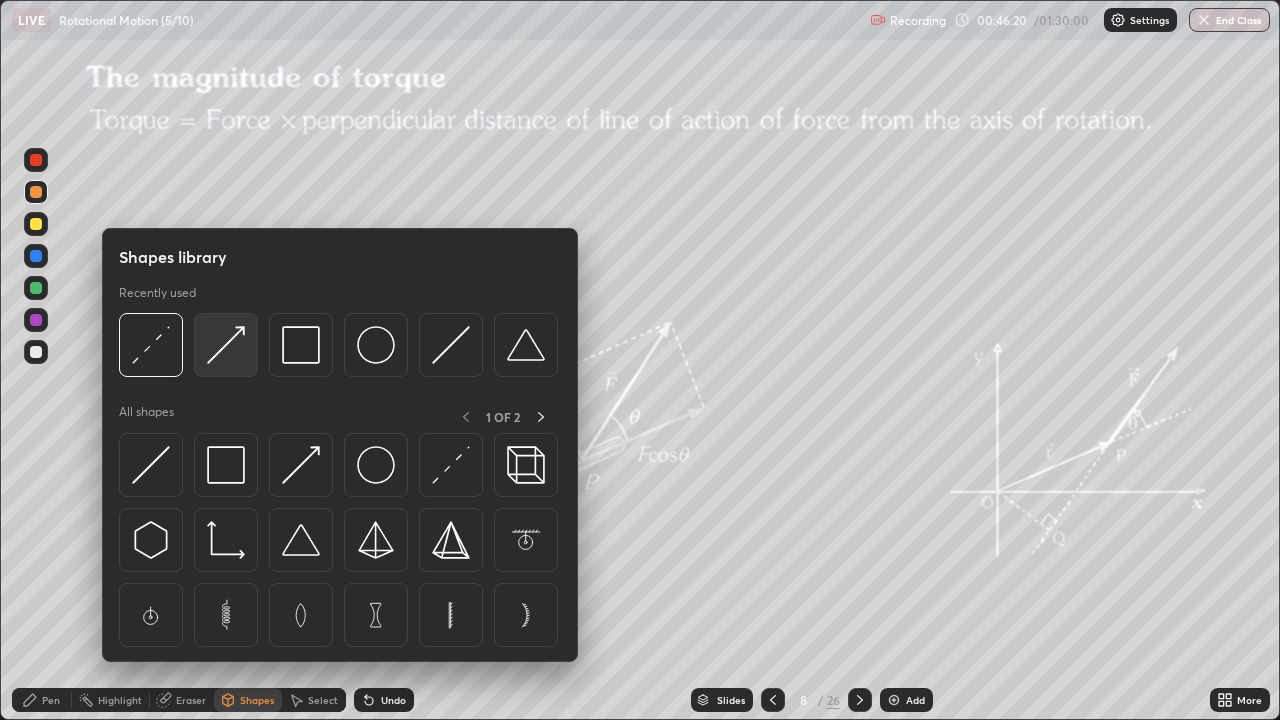 click at bounding box center (226, 345) 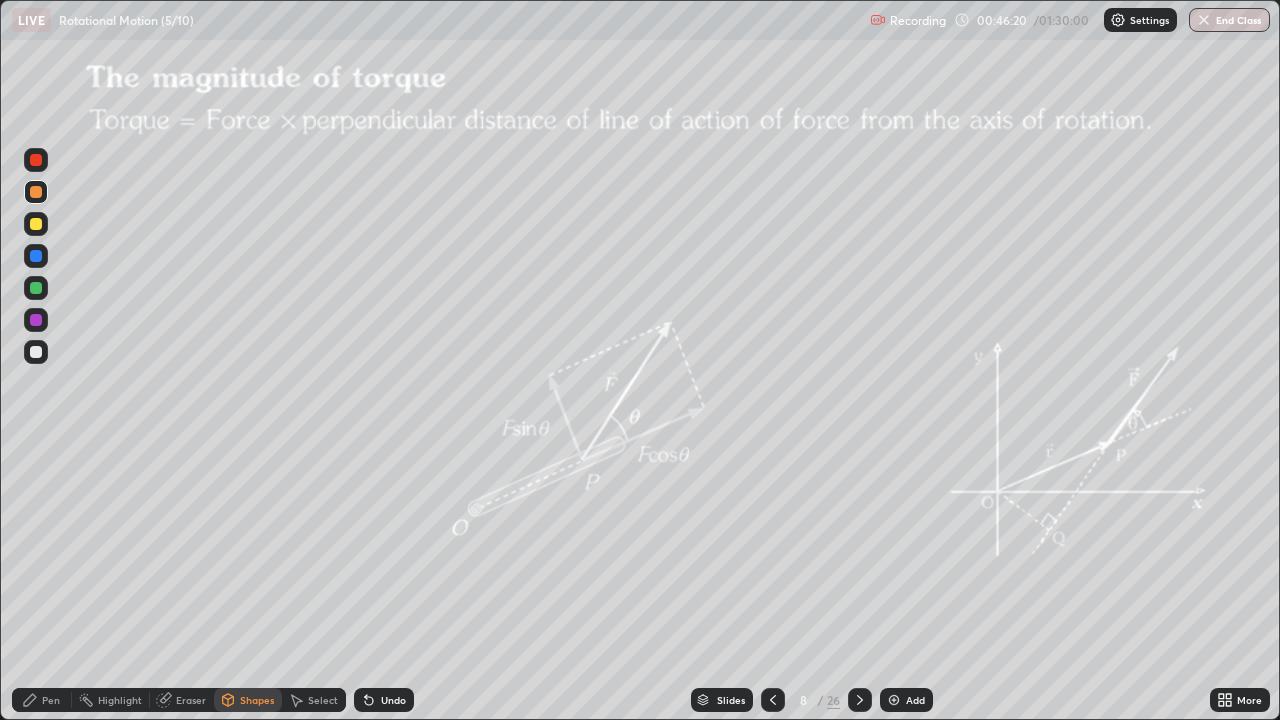 click at bounding box center [36, 224] 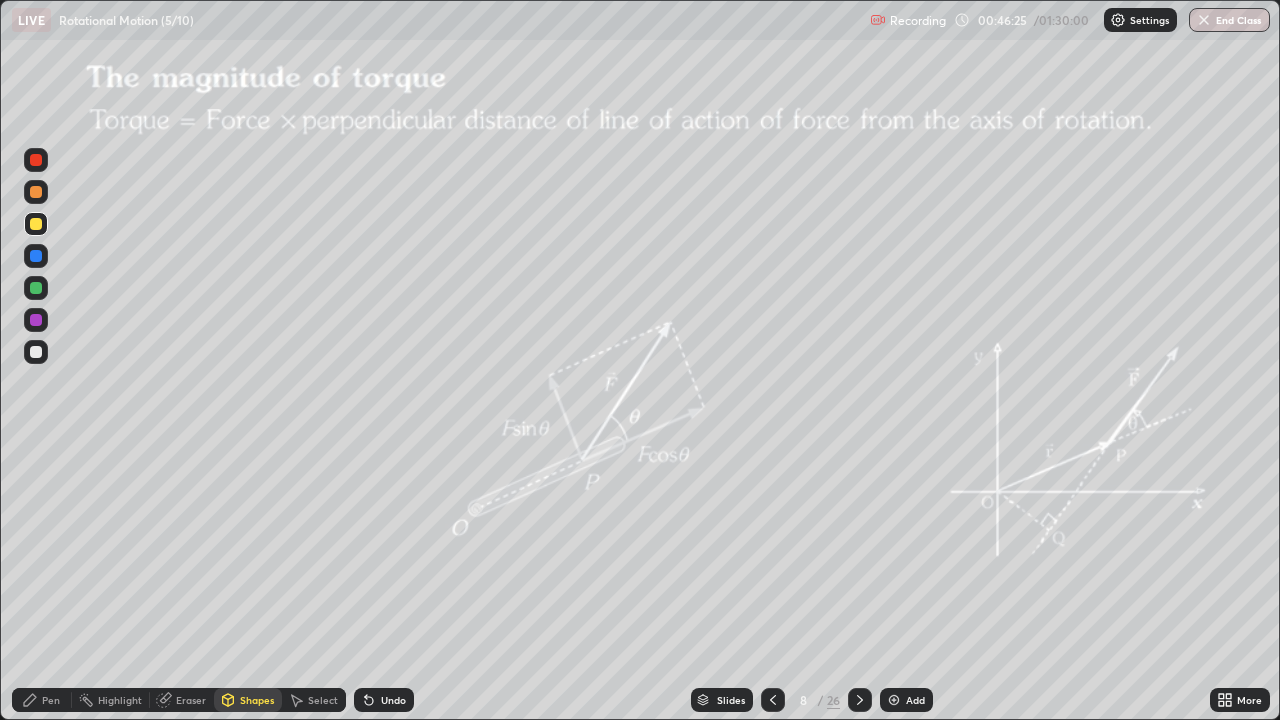 click on "Pen" at bounding box center (51, 700) 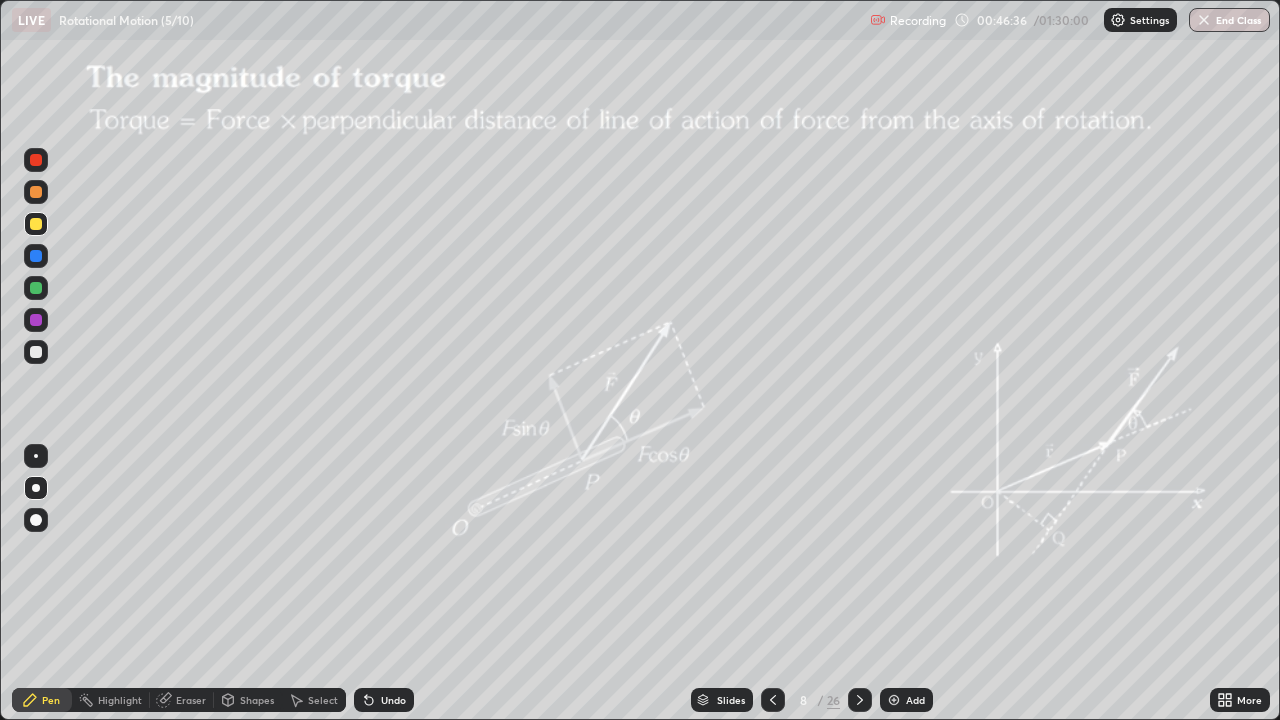 click at bounding box center (36, 320) 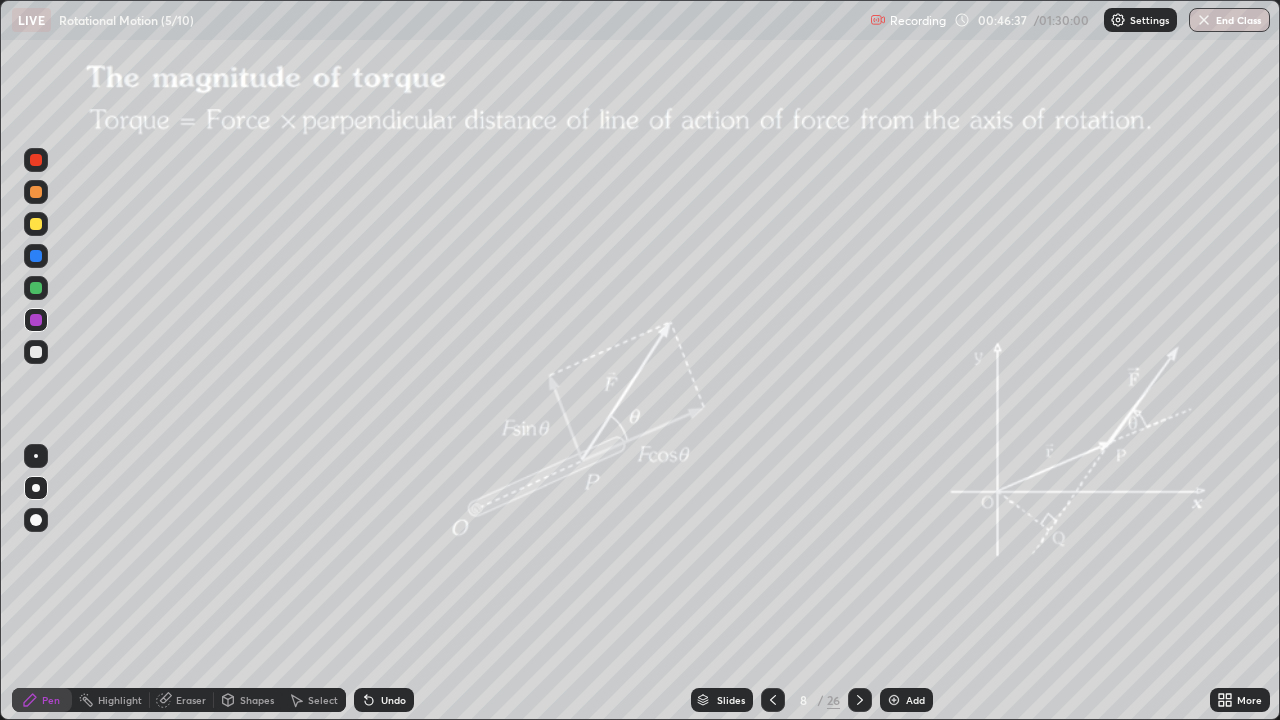 click on "Shapes" at bounding box center (257, 700) 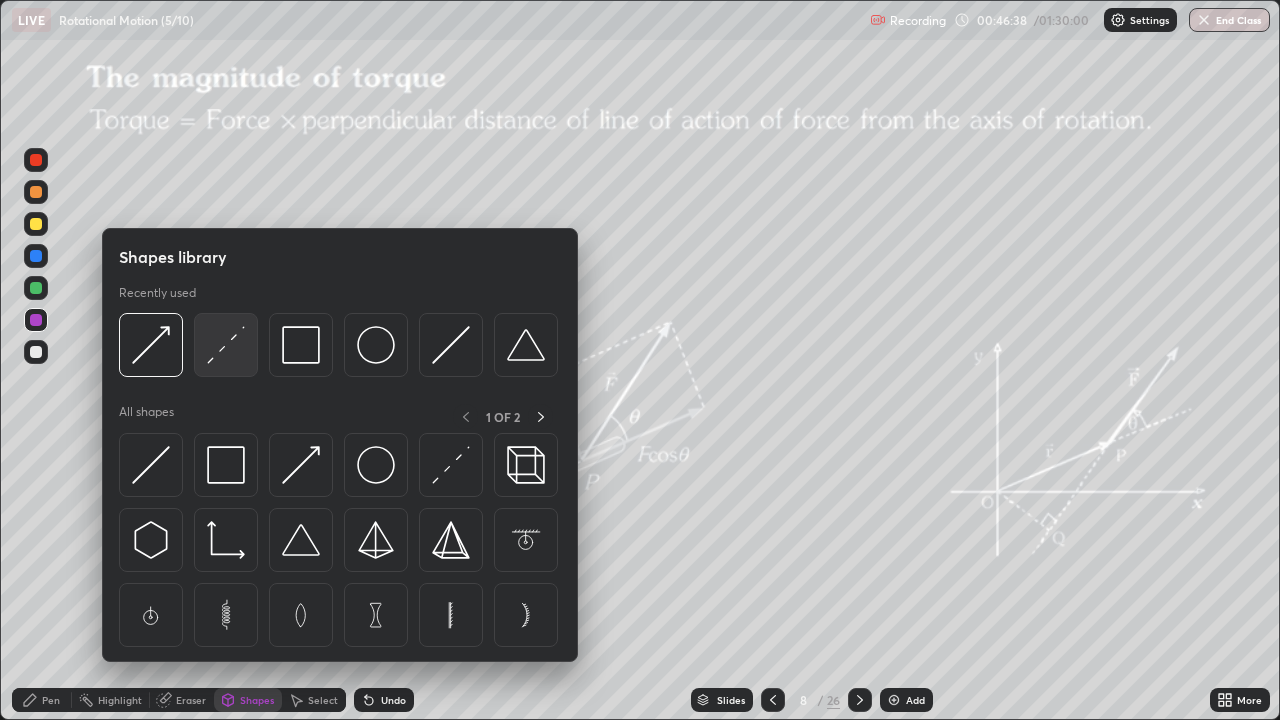 click at bounding box center (226, 345) 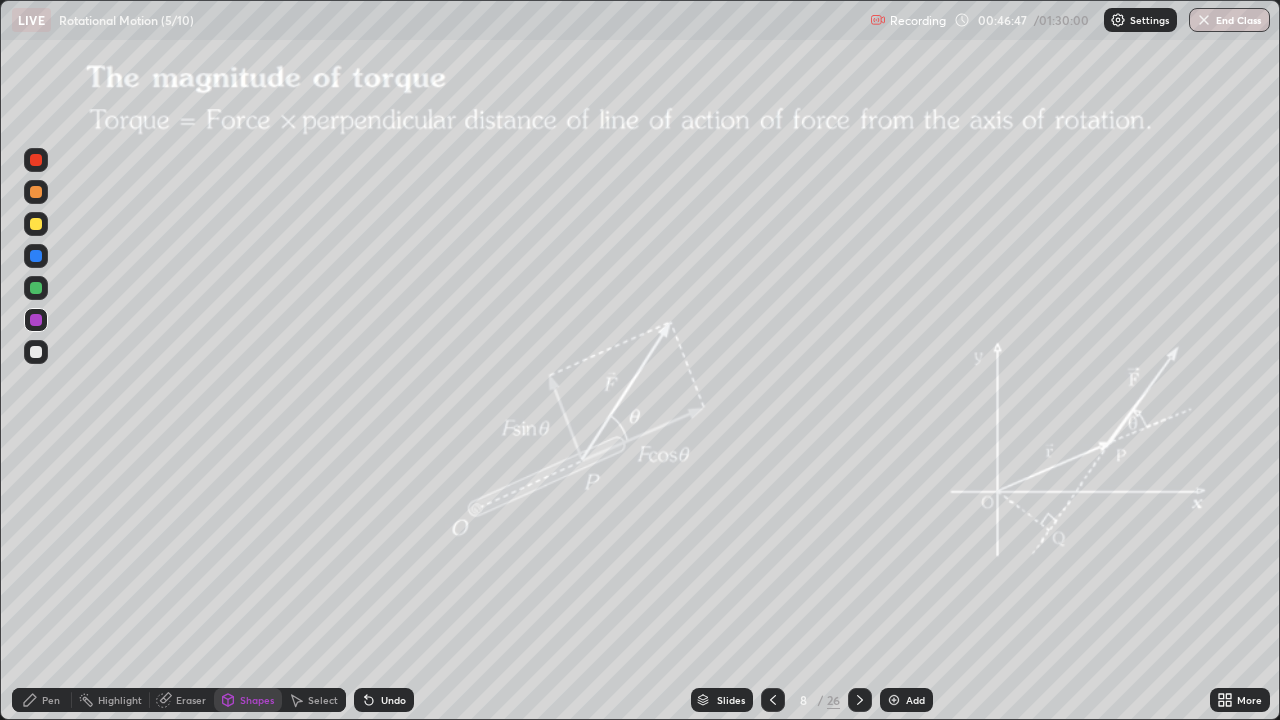 click on "Pen" at bounding box center [51, 700] 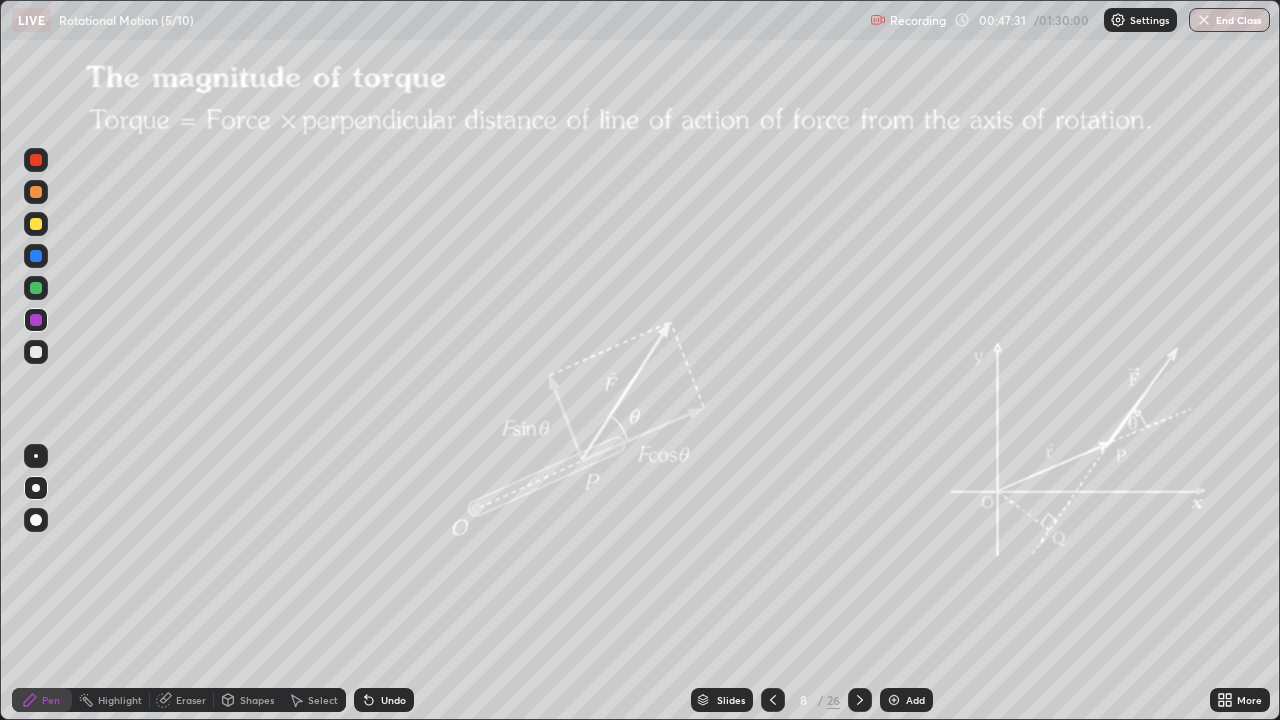 click on "Shapes" at bounding box center (257, 700) 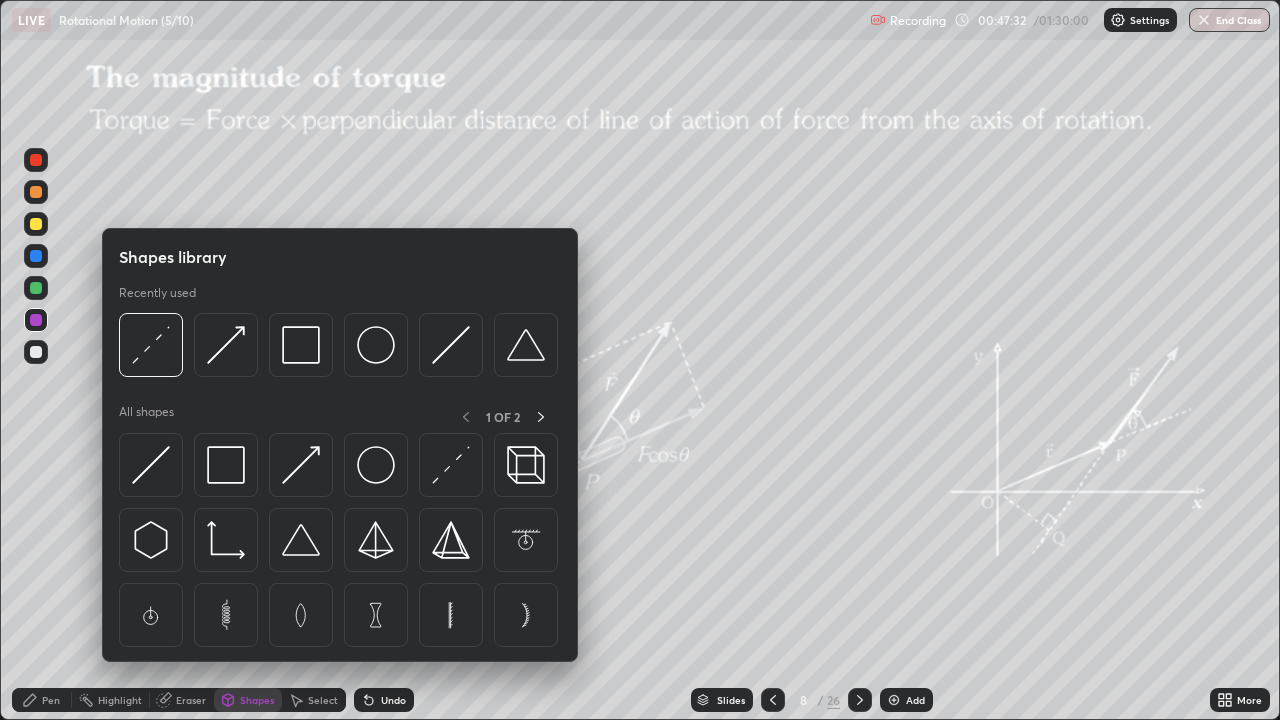 click at bounding box center (226, 345) 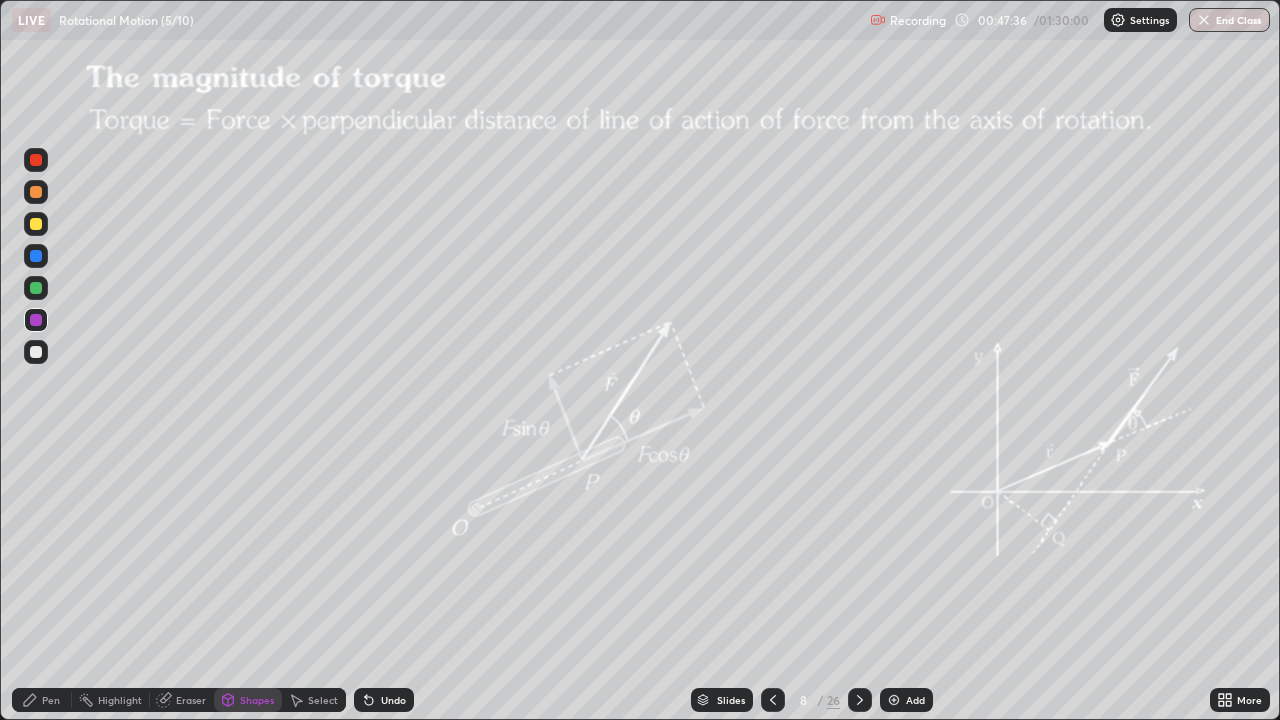 click on "Pen" at bounding box center [51, 700] 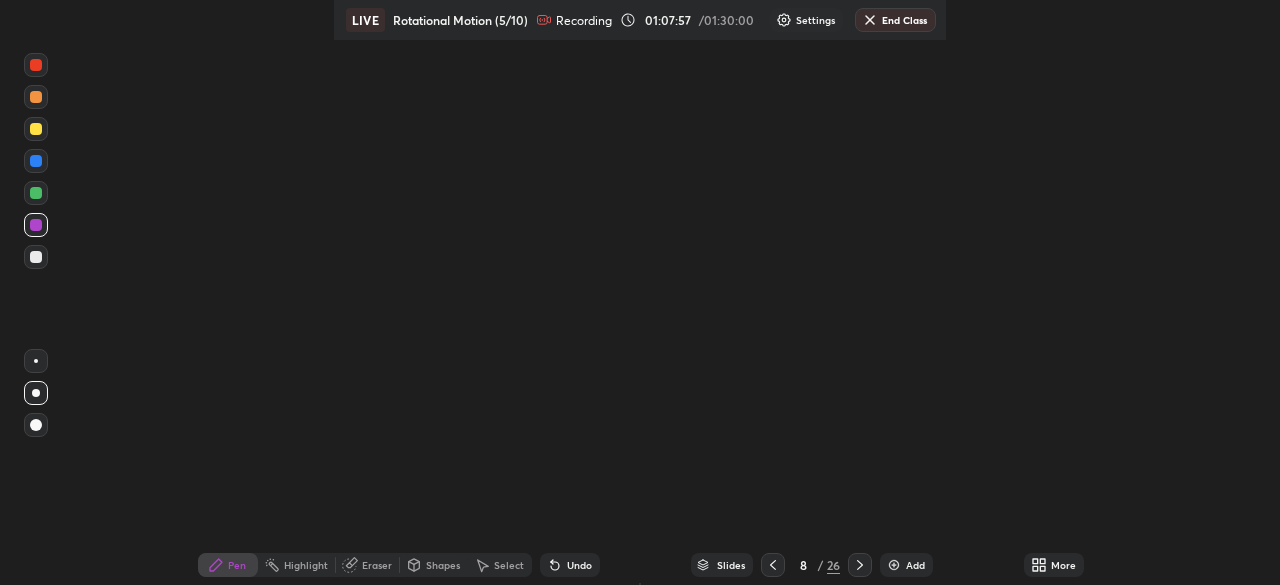scroll, scrollTop: 0, scrollLeft: 0, axis: both 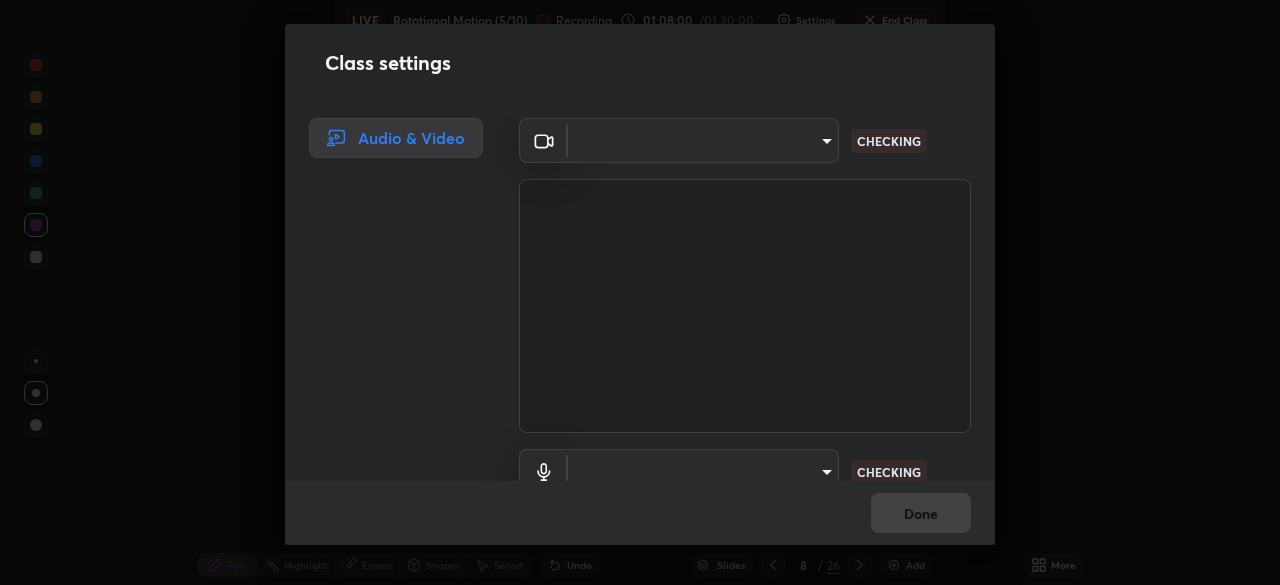 type on "f379f88c7eecd18b82443c427f5097107980474ccb0a7da4b49bb88eac045dbe" 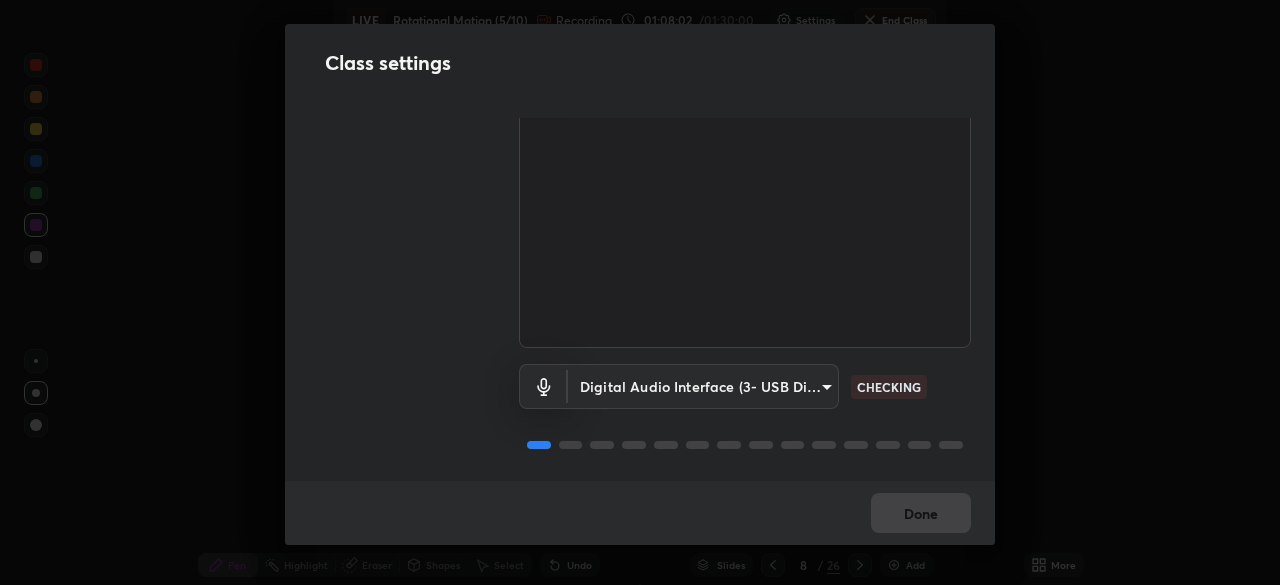 scroll, scrollTop: 91, scrollLeft: 0, axis: vertical 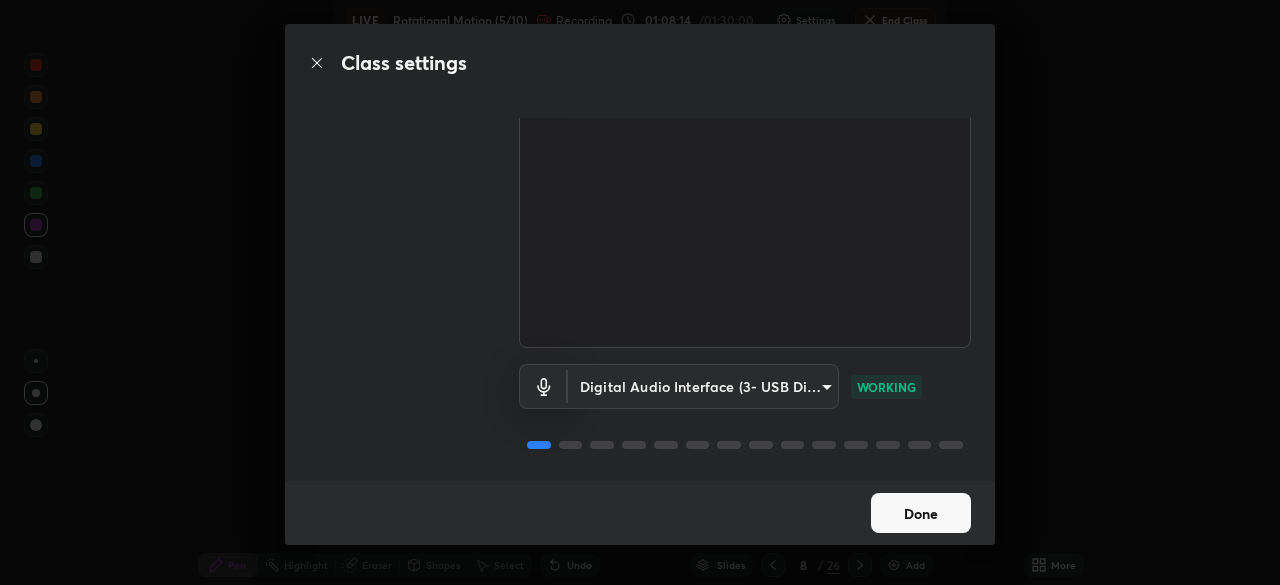 click on "Done" at bounding box center (921, 513) 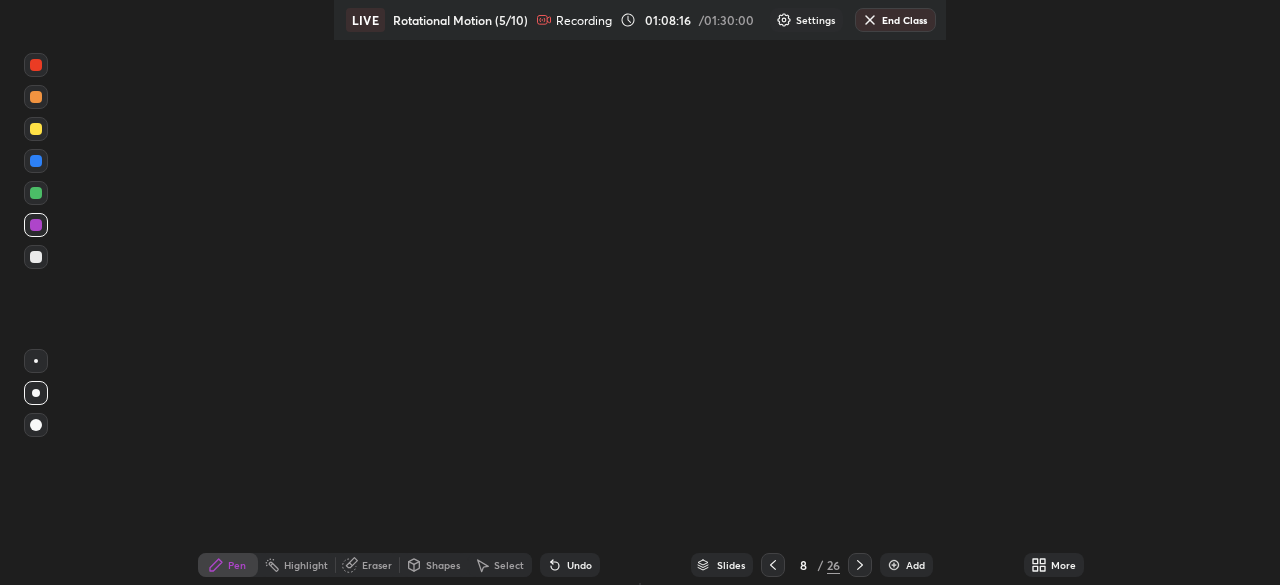 click 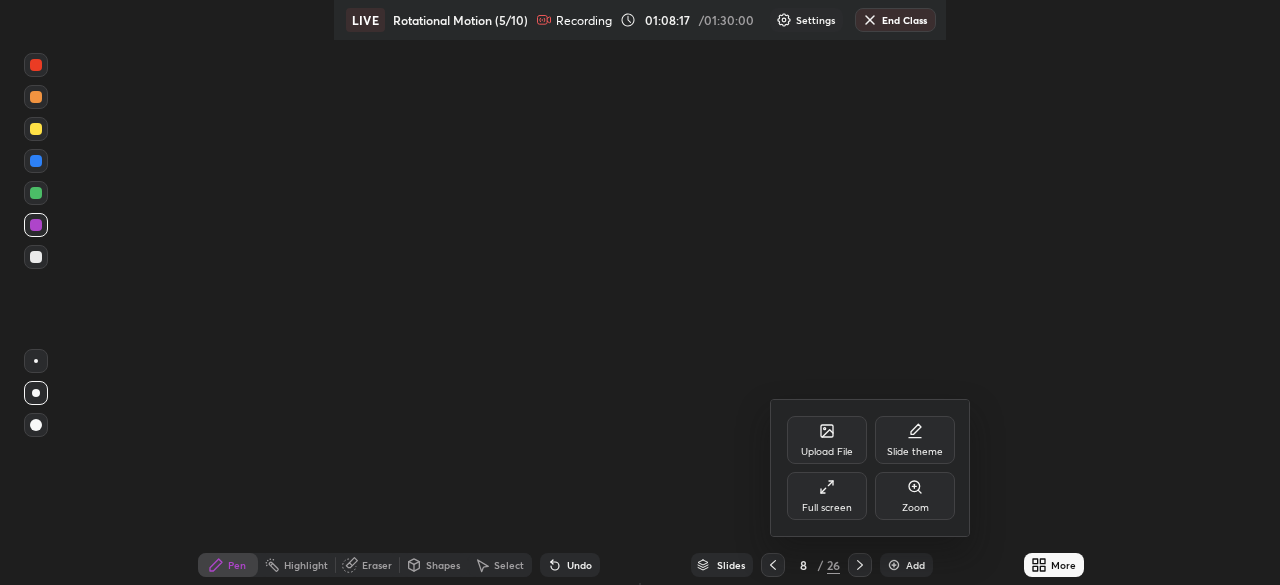 click on "Full screen" at bounding box center [827, 496] 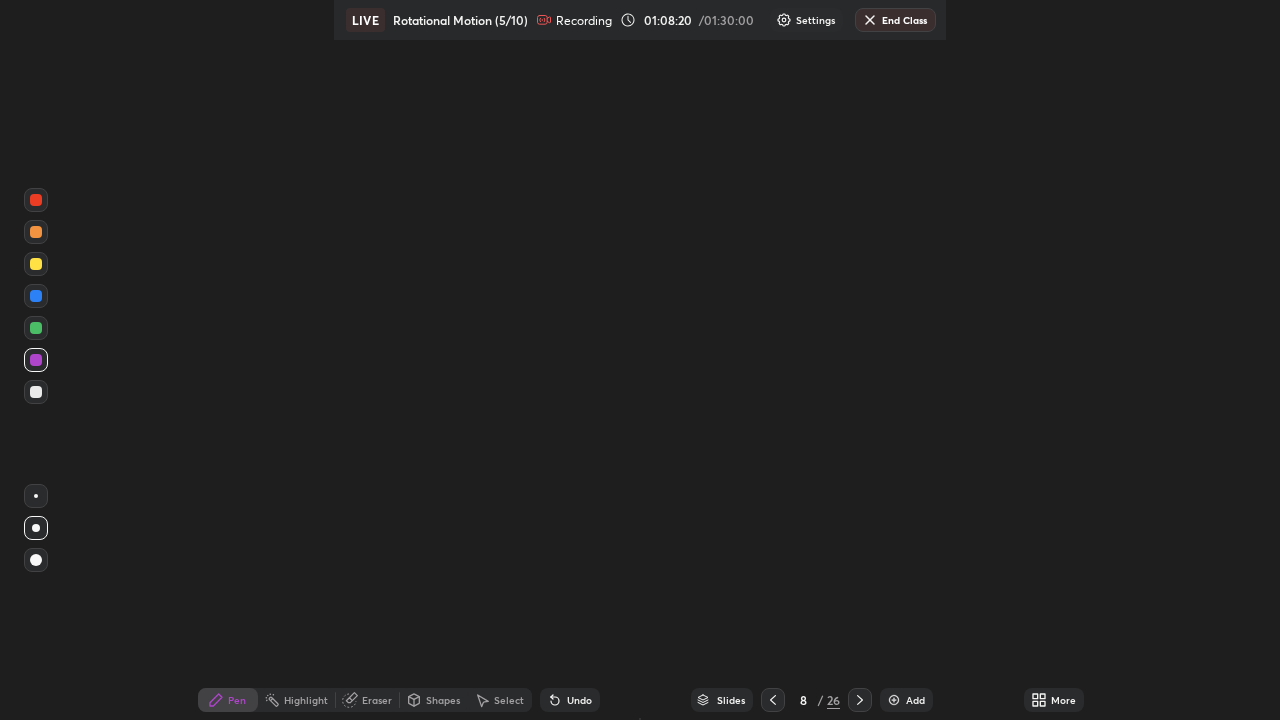 click 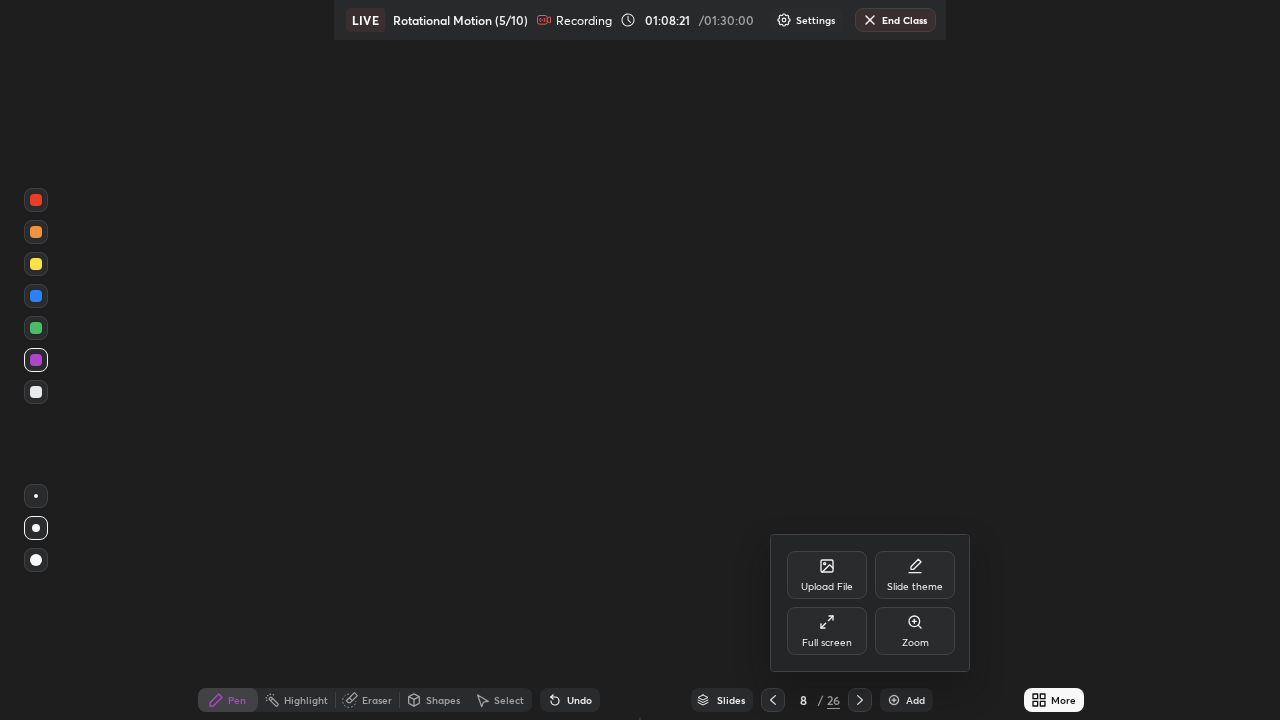 click on "Full screen" at bounding box center [827, 631] 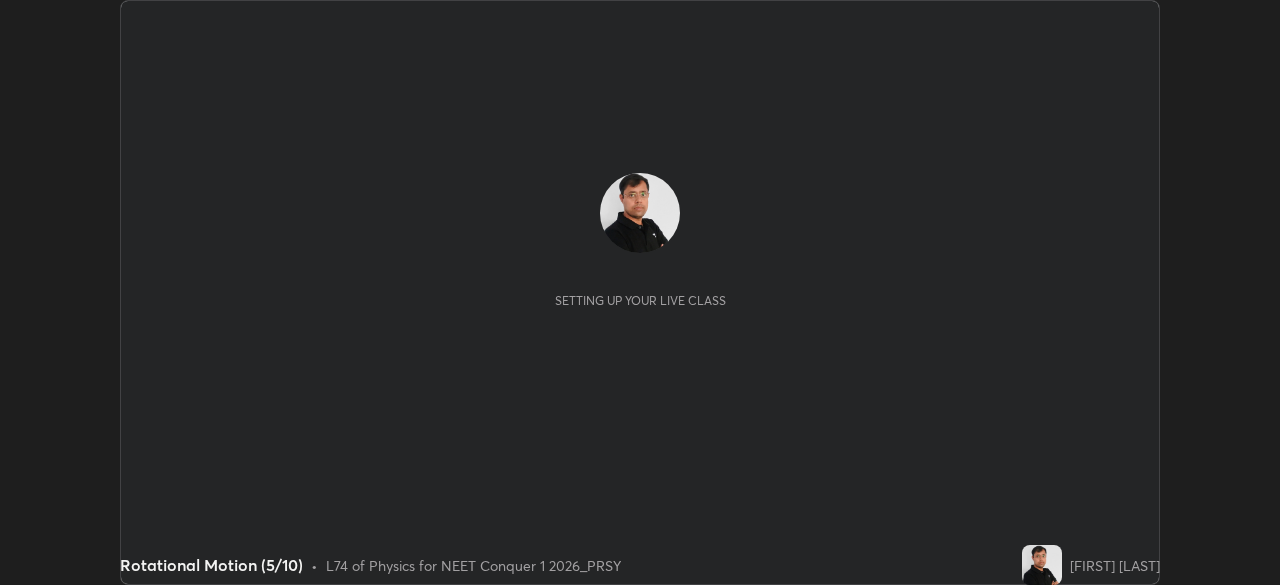 scroll, scrollTop: 0, scrollLeft: 0, axis: both 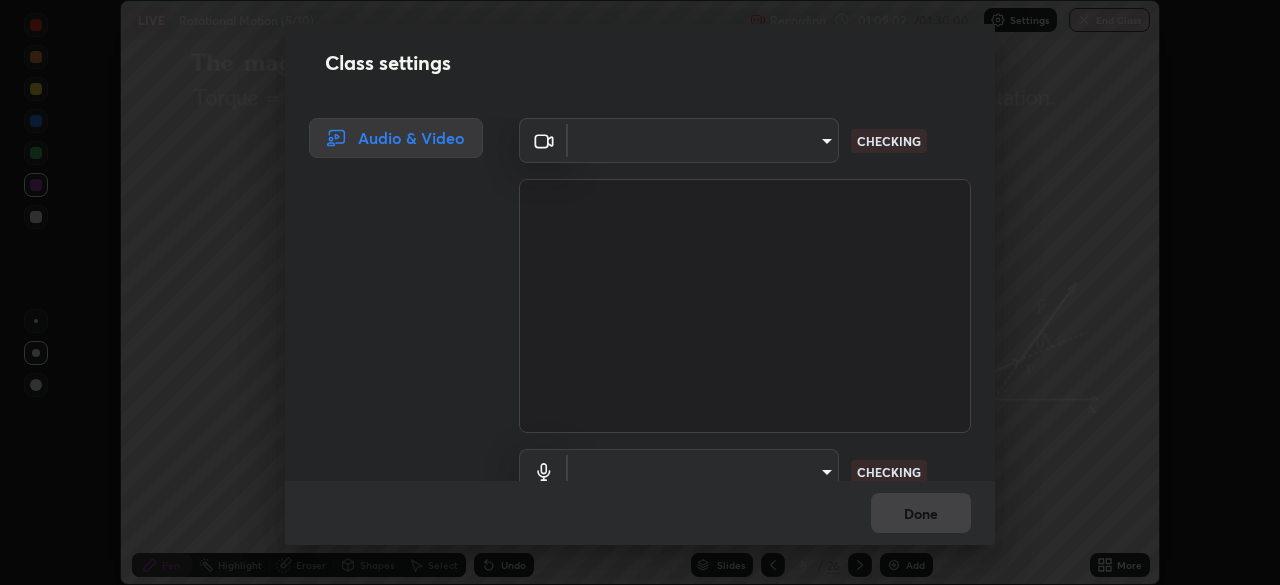 type on "f379f88c7eecd18b82443c427f5097107980474ccb0a7da4b49bb88eac045dbe" 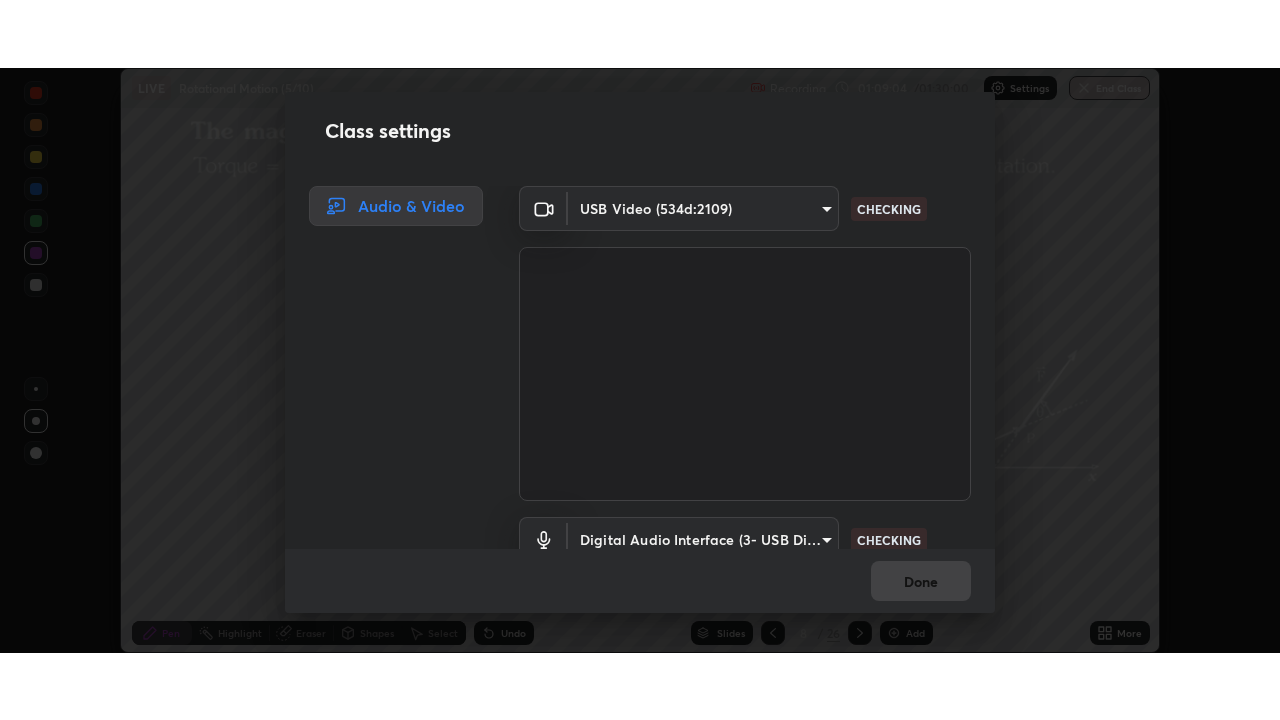 scroll, scrollTop: 91, scrollLeft: 0, axis: vertical 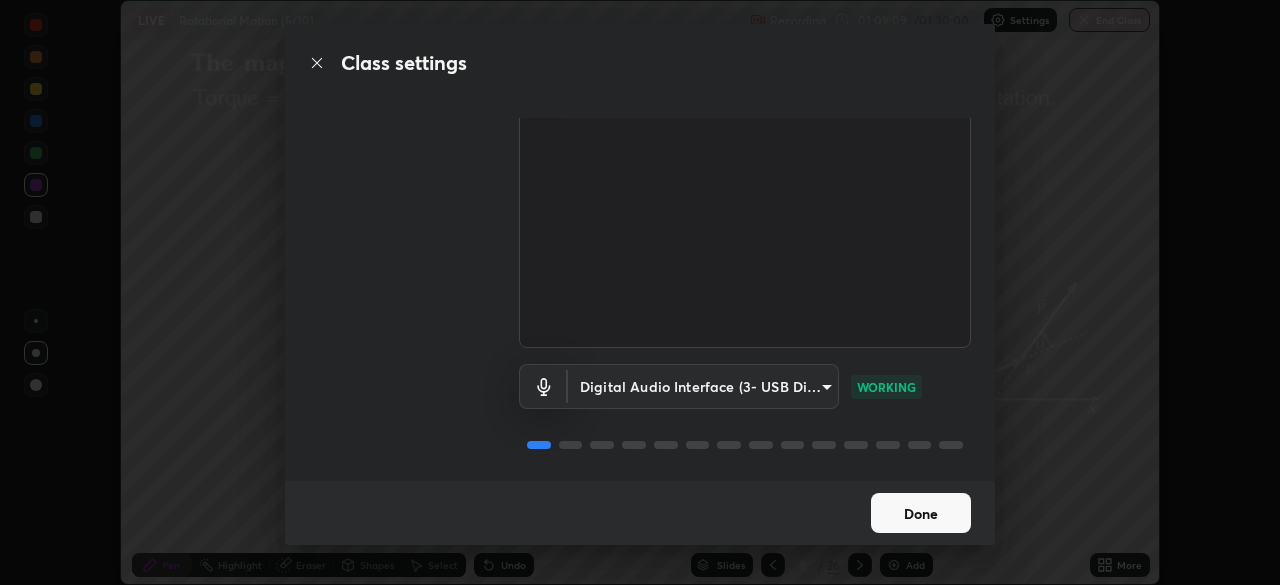 click on "Done" at bounding box center [921, 513] 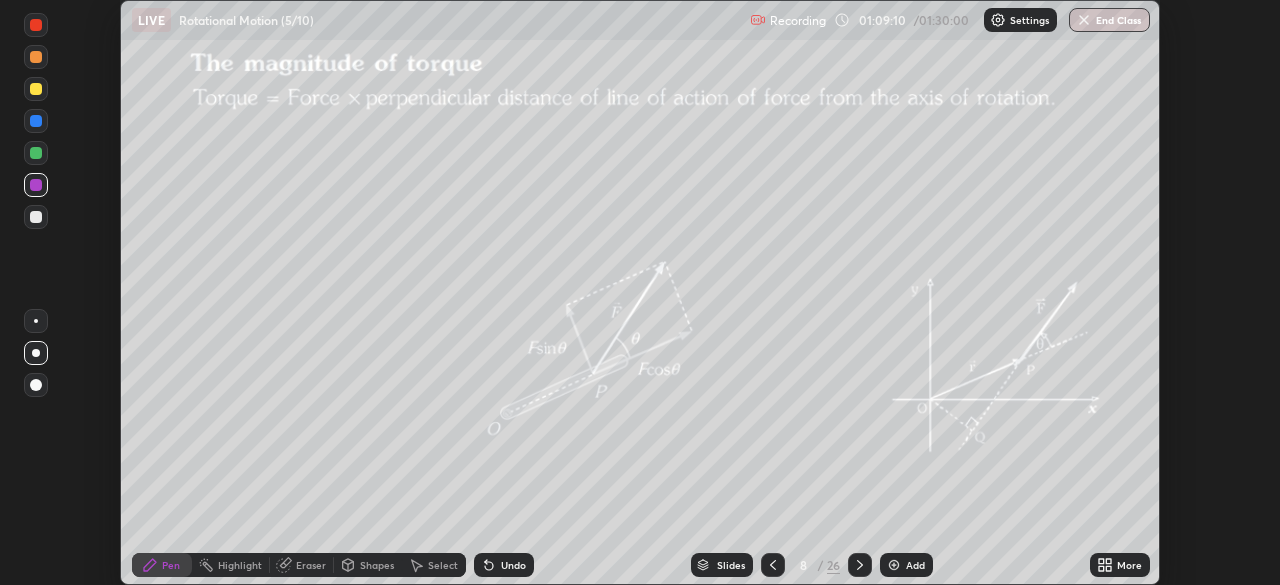 click on "More" at bounding box center (1120, 565) 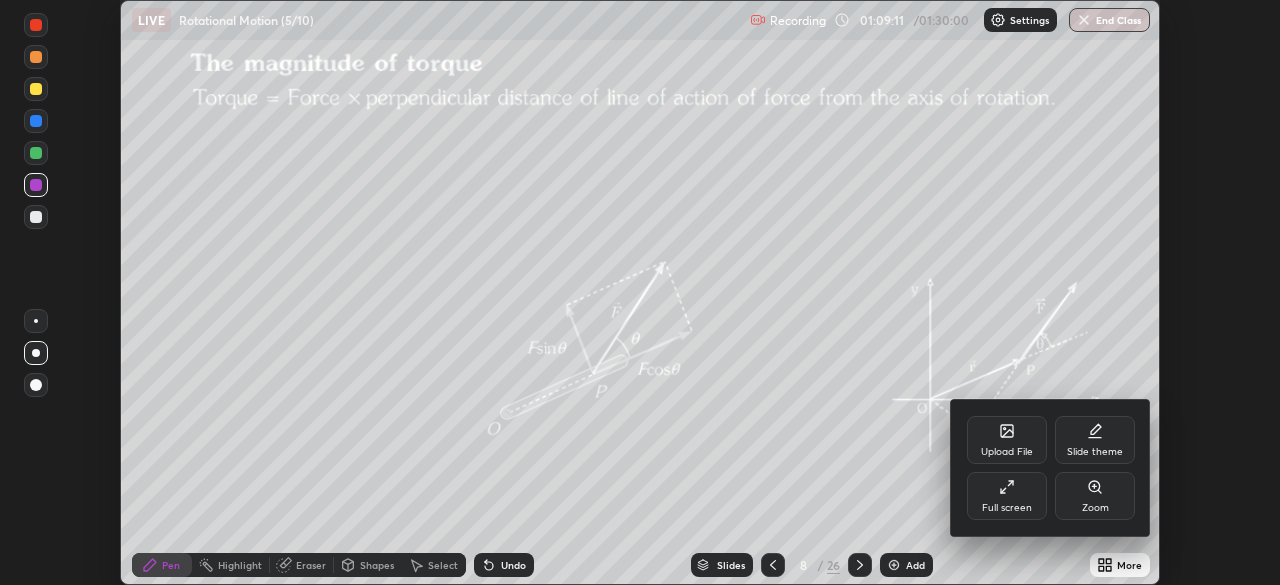 click 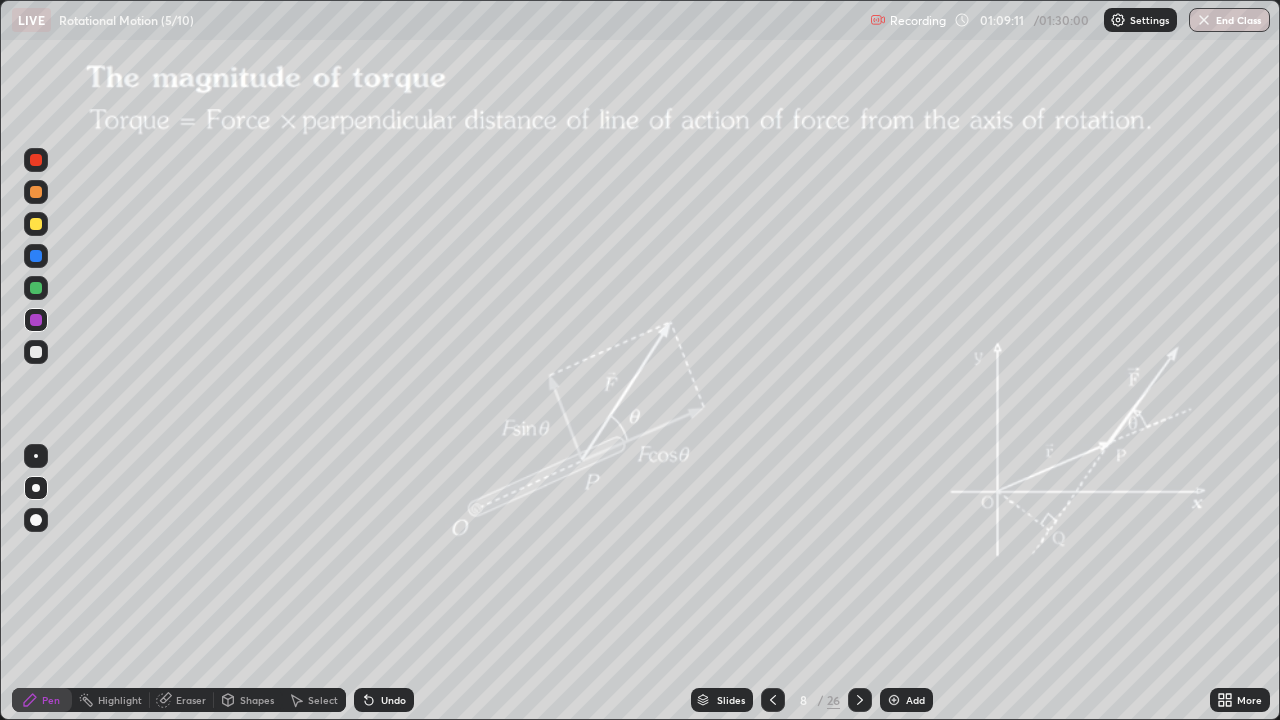 scroll, scrollTop: 99280, scrollLeft: 98720, axis: both 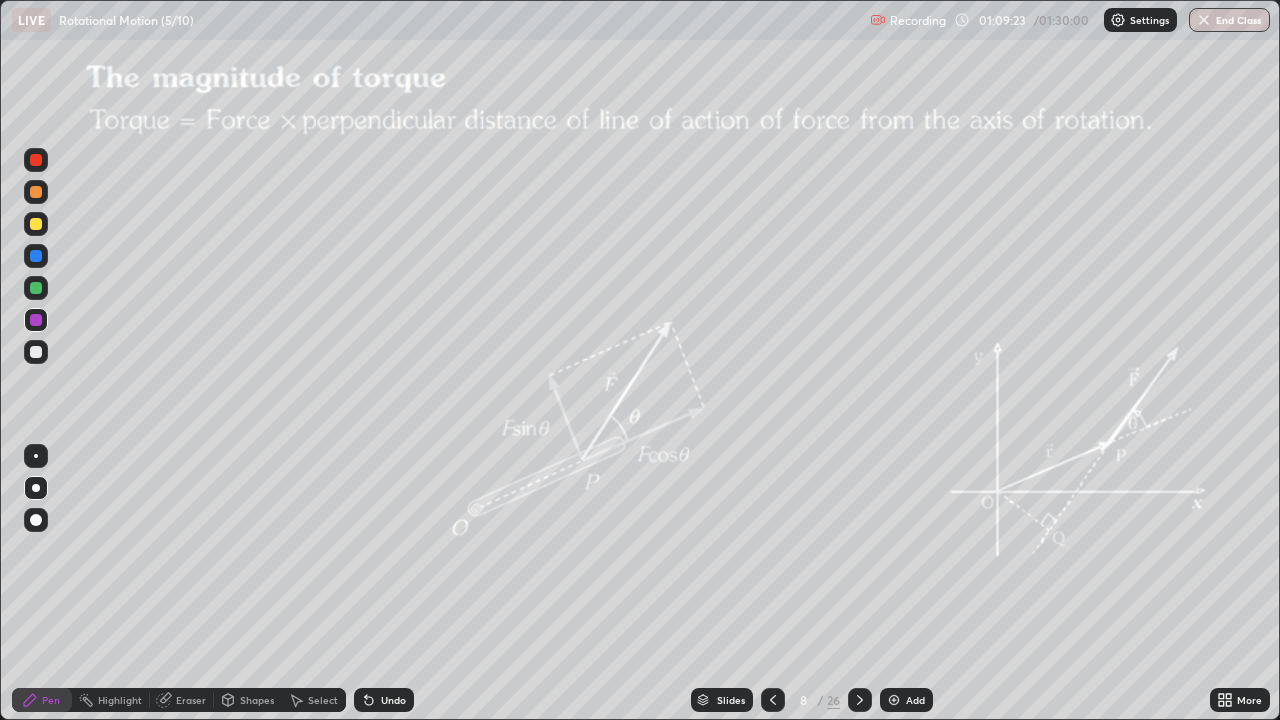 click on "Add" at bounding box center [906, 700] 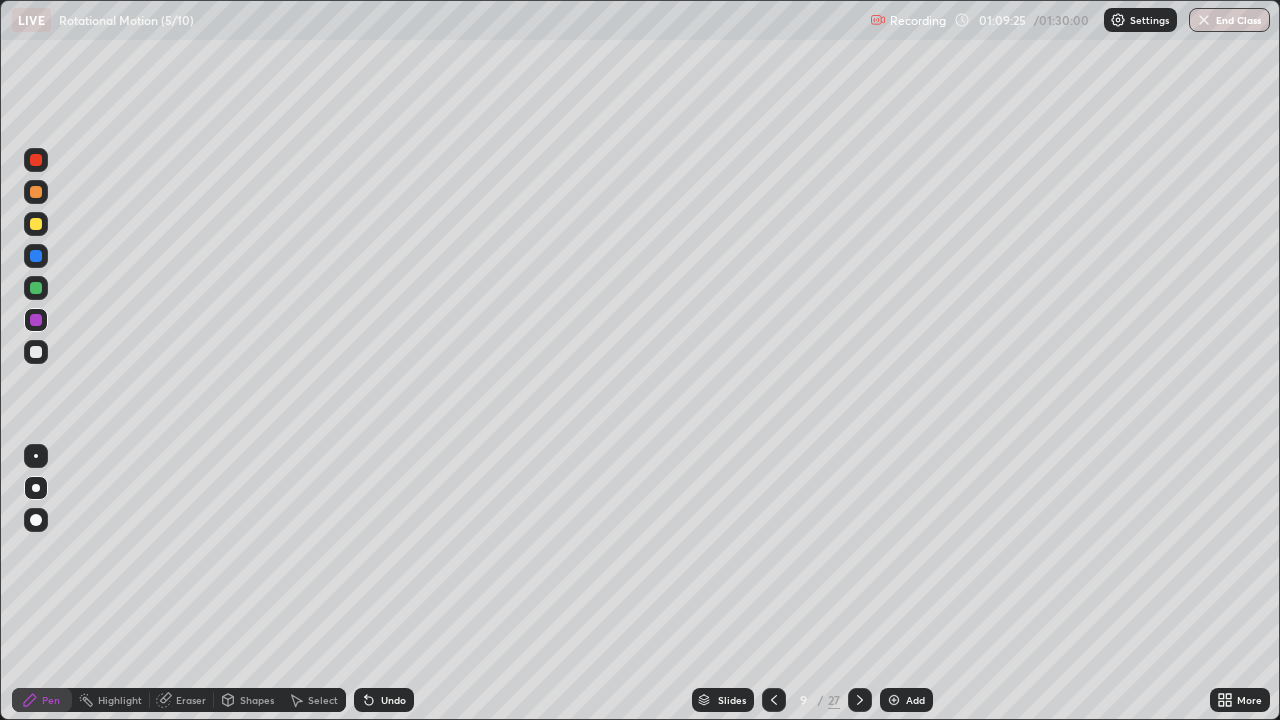 click on "Shapes" at bounding box center (257, 700) 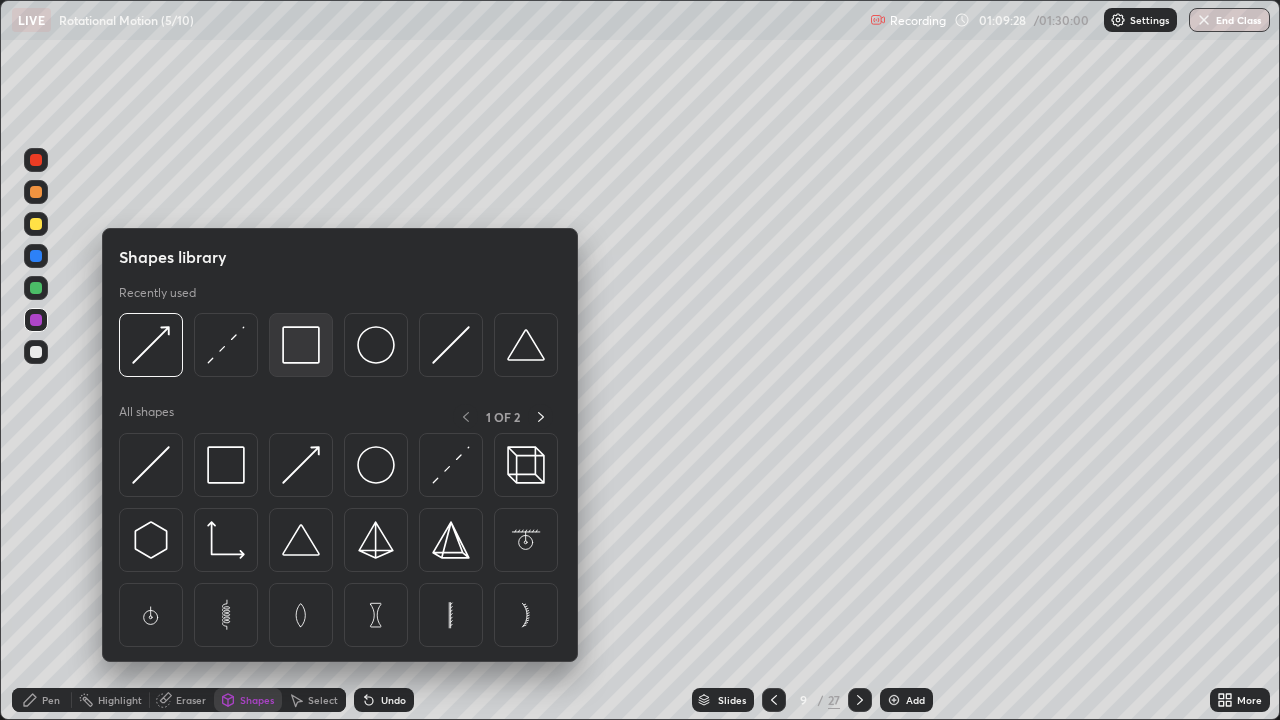 click at bounding box center (301, 345) 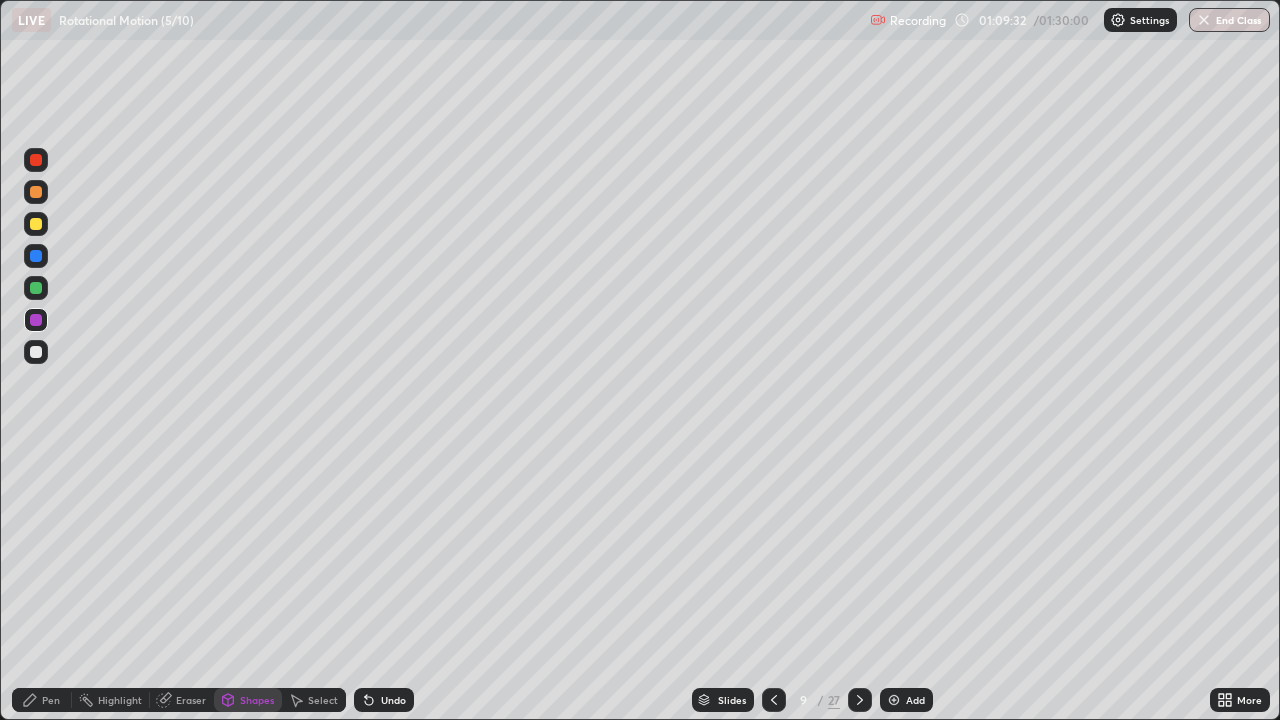 click on "Select" at bounding box center [323, 700] 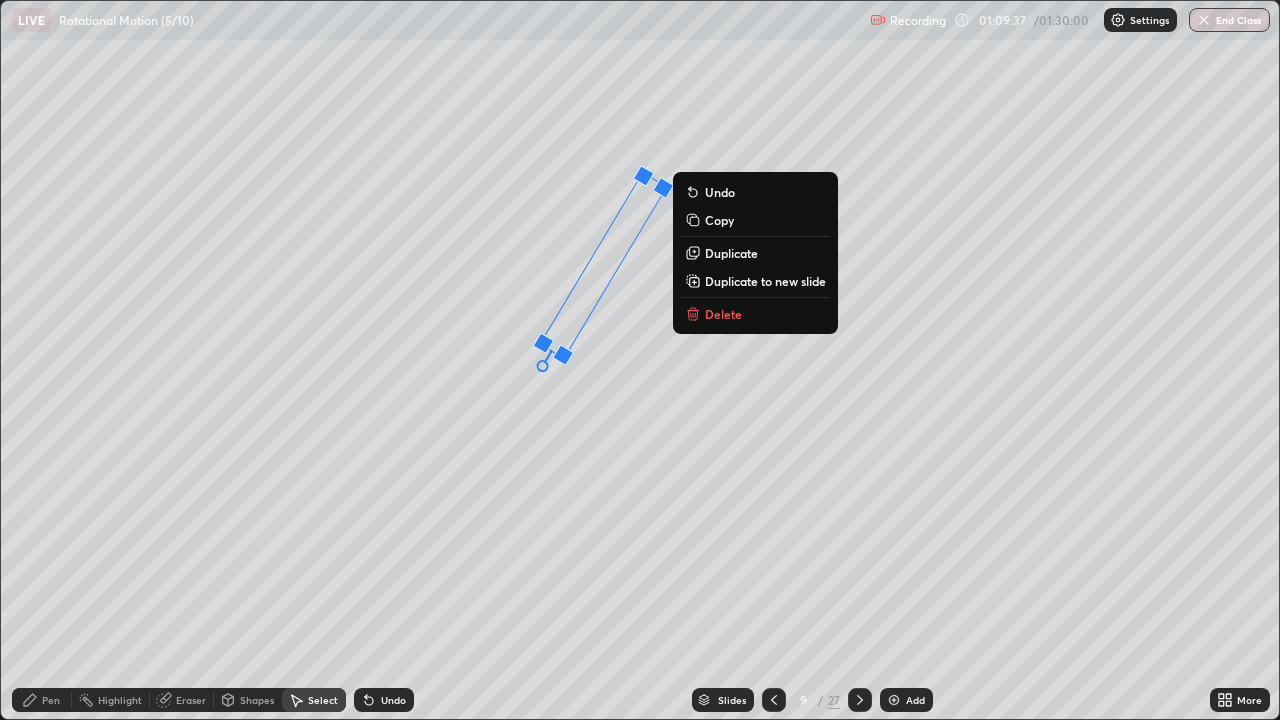 click on "31 ° Undo Copy Duplicate Duplicate to new slide Delete" at bounding box center (640, 360) 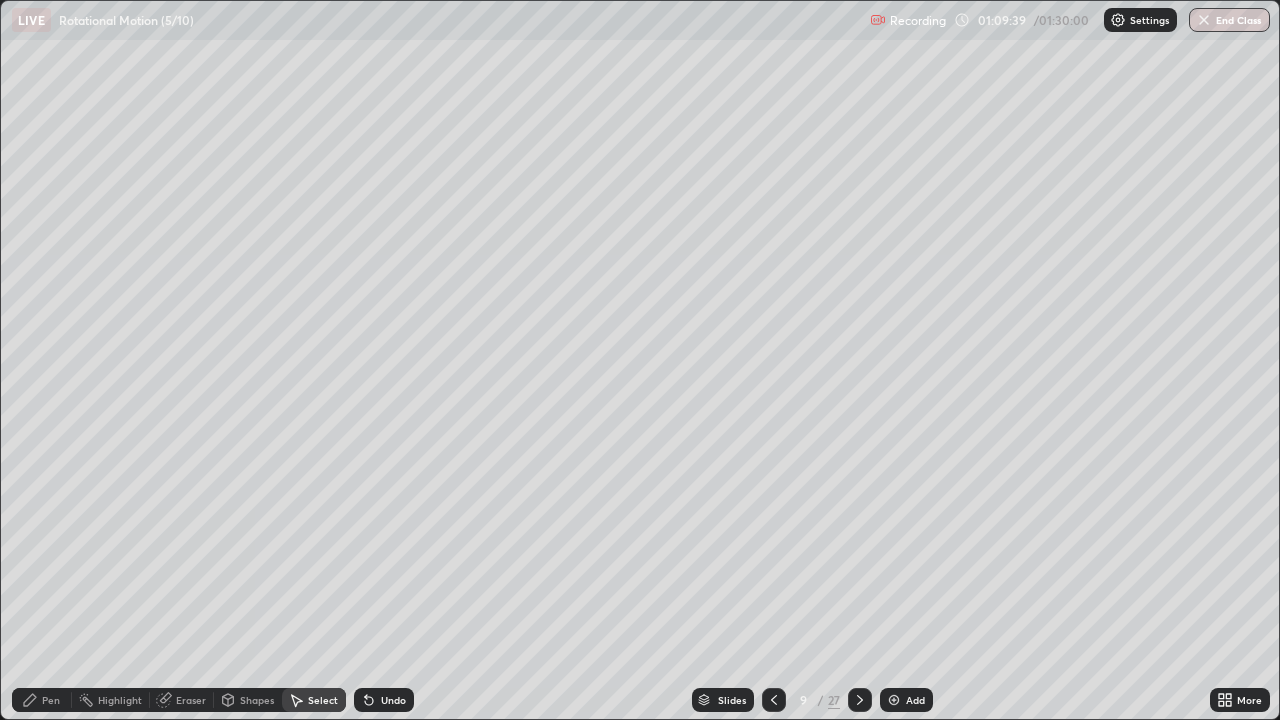 click on "Pen" at bounding box center (42, 700) 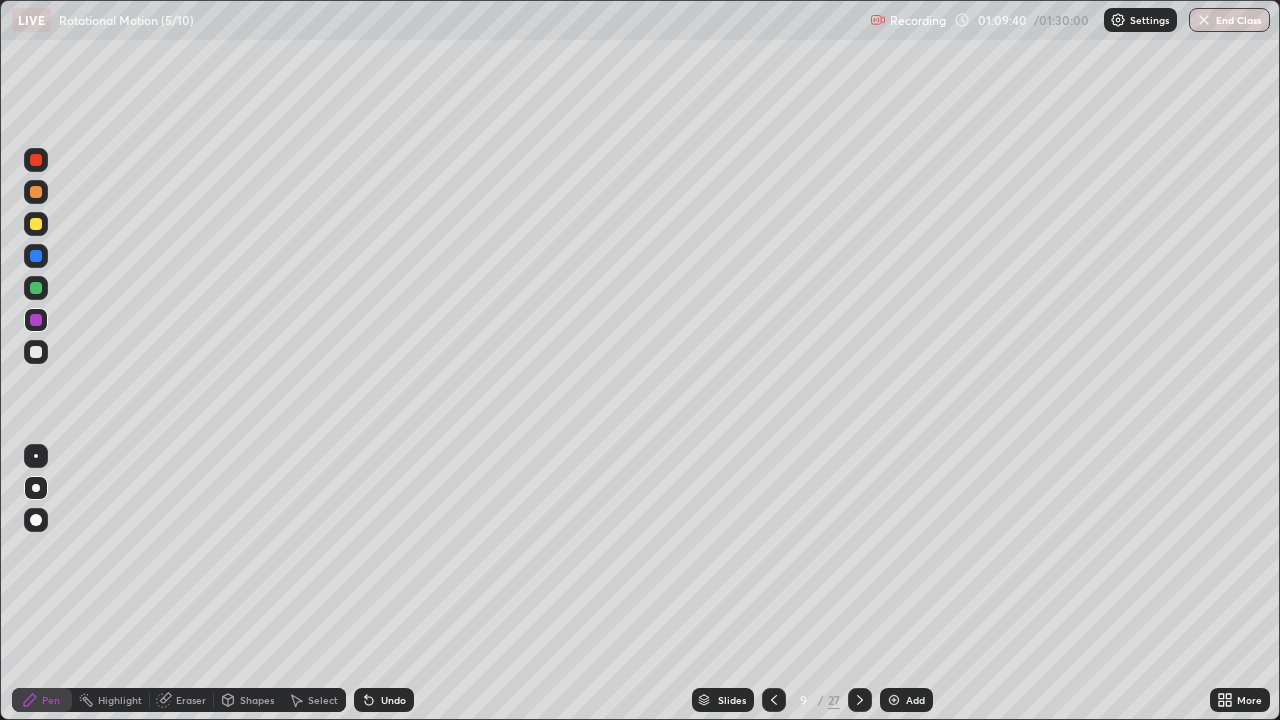 click at bounding box center (36, 352) 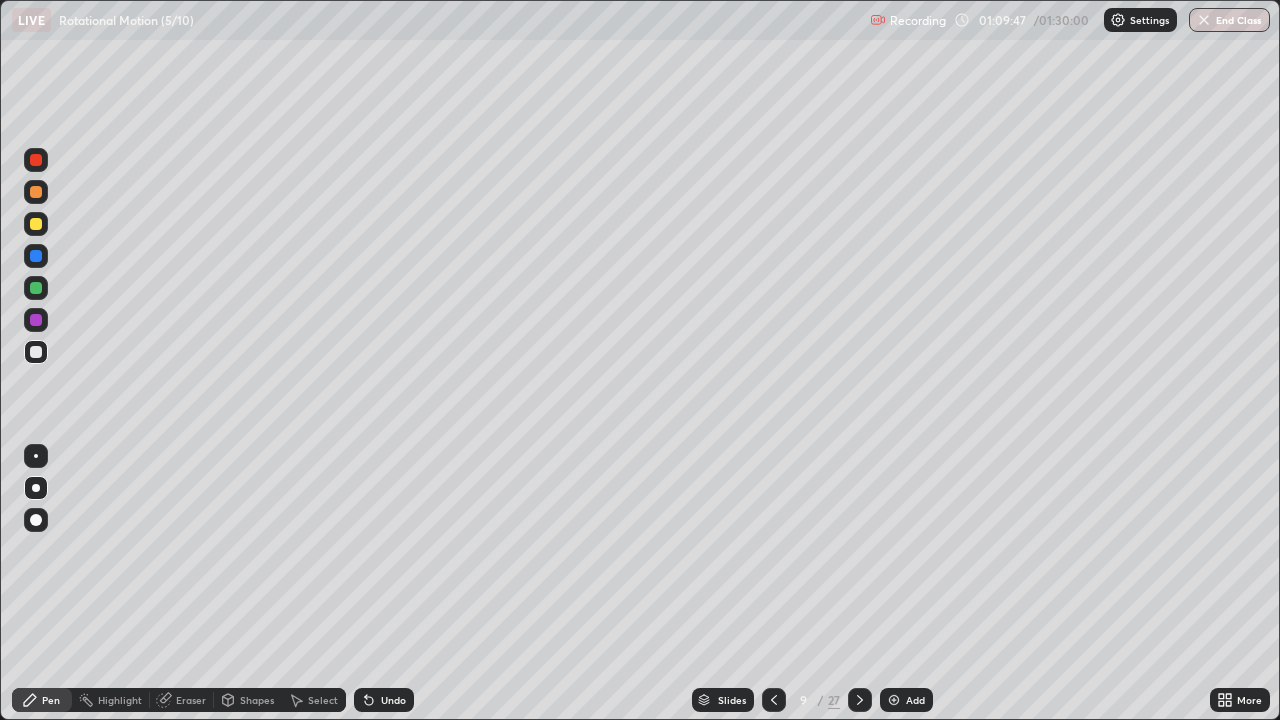 click on "Shapes" at bounding box center (257, 700) 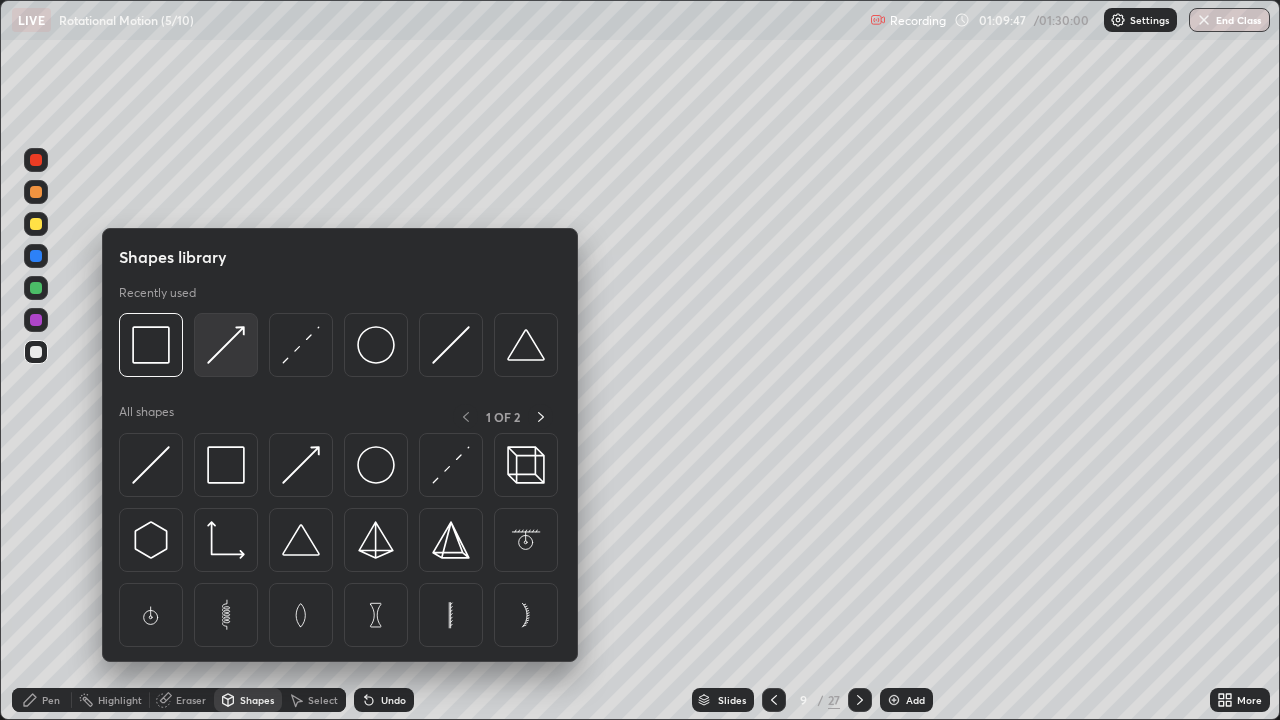 click at bounding box center (226, 345) 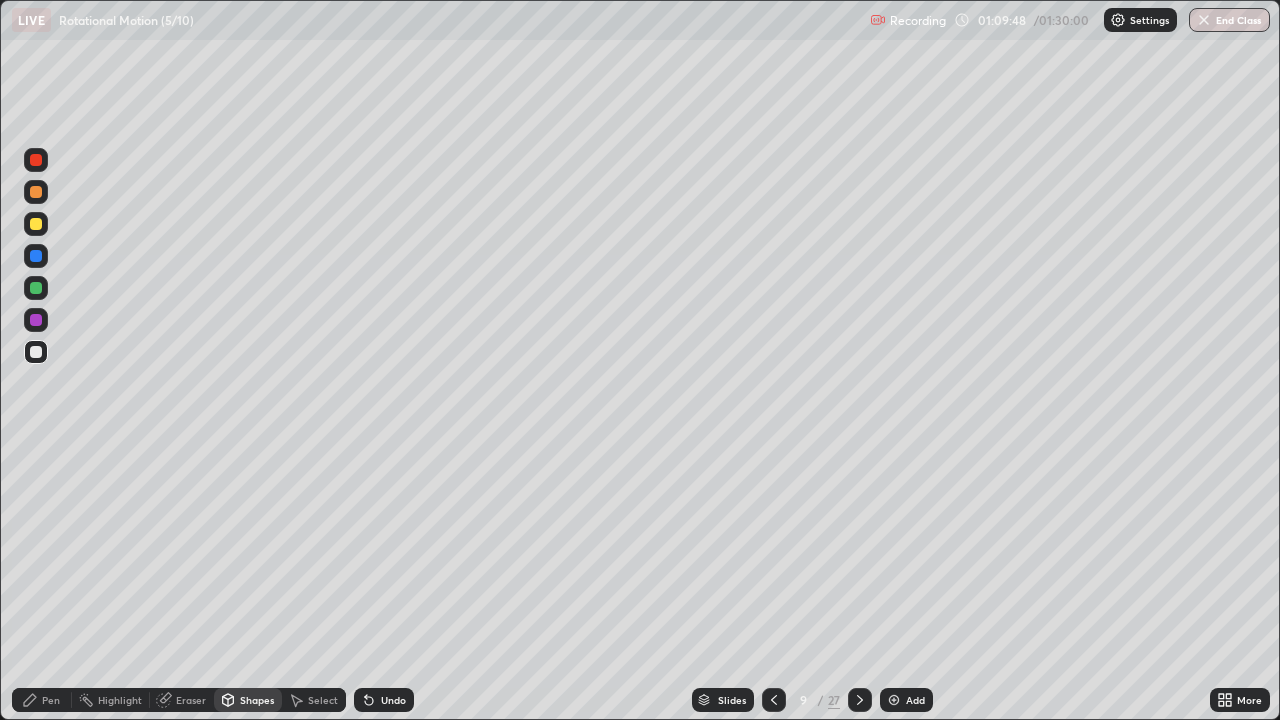 click at bounding box center (36, 224) 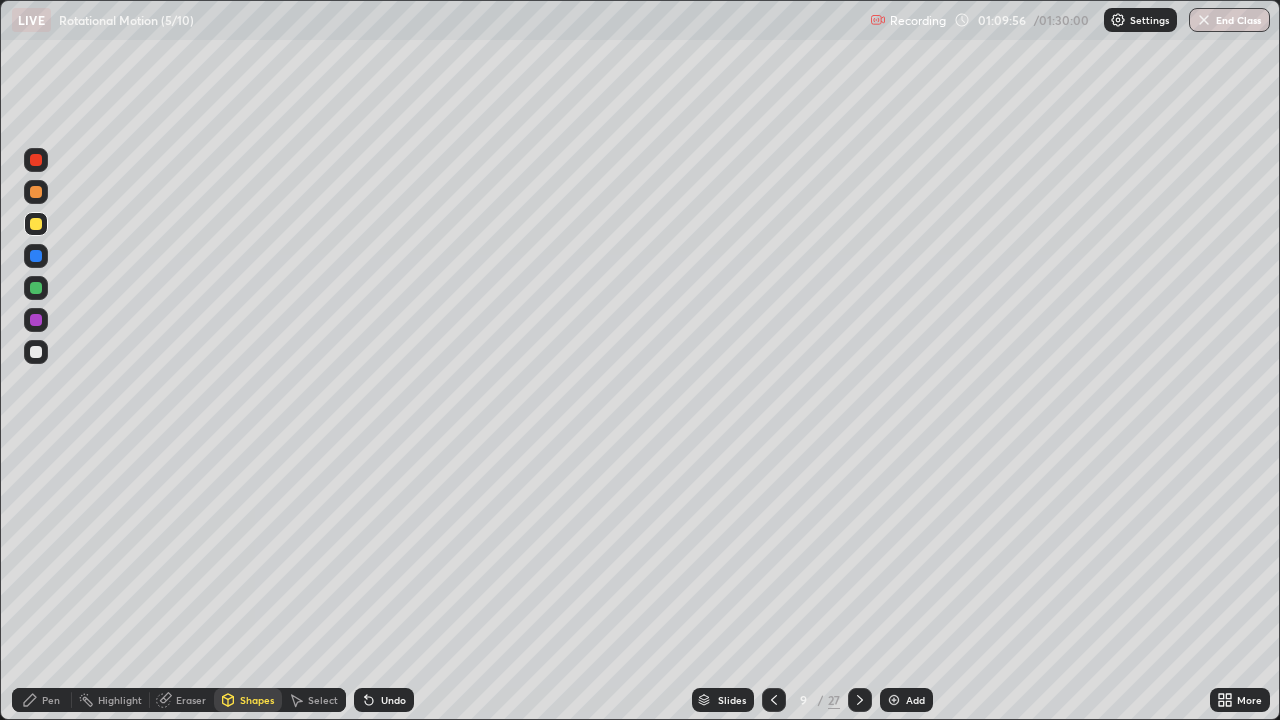click on "Shapes" at bounding box center [257, 700] 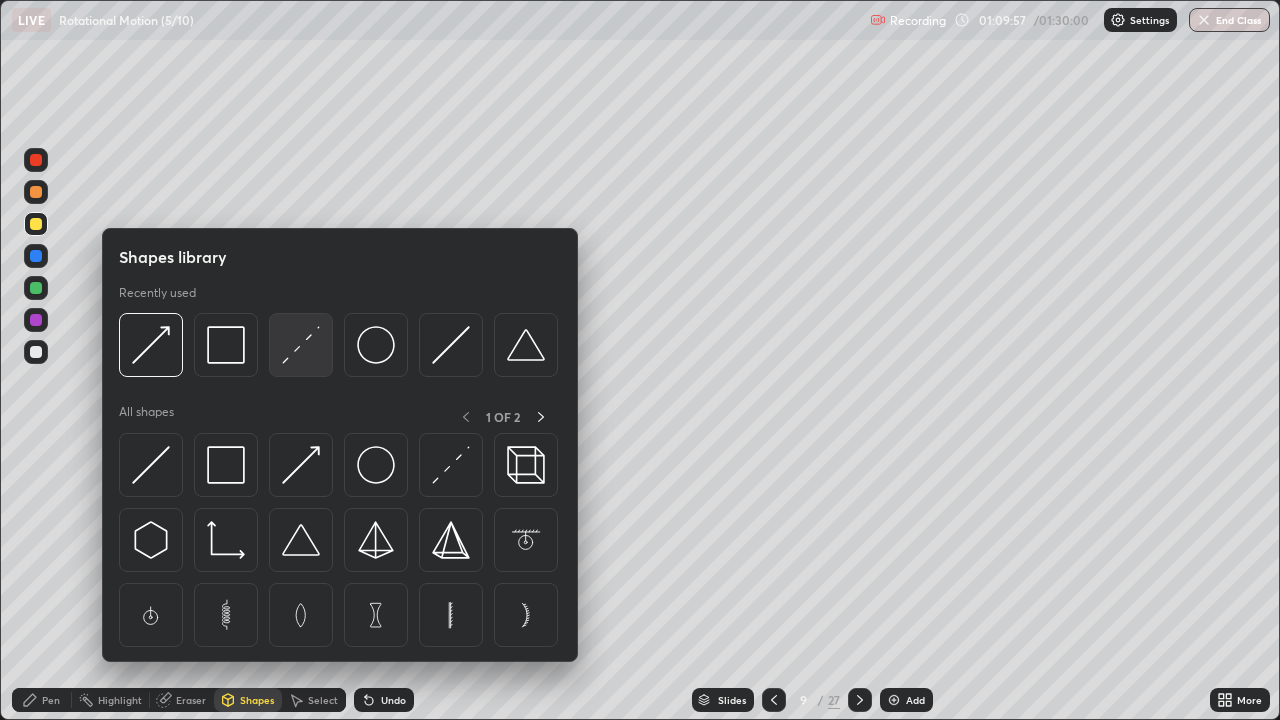 click at bounding box center [301, 345] 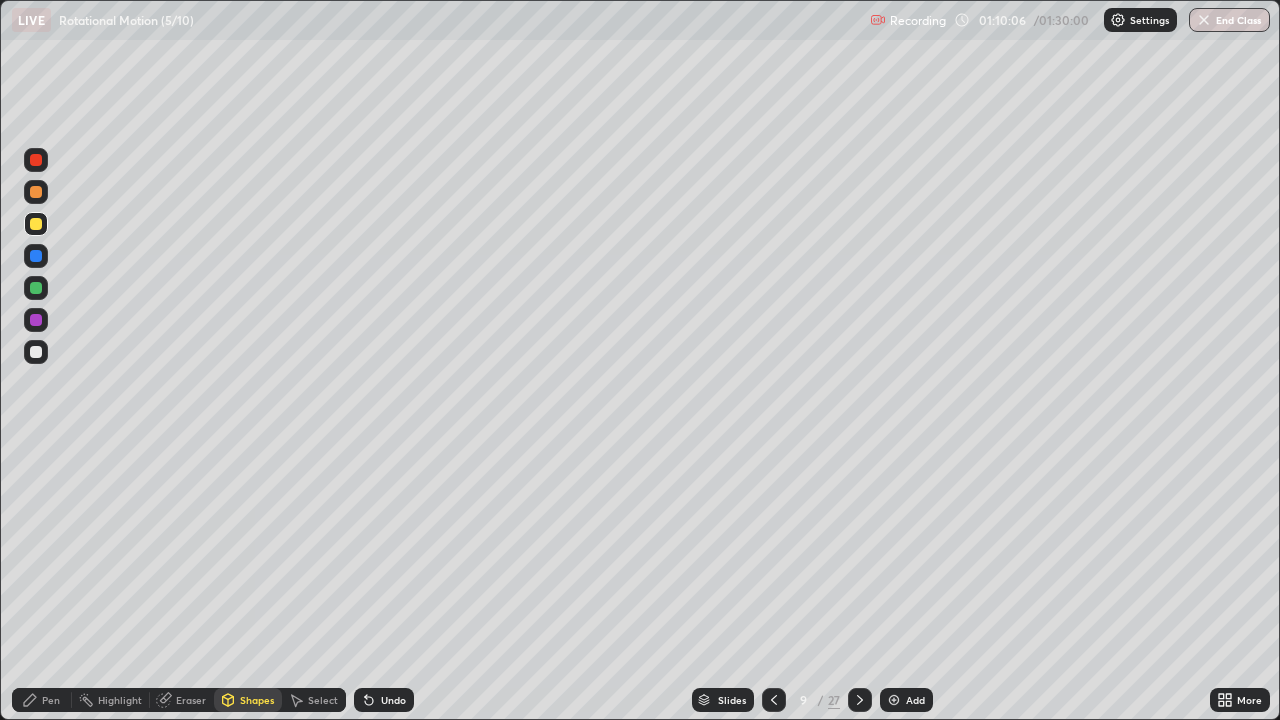 click on "Shapes" at bounding box center (257, 700) 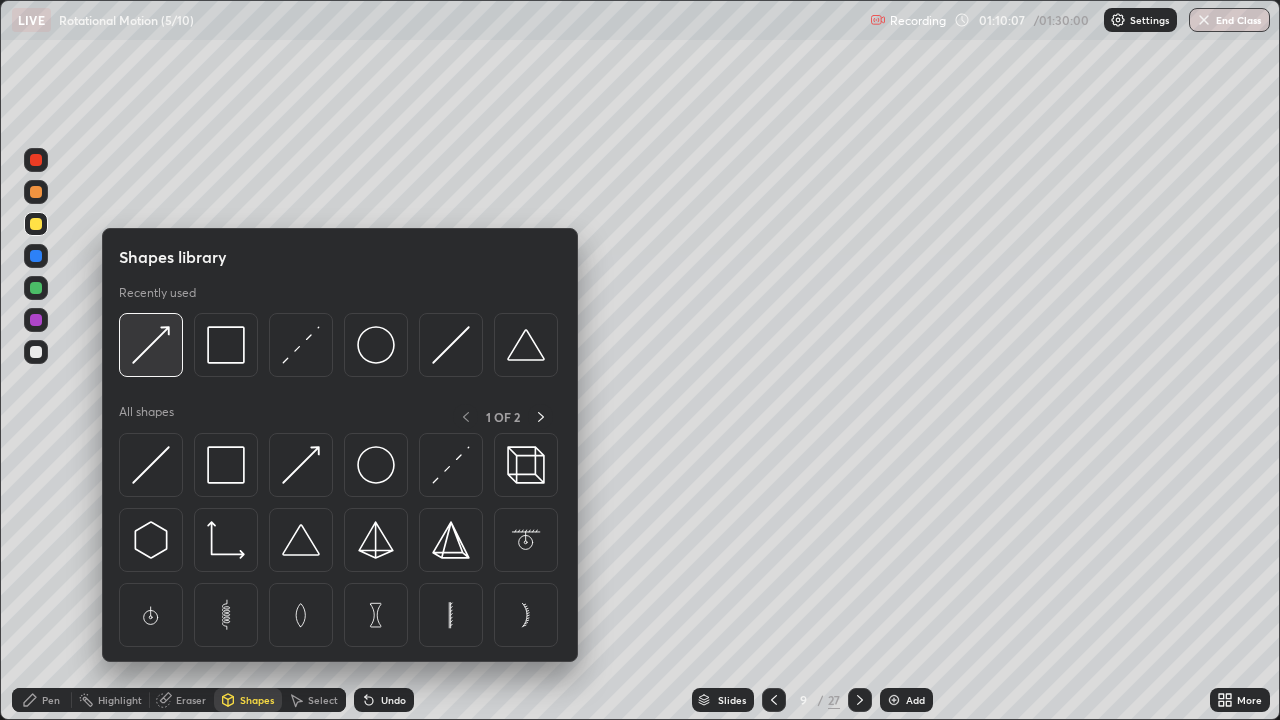 click at bounding box center [151, 345] 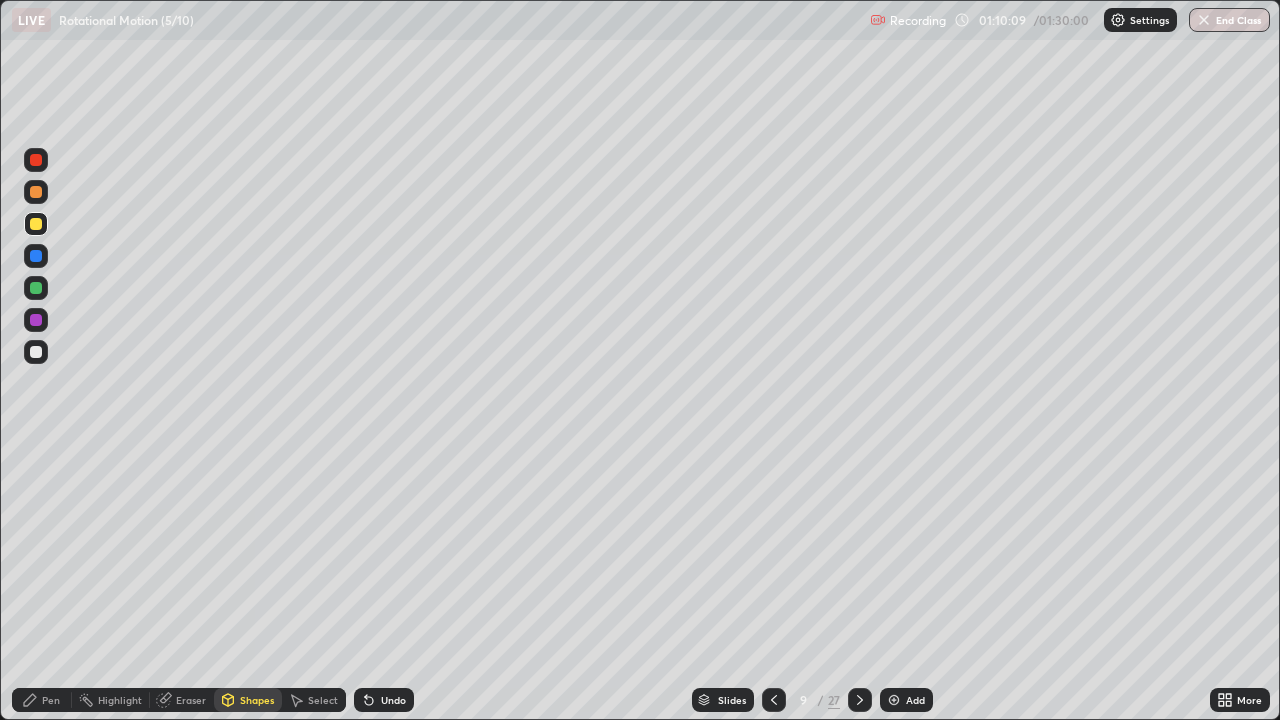 click at bounding box center (36, 288) 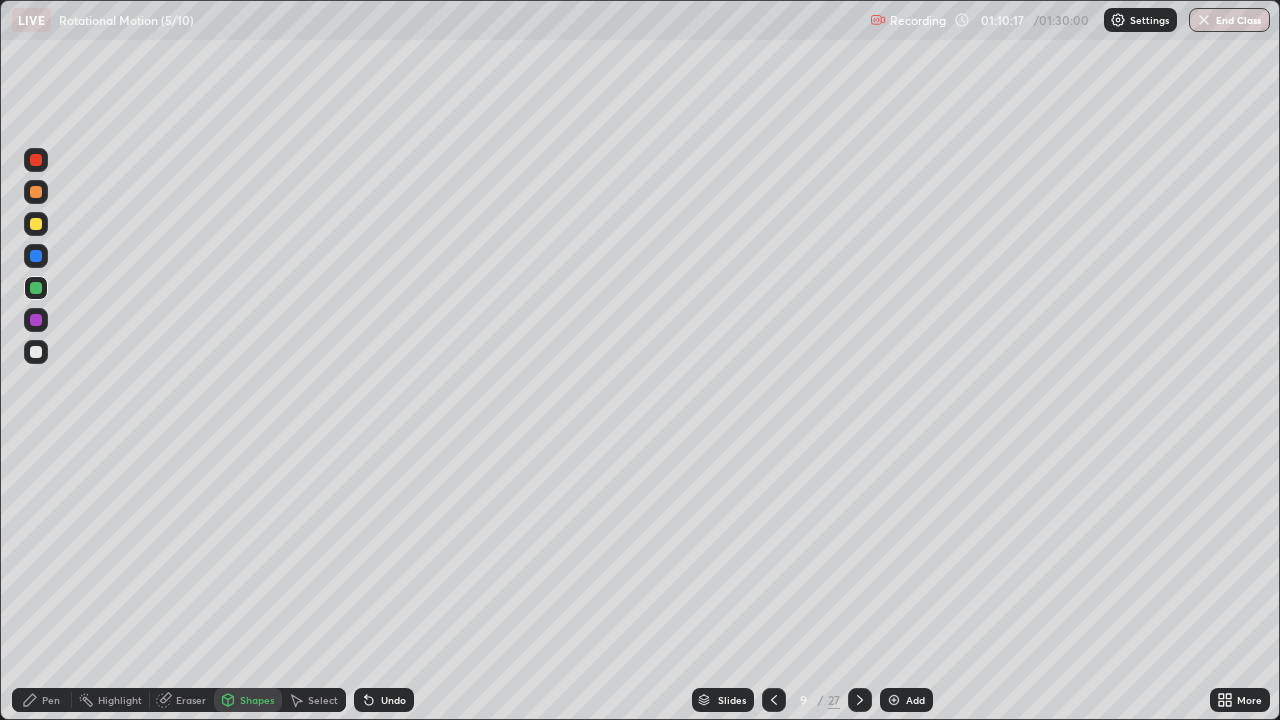 click on "Undo" at bounding box center [393, 700] 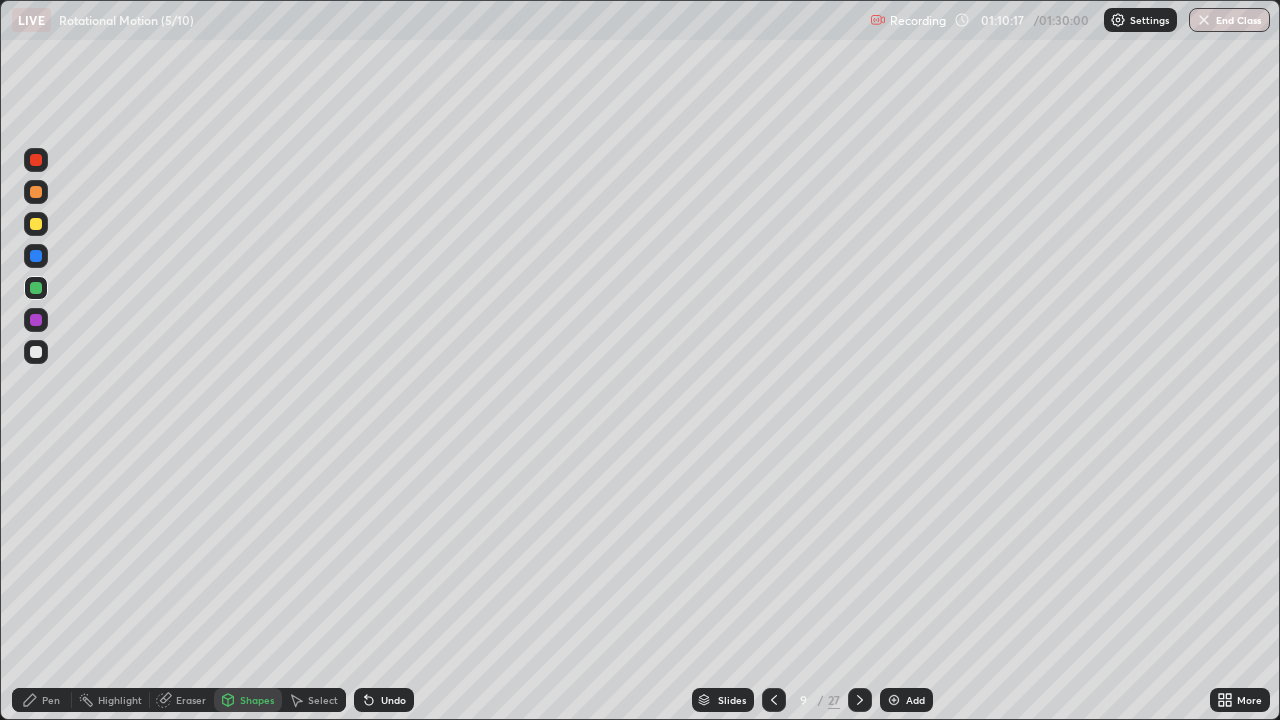click on "Undo" at bounding box center [393, 700] 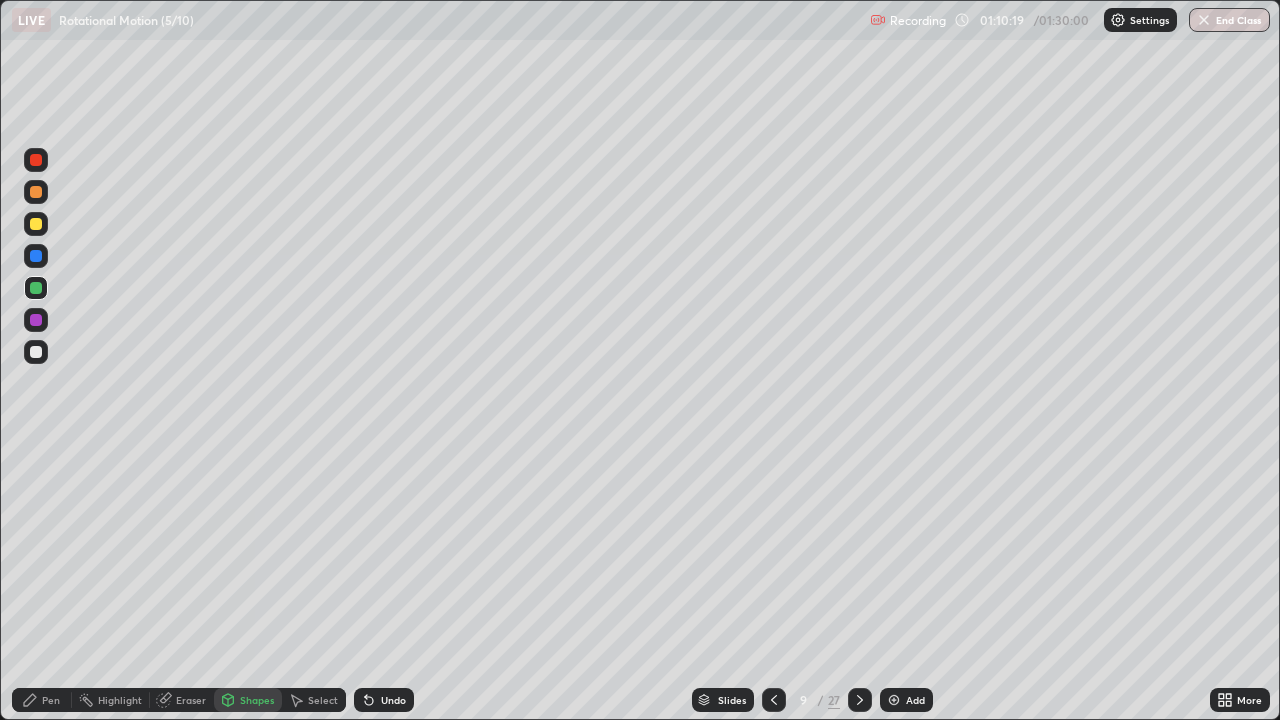 click on "Shapes" at bounding box center [257, 700] 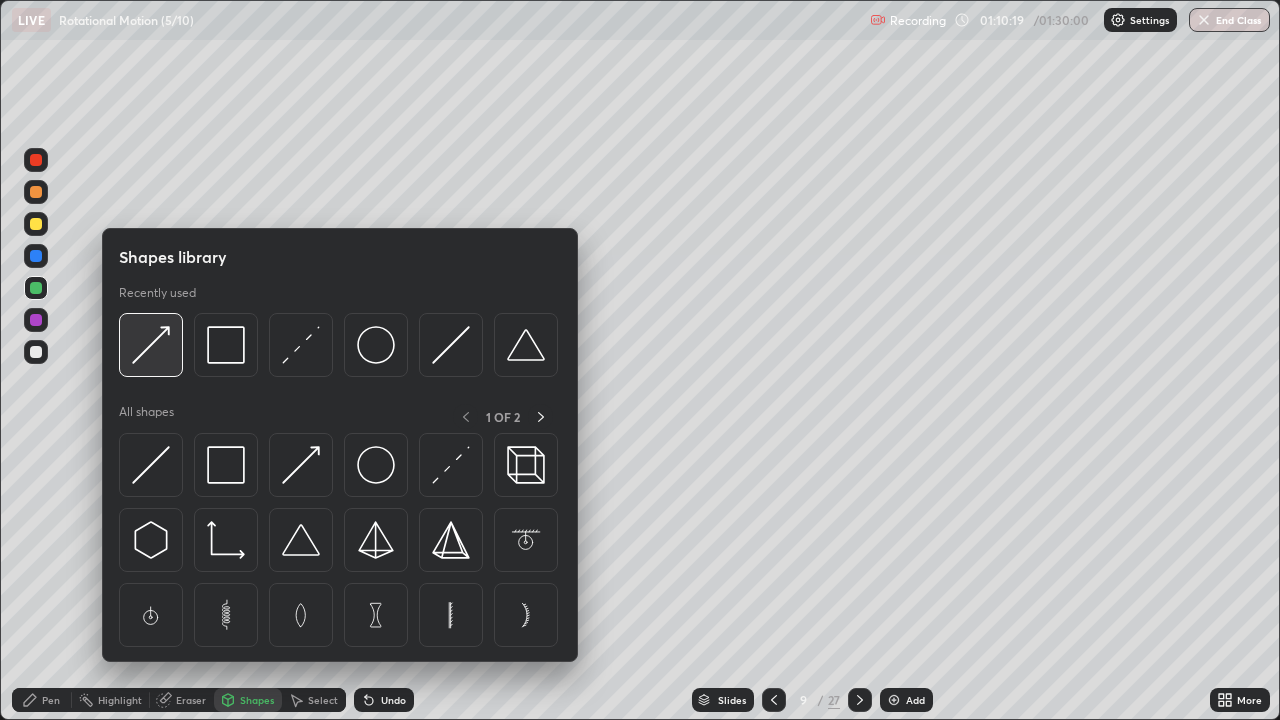 click at bounding box center (151, 345) 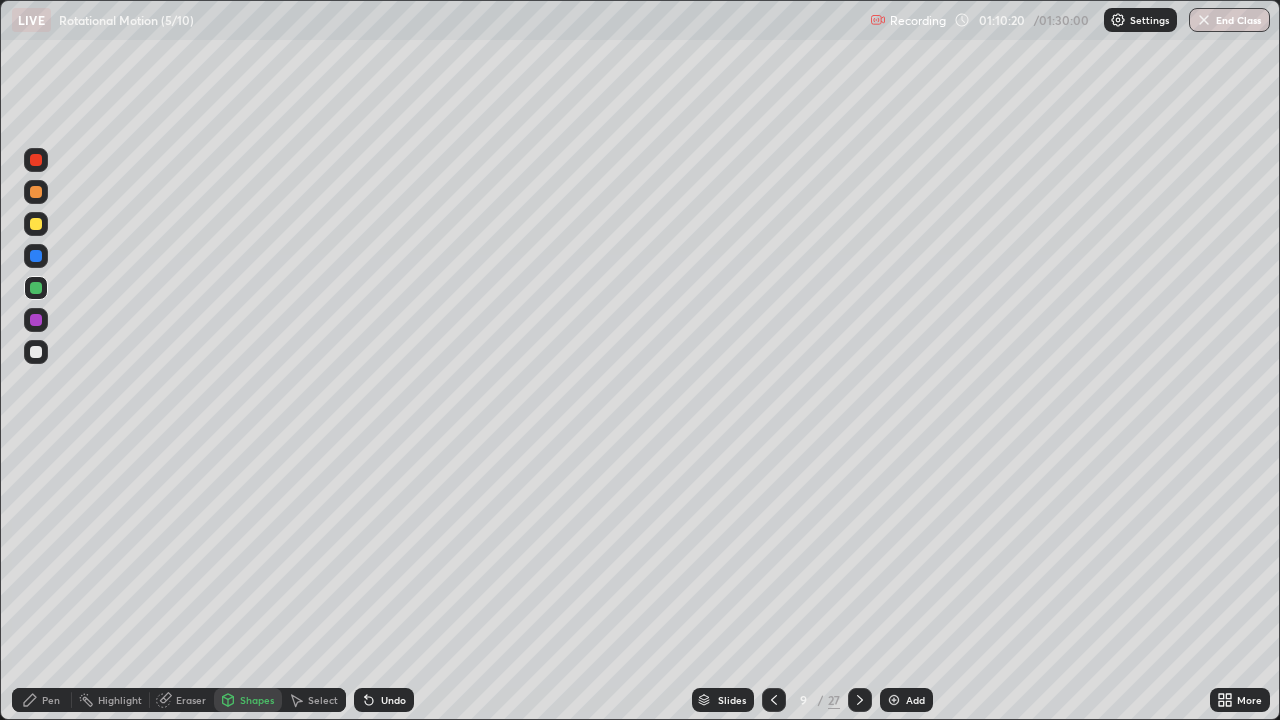 click at bounding box center (36, 224) 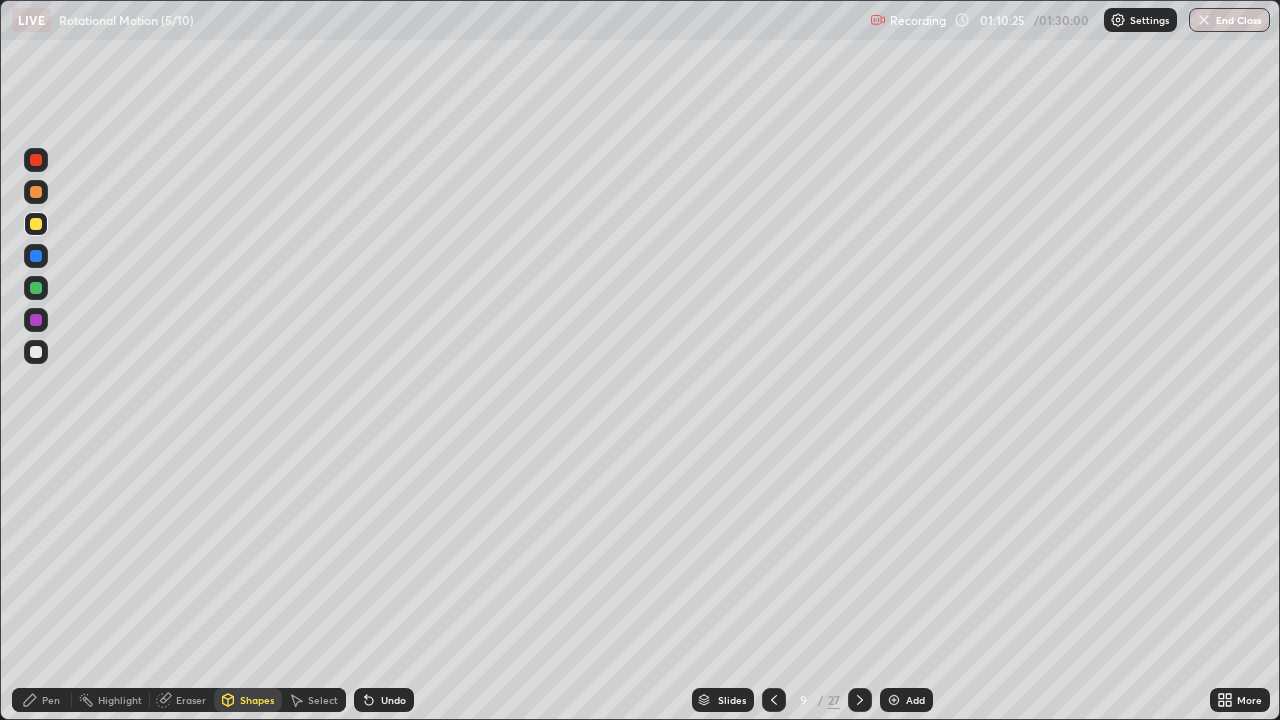 click at bounding box center (36, 288) 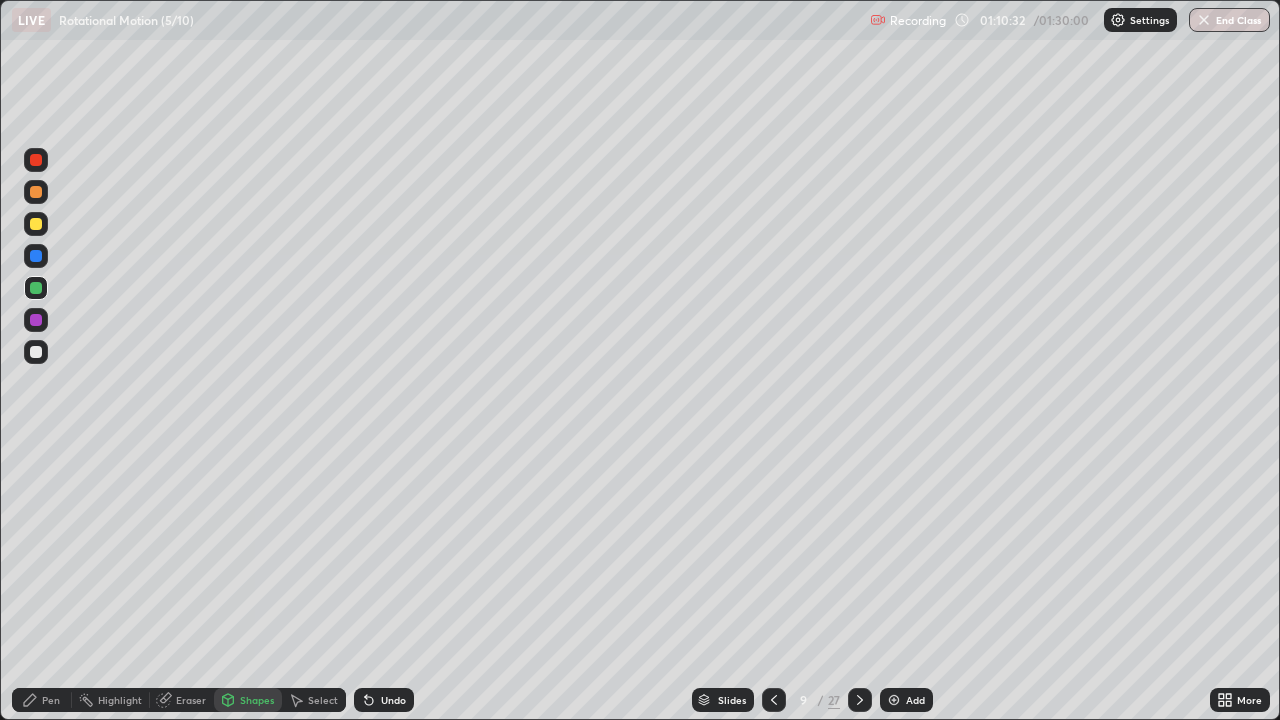 click on "Shapes" at bounding box center [257, 700] 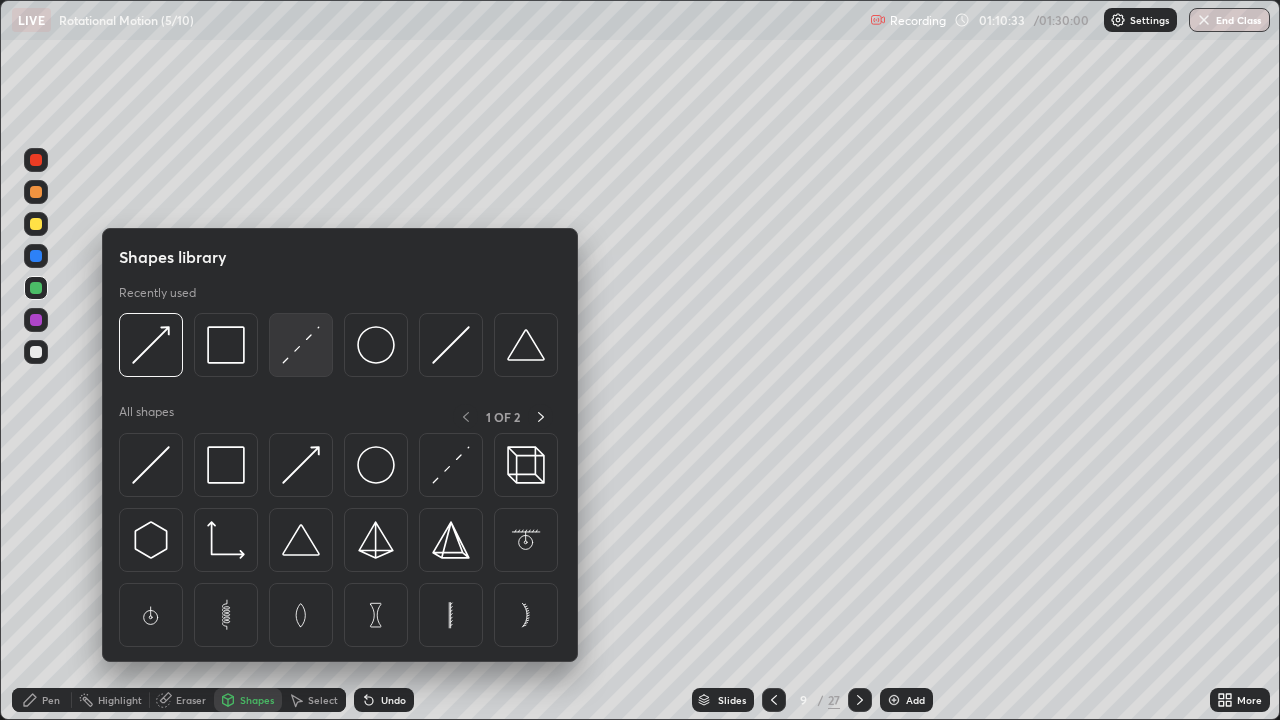 click at bounding box center [301, 345] 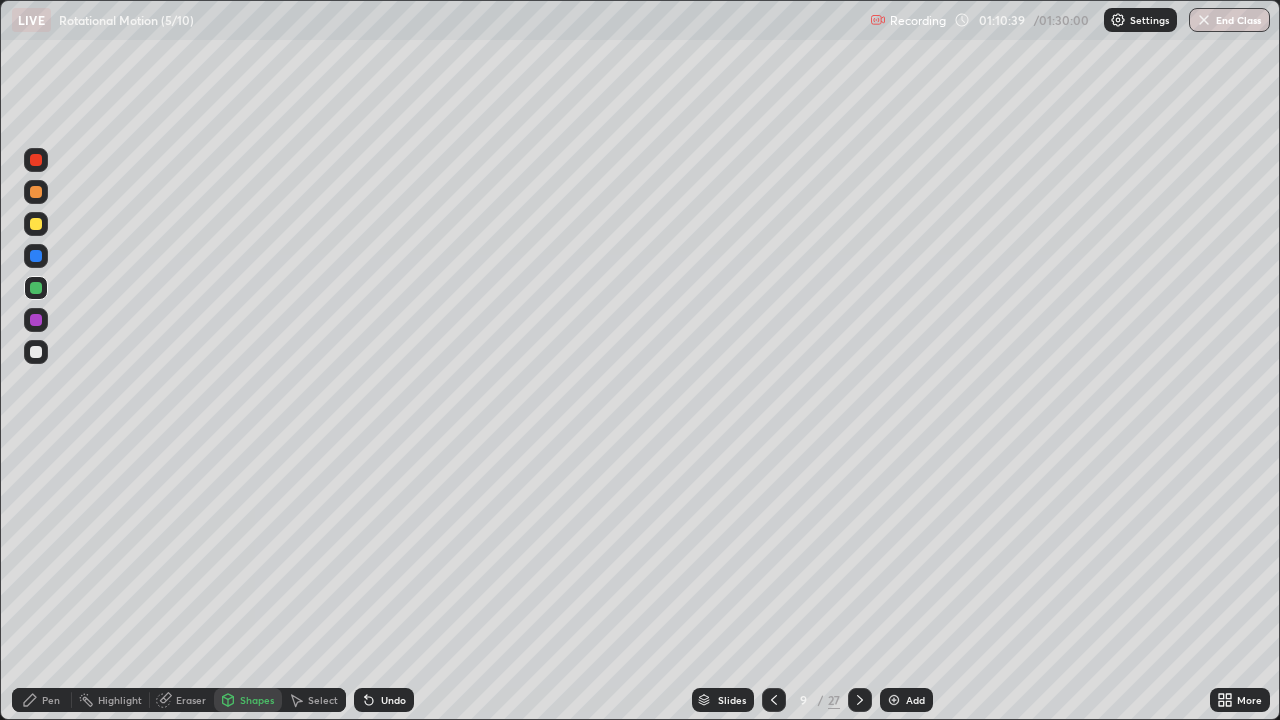 click on "Pen" at bounding box center [42, 700] 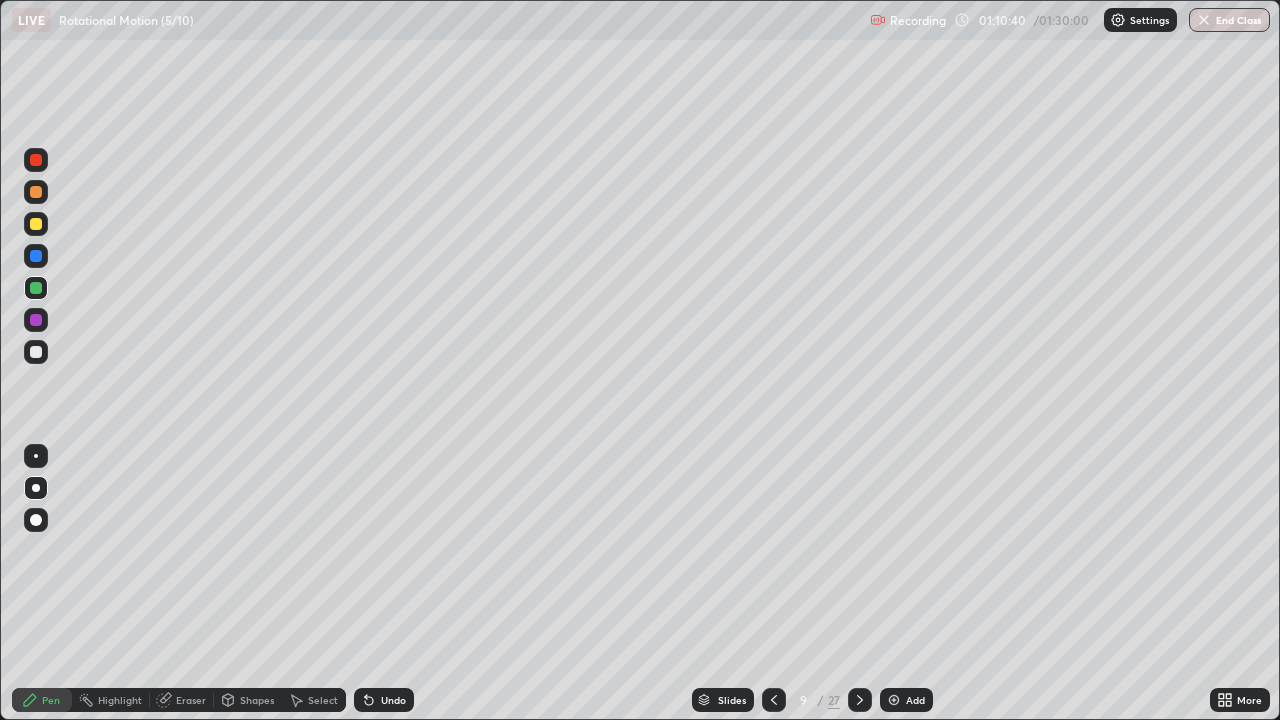 click at bounding box center (36, 224) 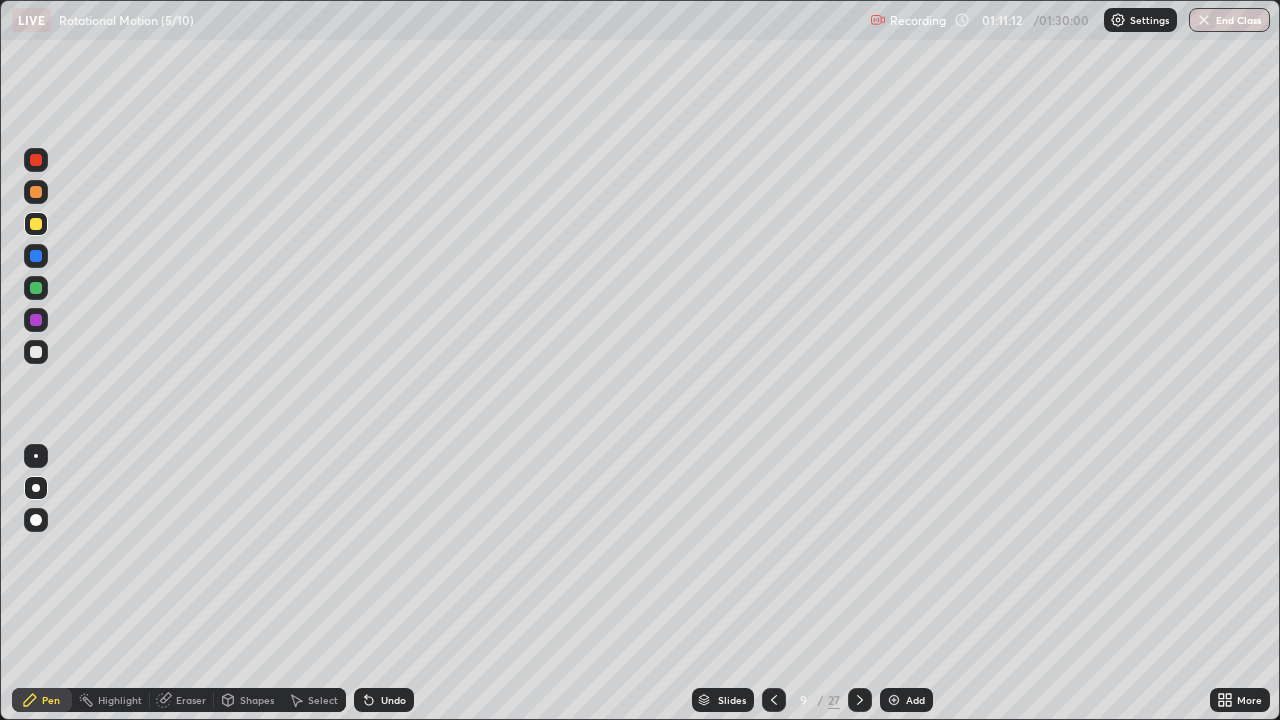 click at bounding box center [36, 352] 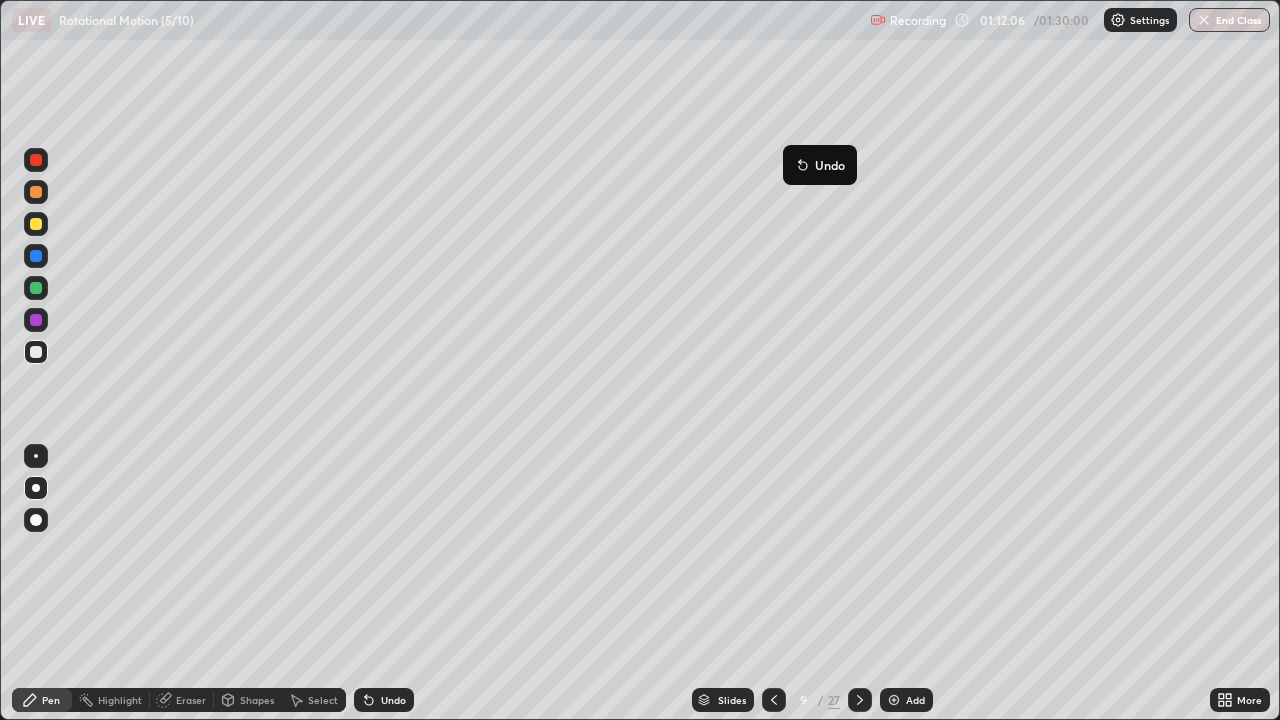 click 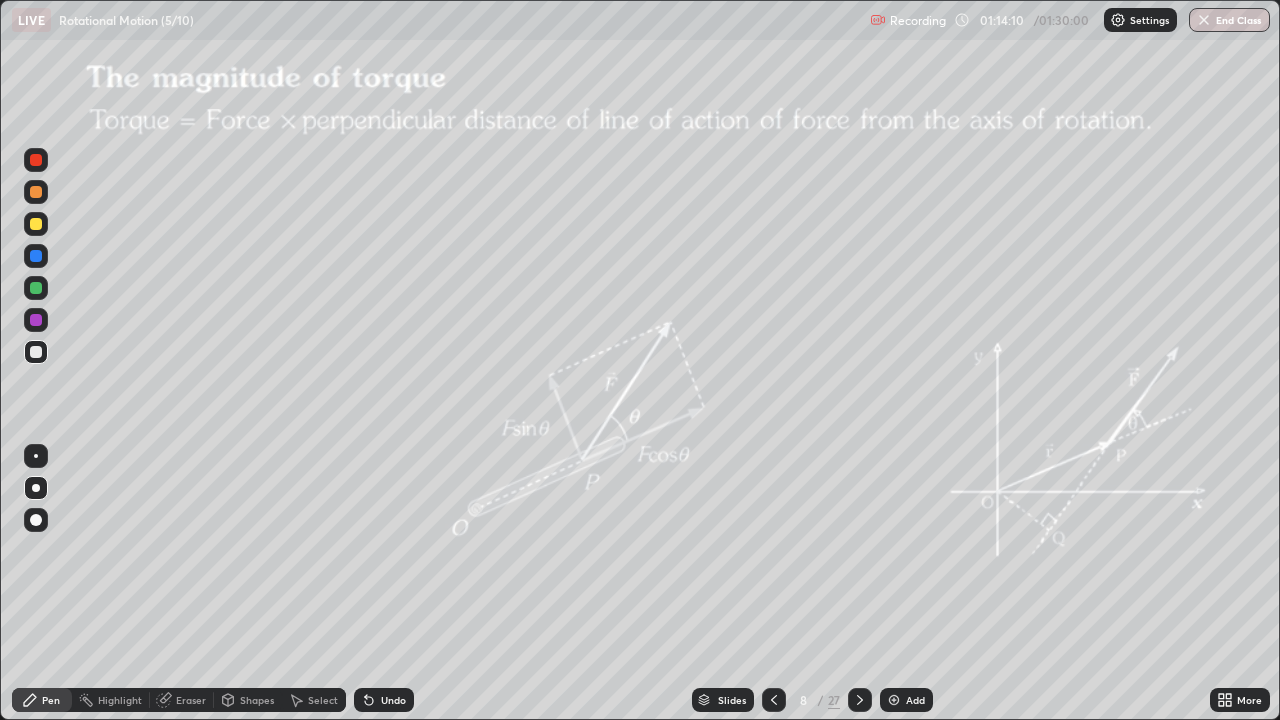 click 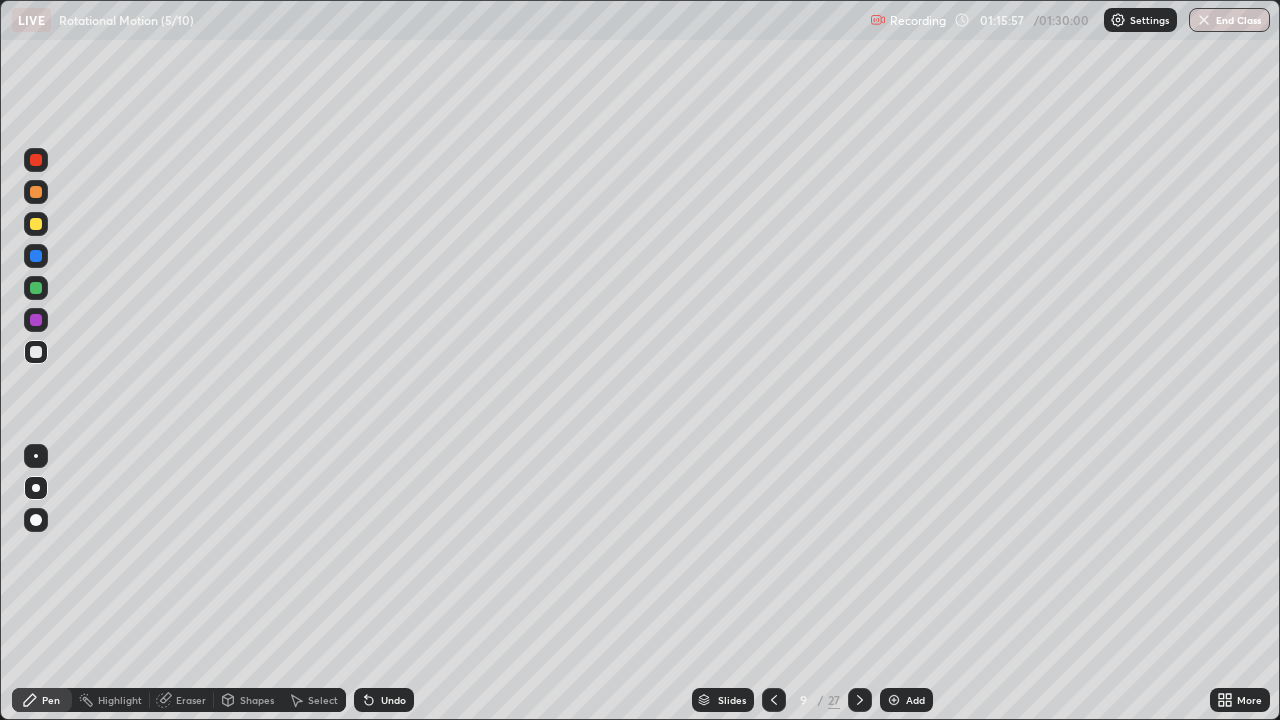 click 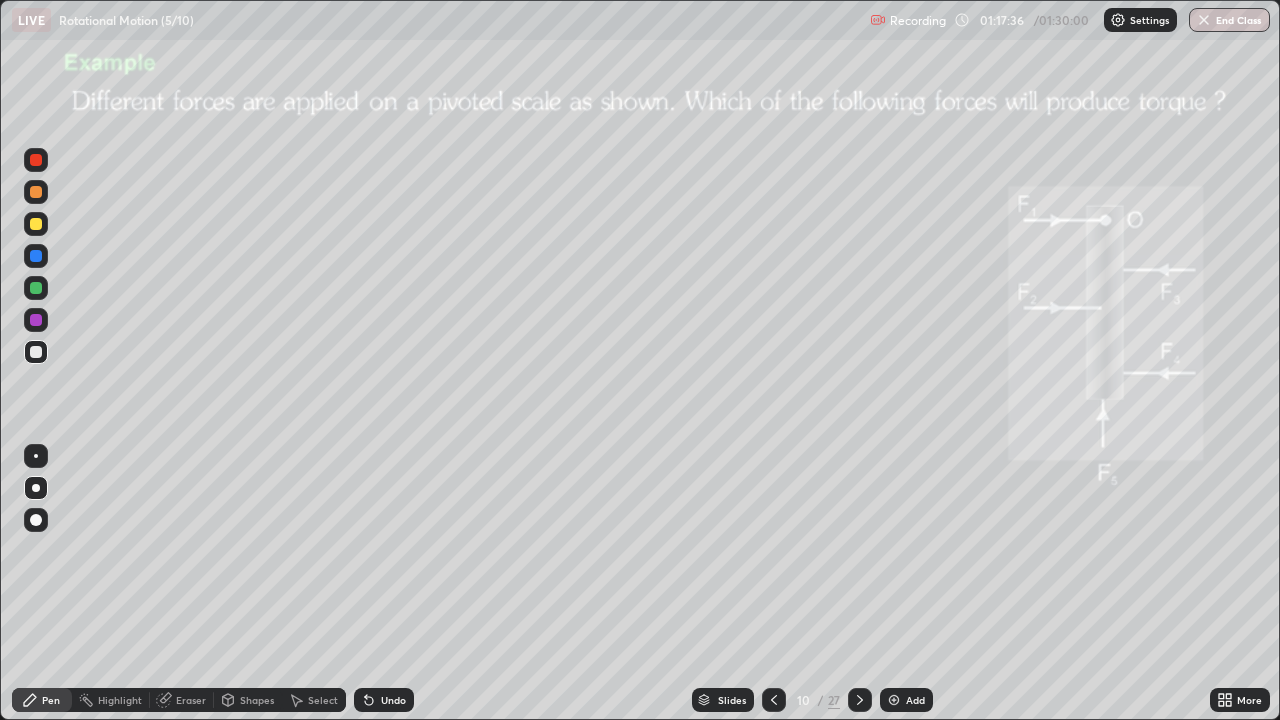click on "Shapes" at bounding box center [257, 700] 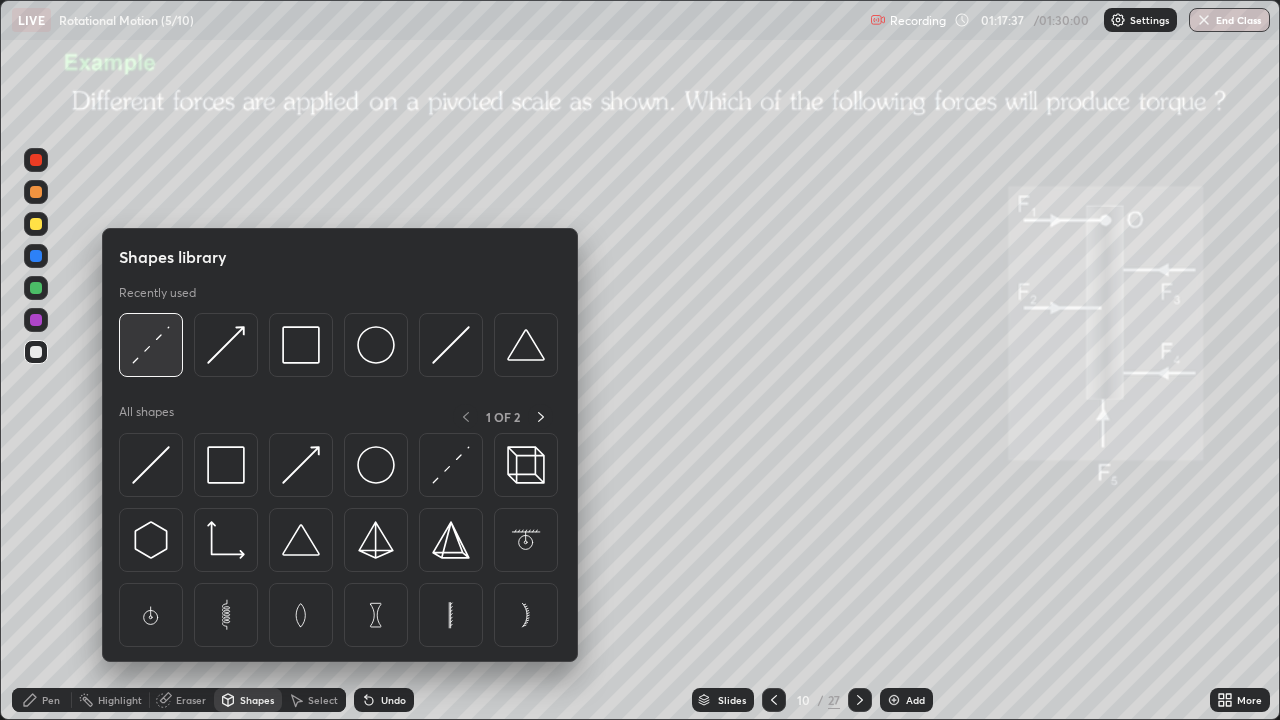 click at bounding box center (151, 345) 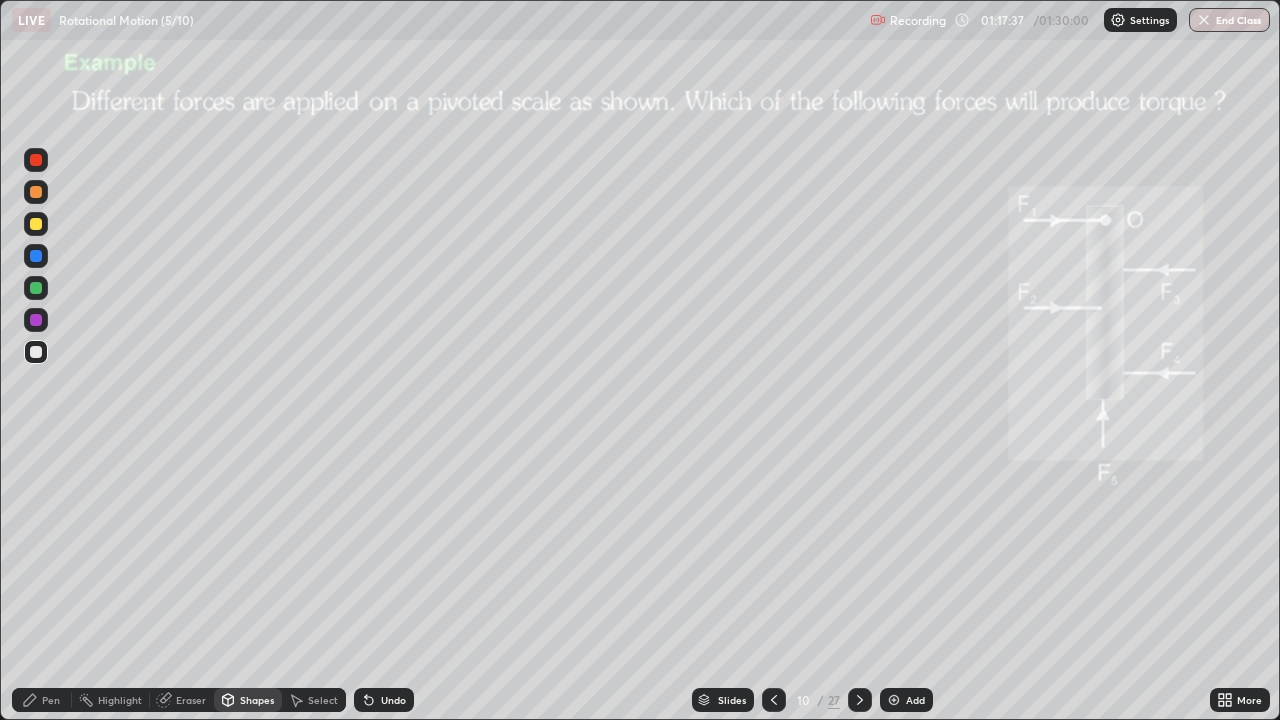 click at bounding box center [36, 224] 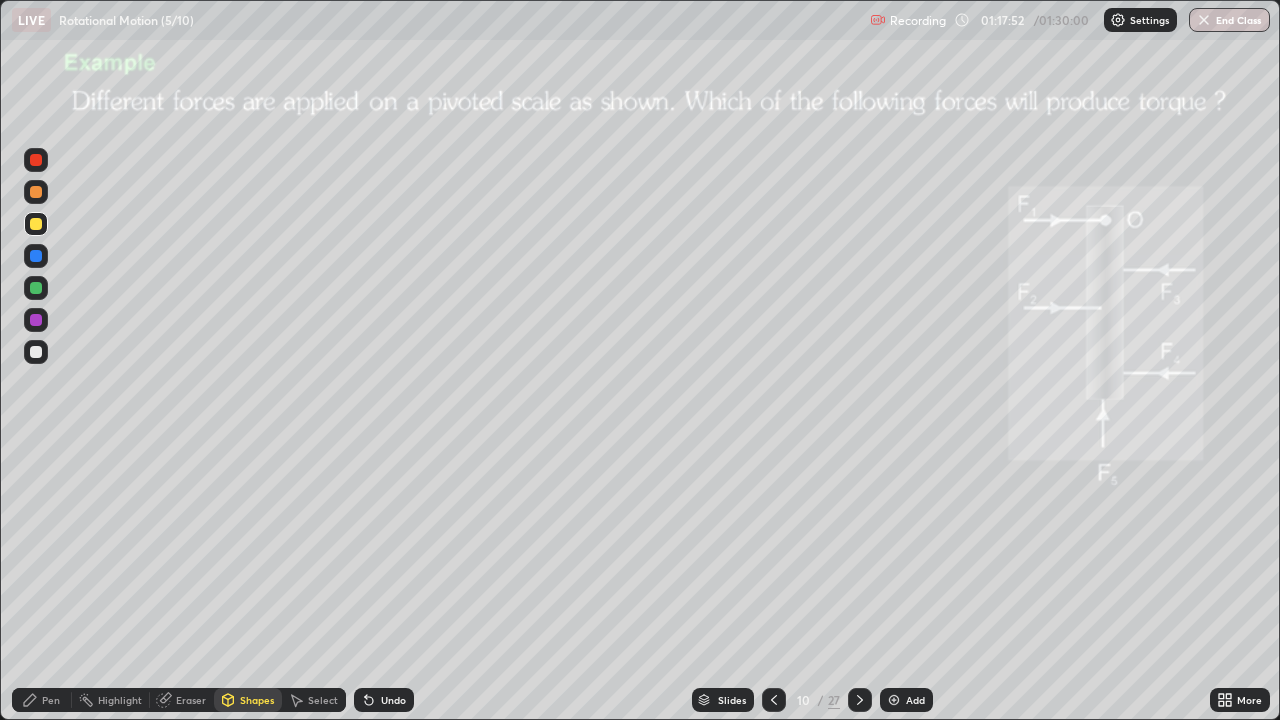 click at bounding box center (36, 320) 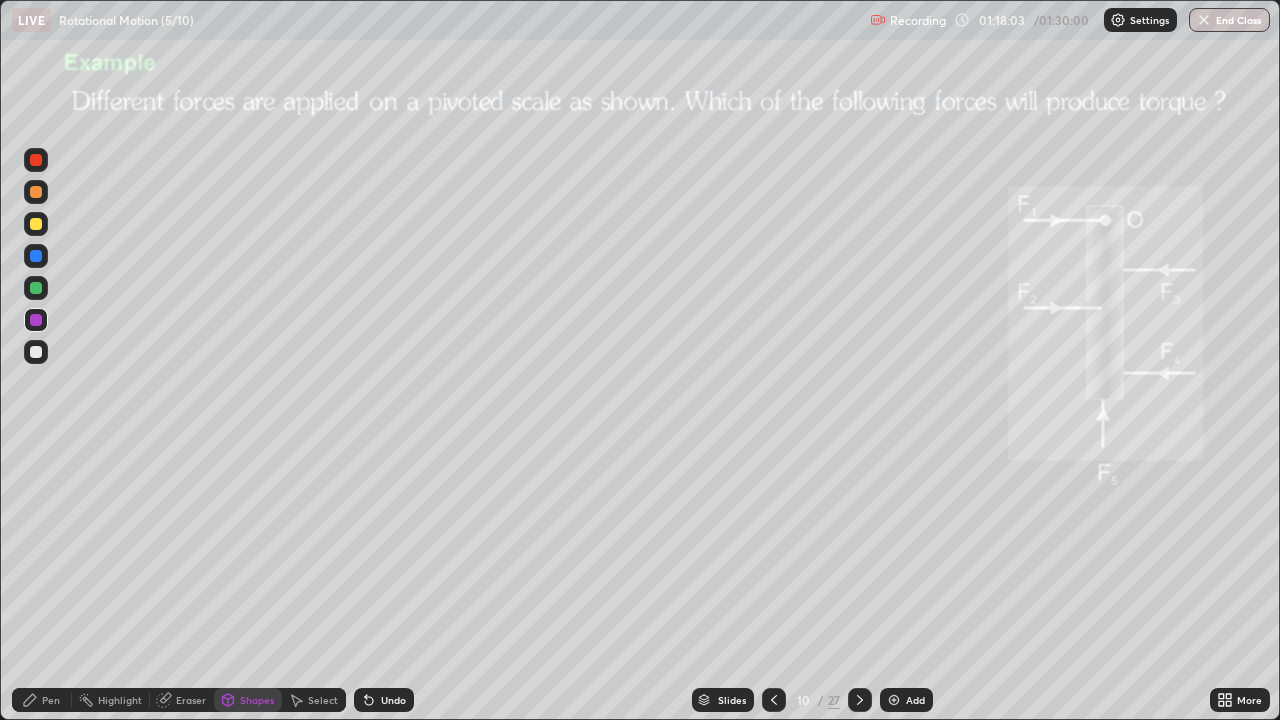 click at bounding box center (36, 224) 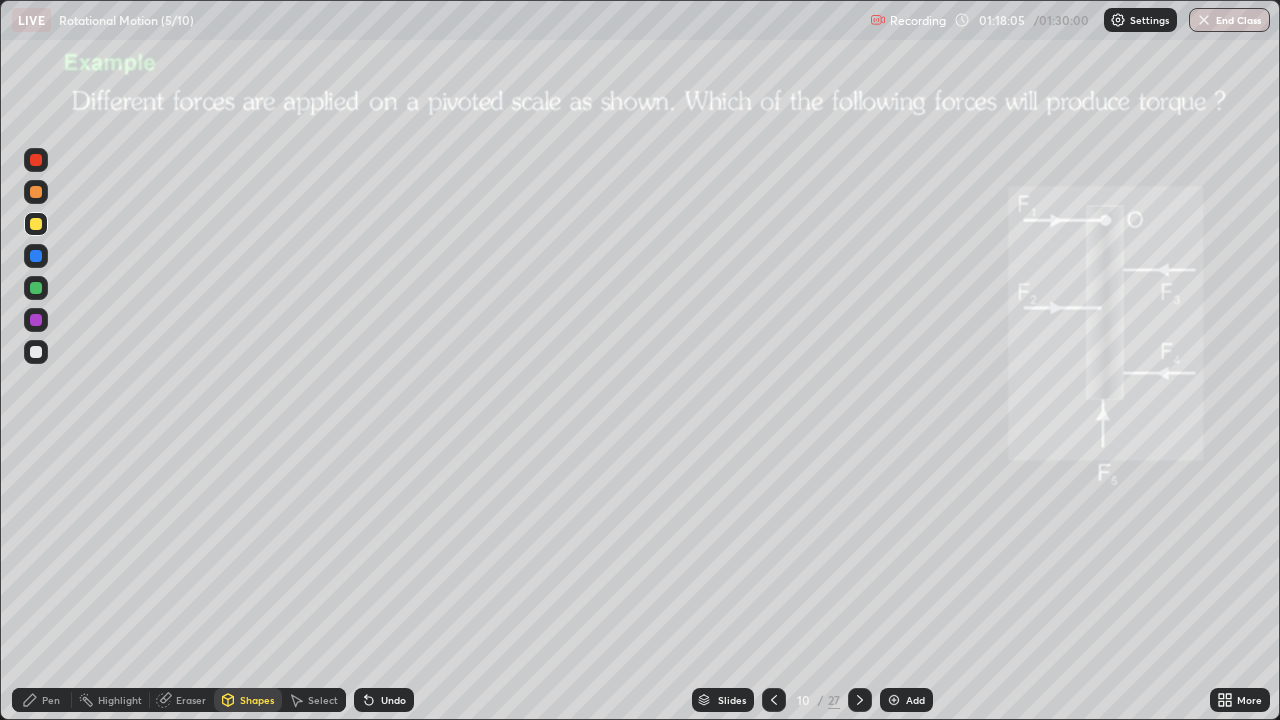 click on "Undo" at bounding box center (384, 700) 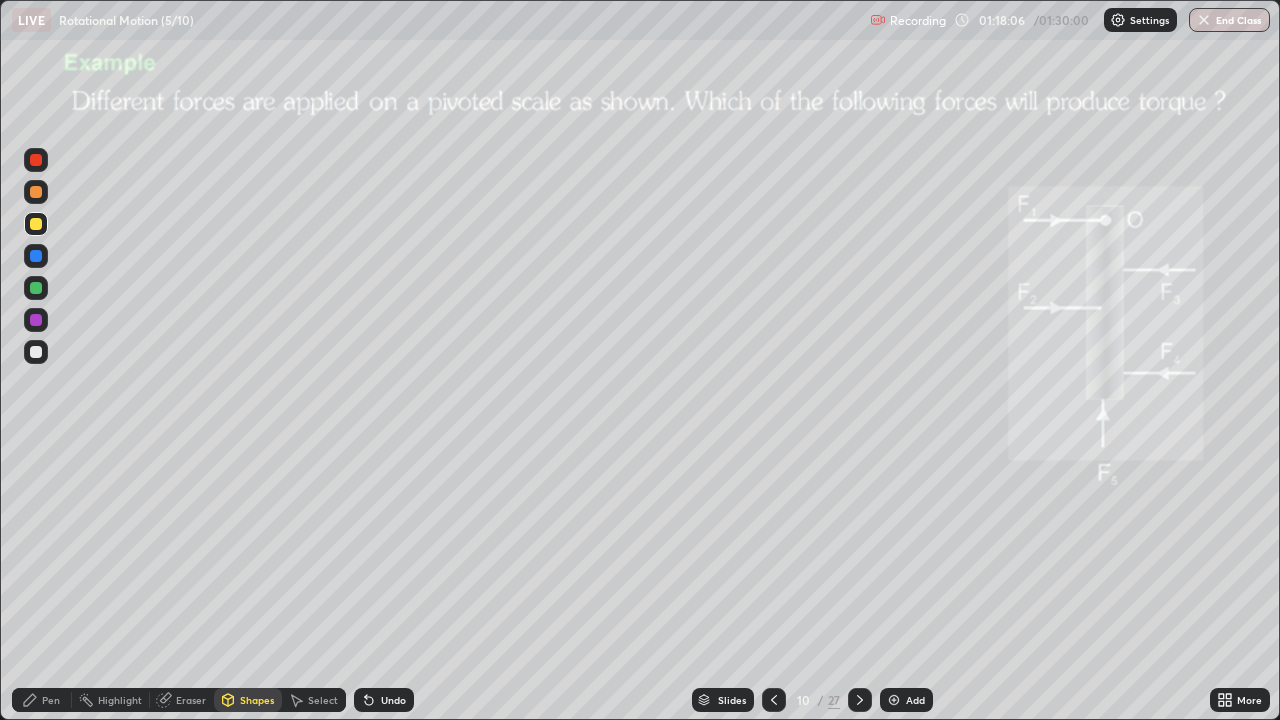 click on "Pen" at bounding box center (42, 700) 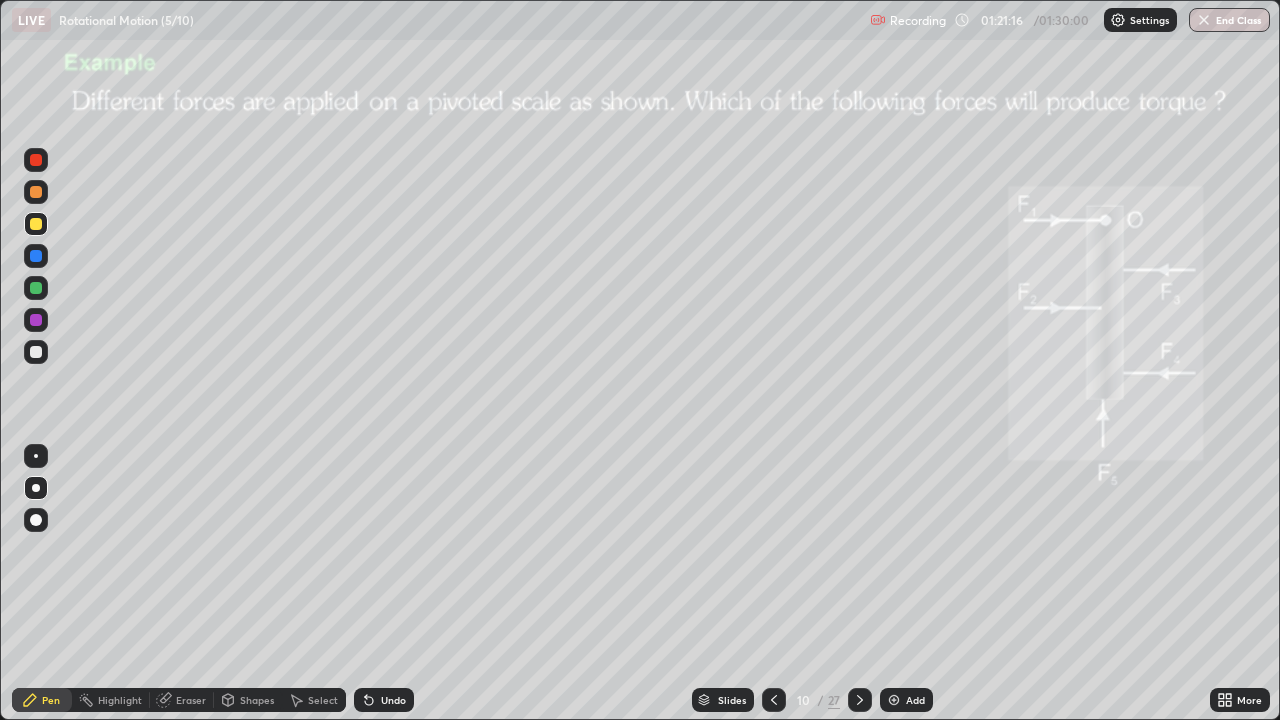 click on "Shapes" at bounding box center (257, 700) 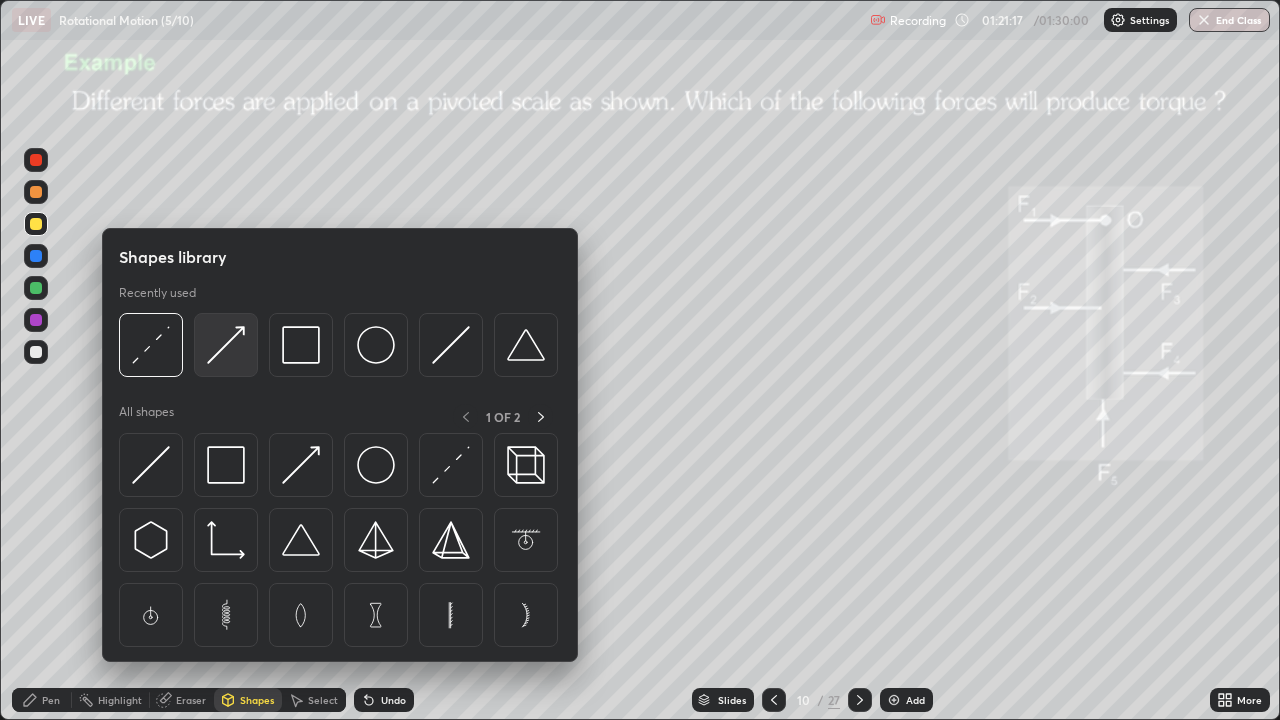 click at bounding box center (226, 345) 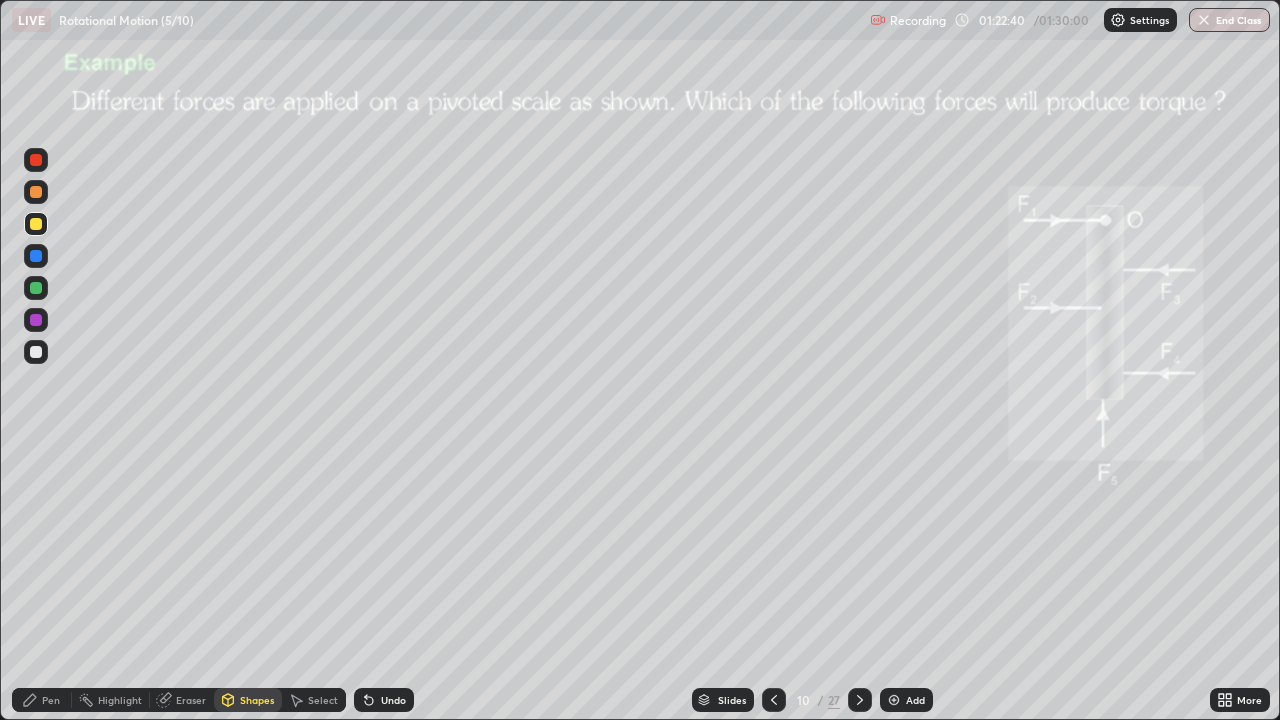 click 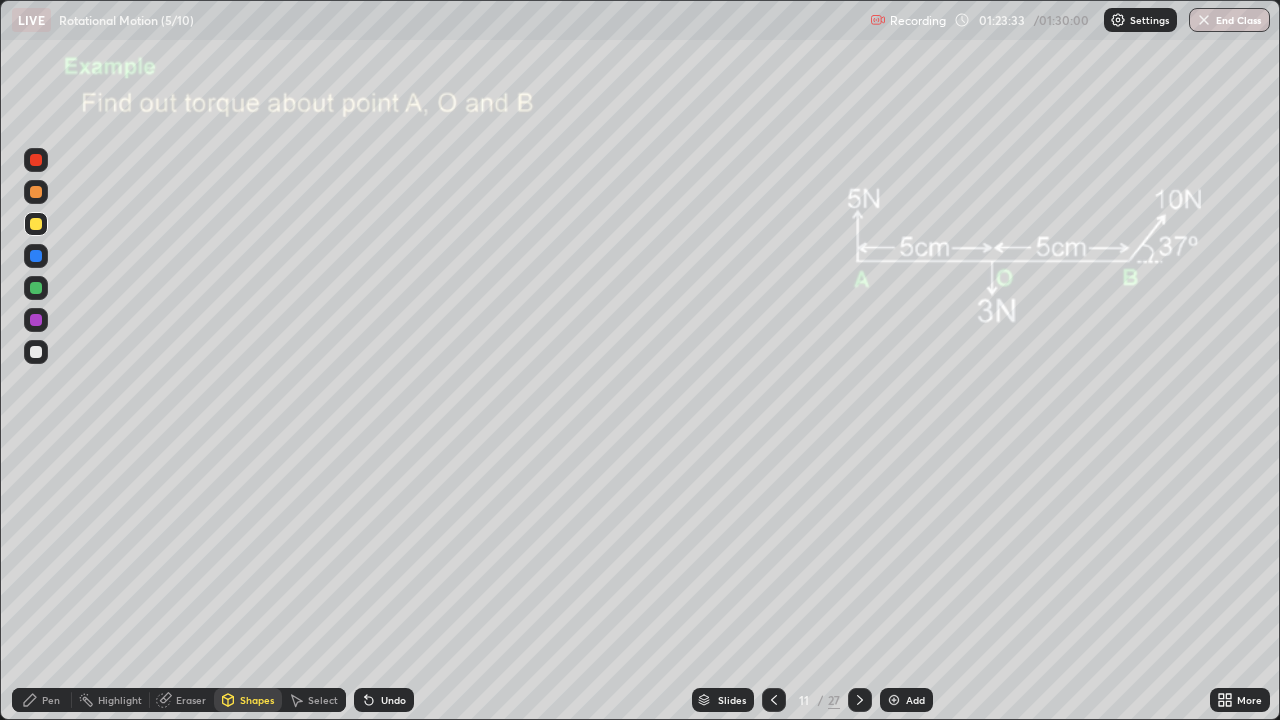 click at bounding box center [36, 192] 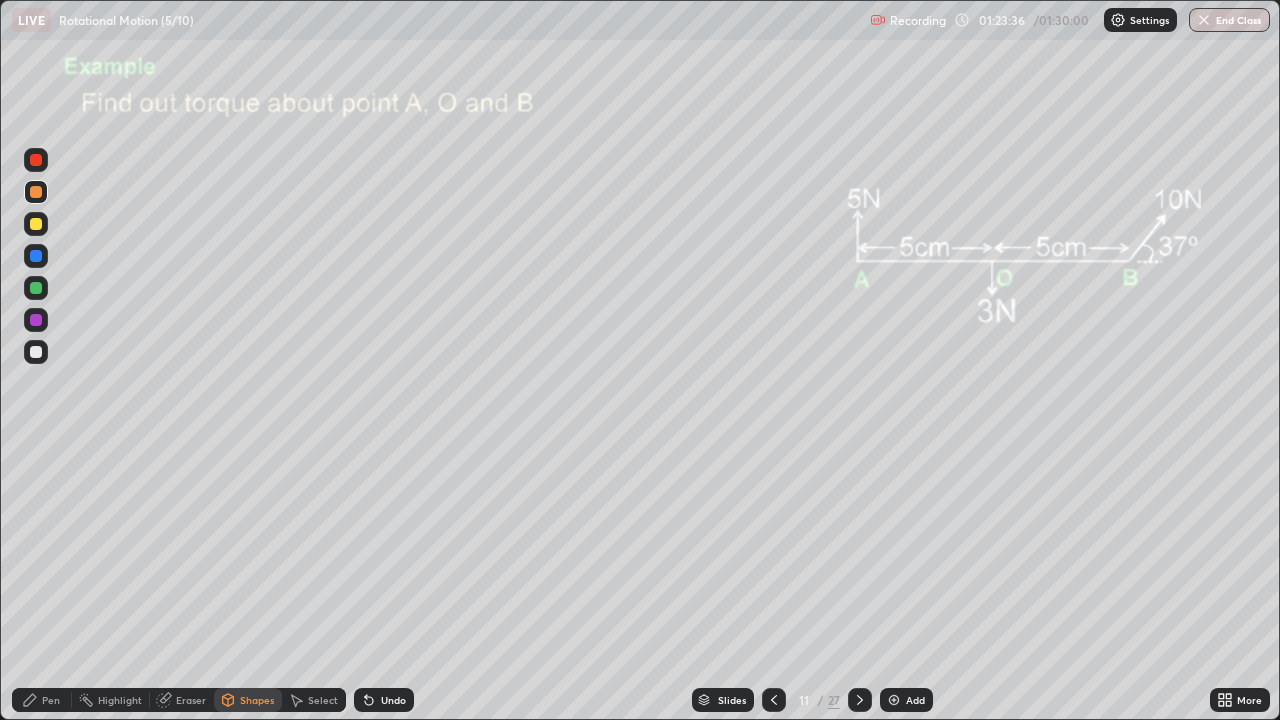 click on "Undo" at bounding box center (384, 700) 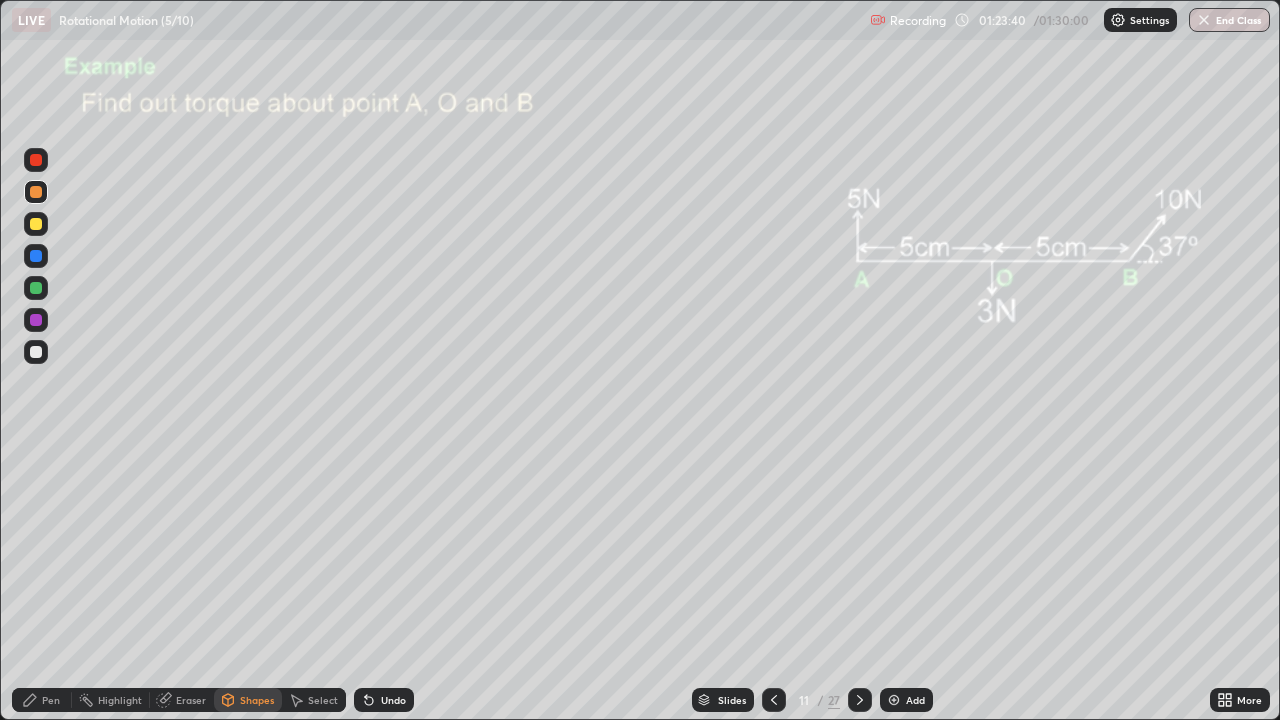 click on "Undo" at bounding box center [384, 700] 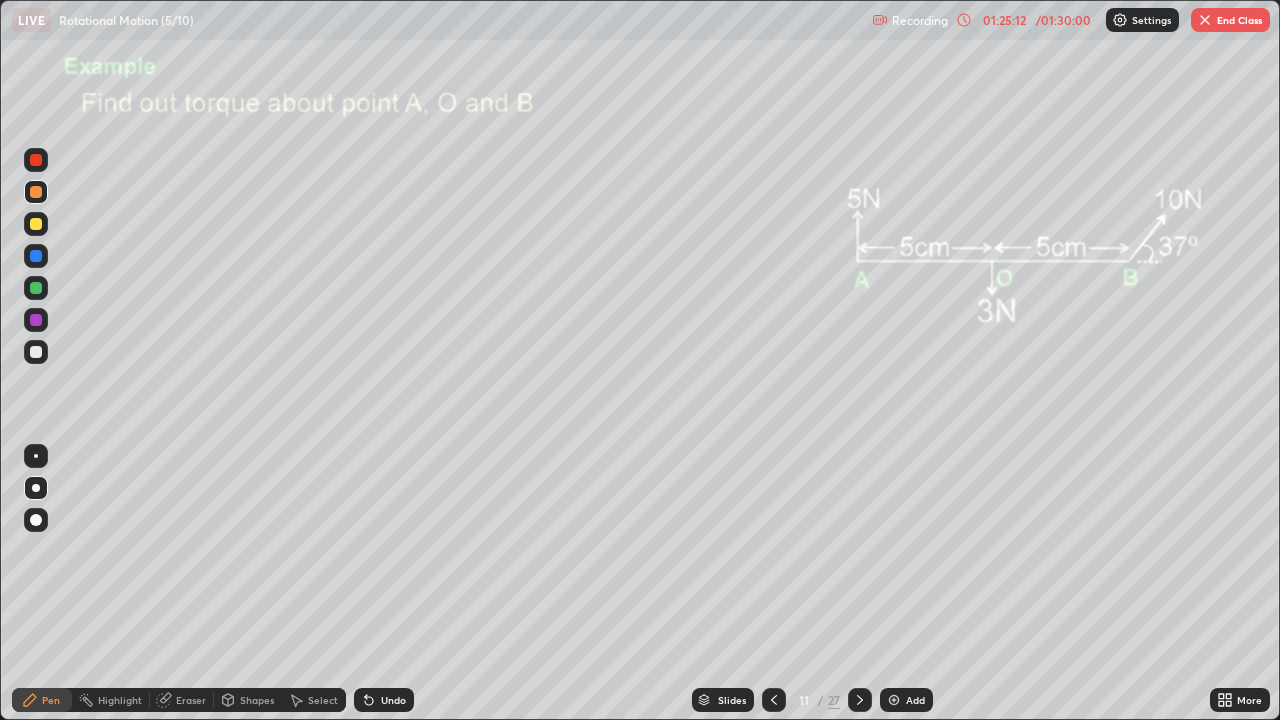 click on "Eraser" at bounding box center [191, 700] 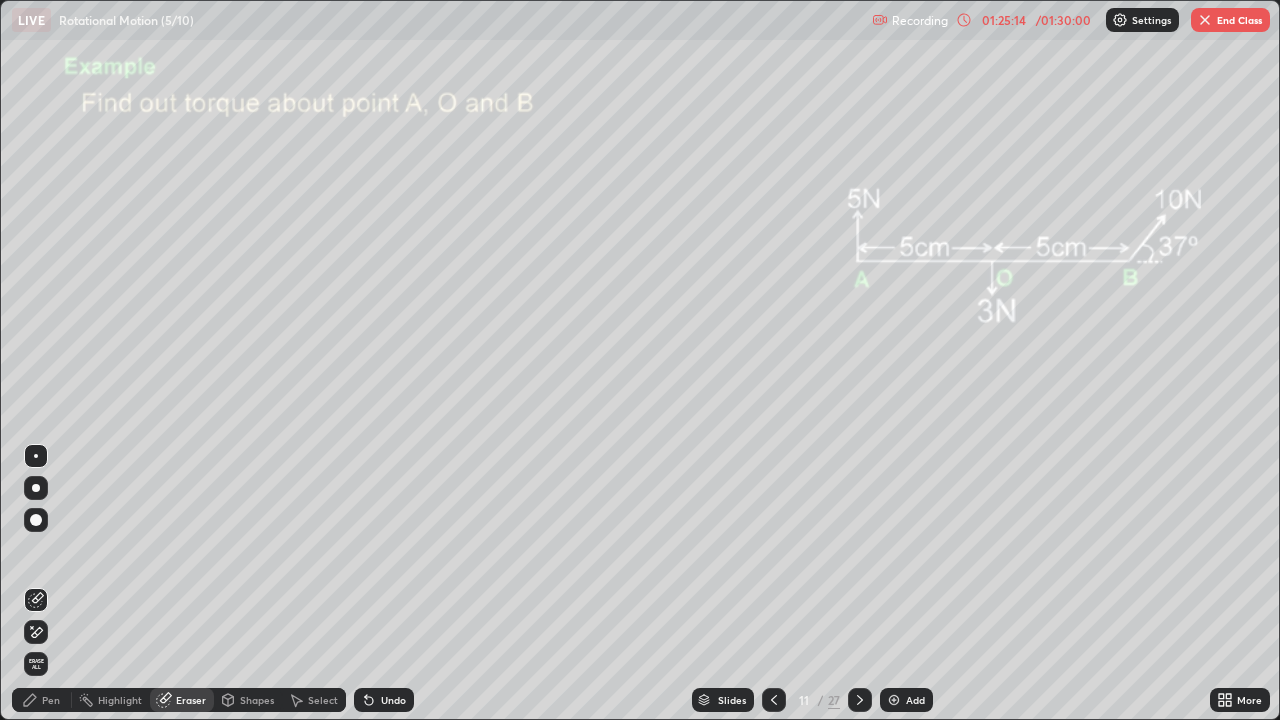 click on "Pen" at bounding box center (51, 700) 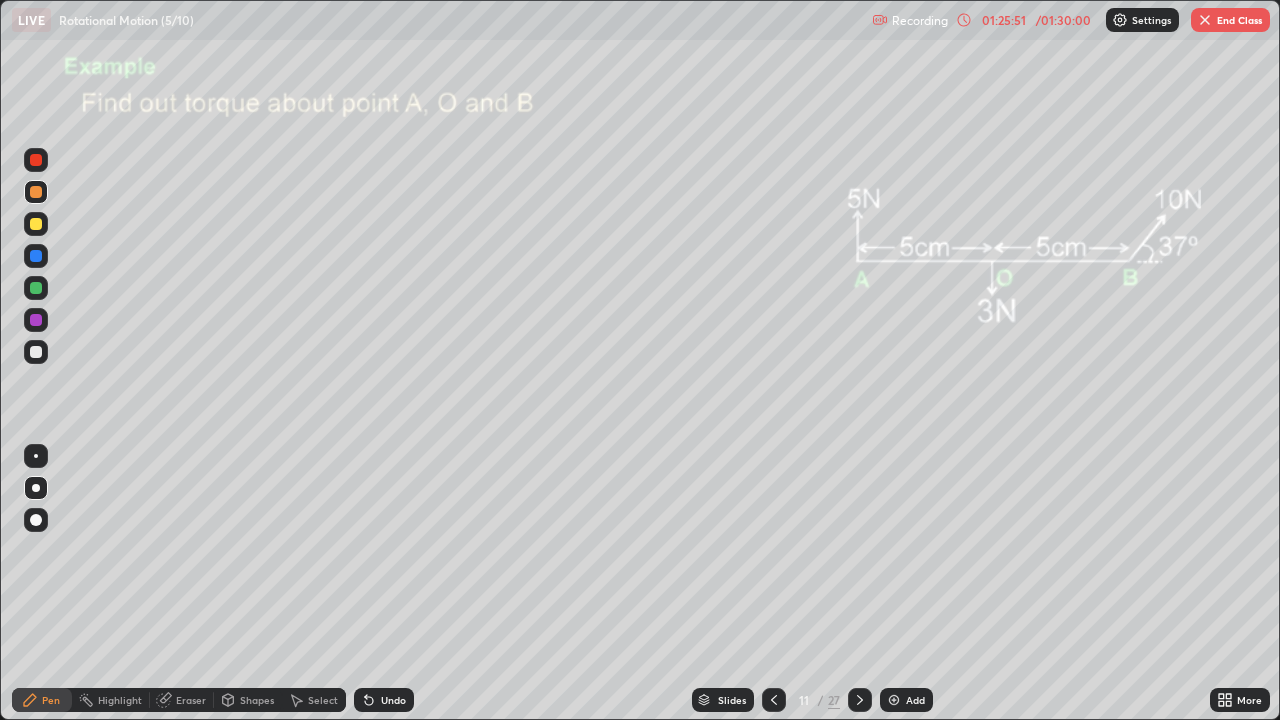 click at bounding box center [36, 224] 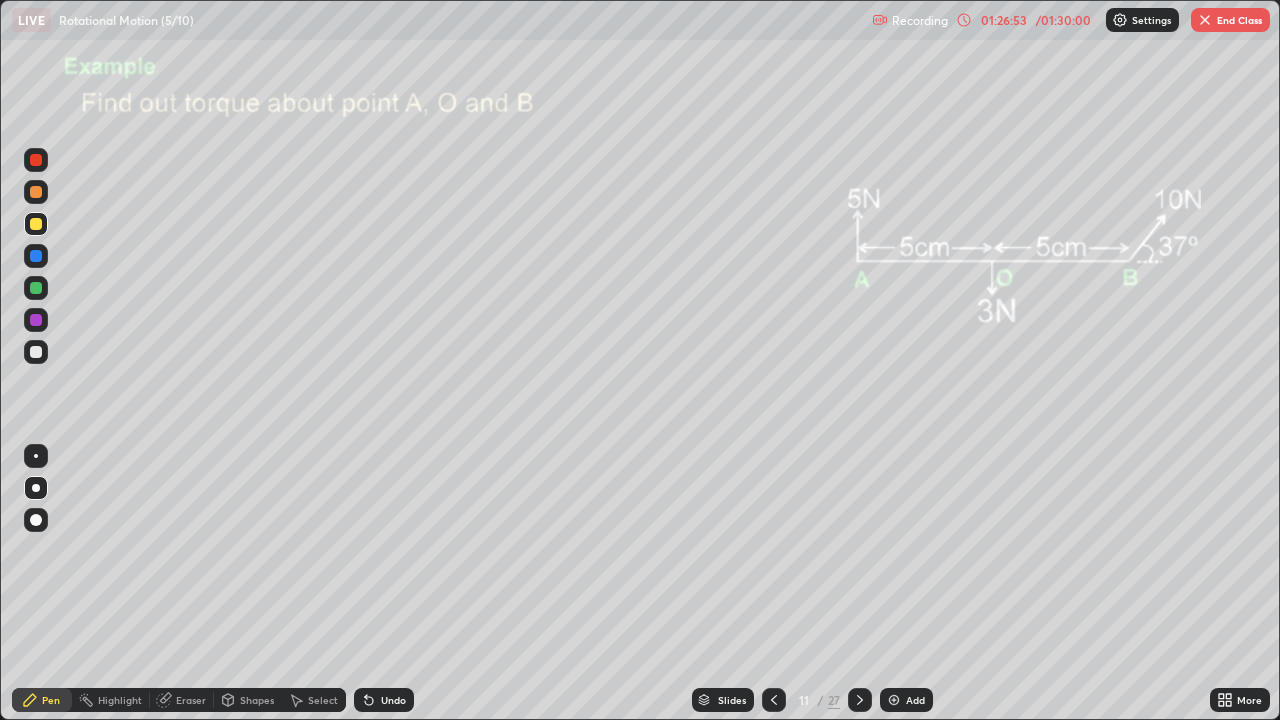 click on "End Class" at bounding box center [1230, 20] 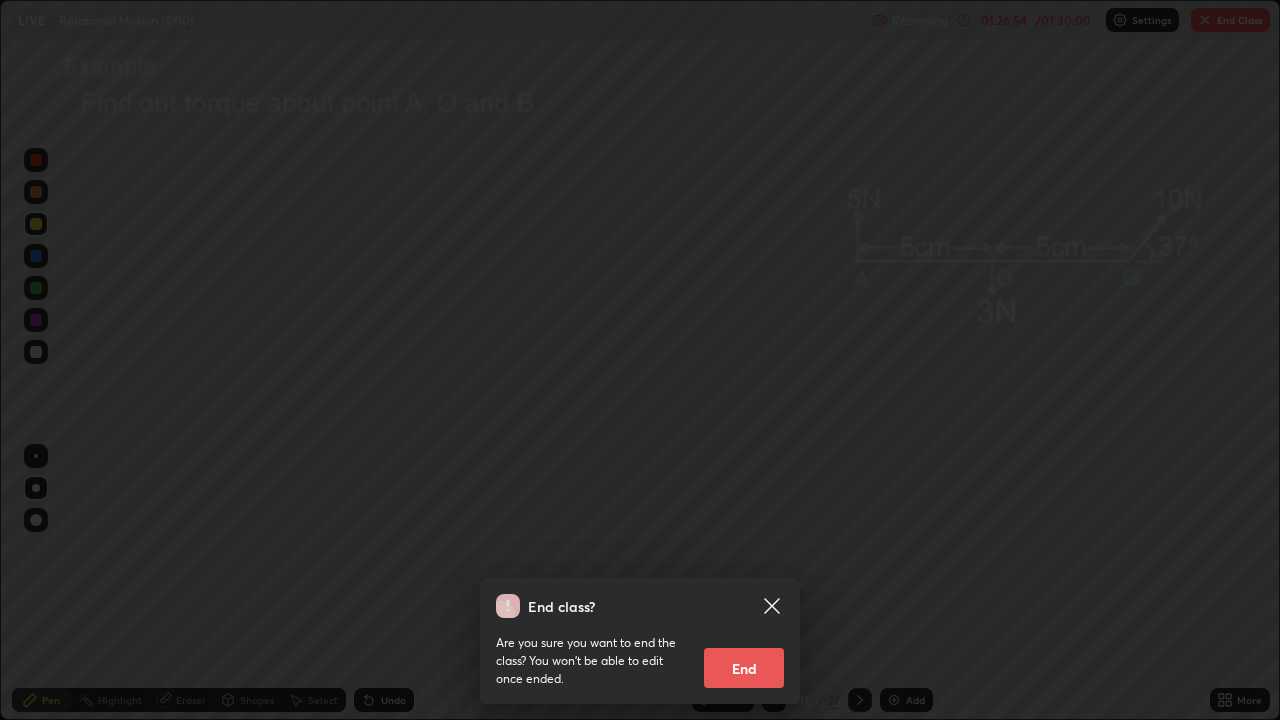 click on "End" at bounding box center [744, 668] 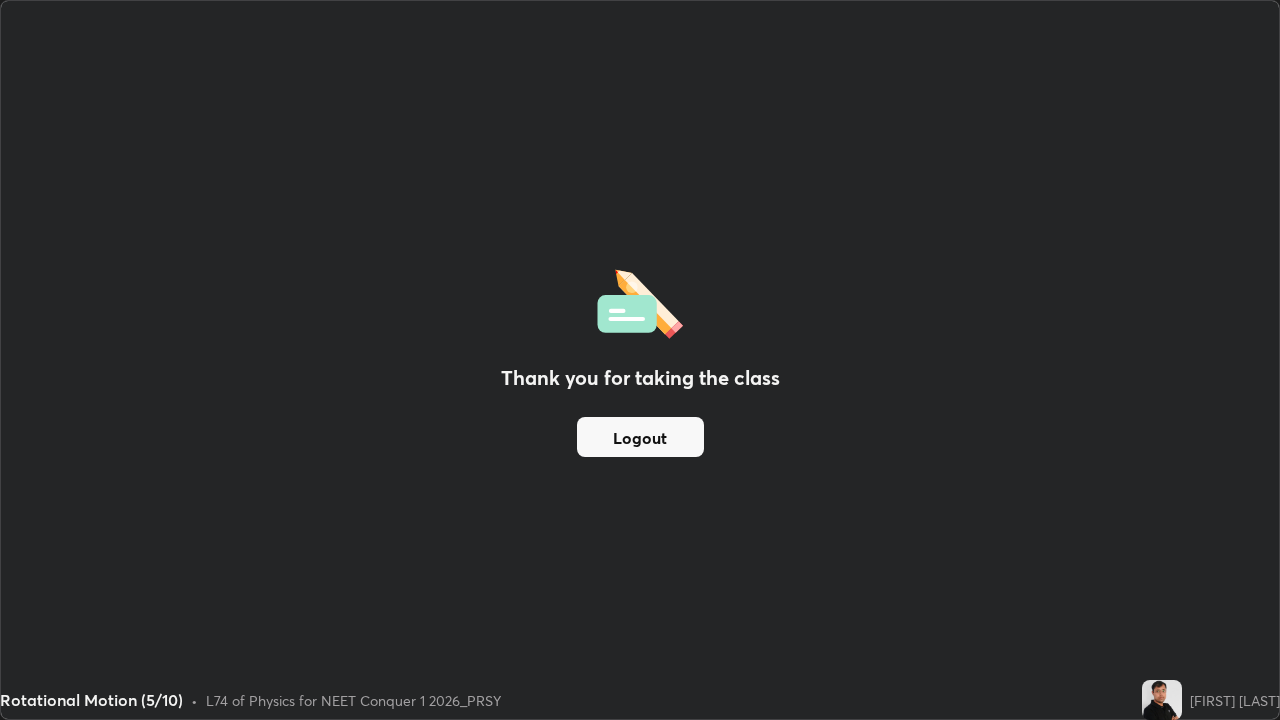click on "Logout" at bounding box center [640, 437] 